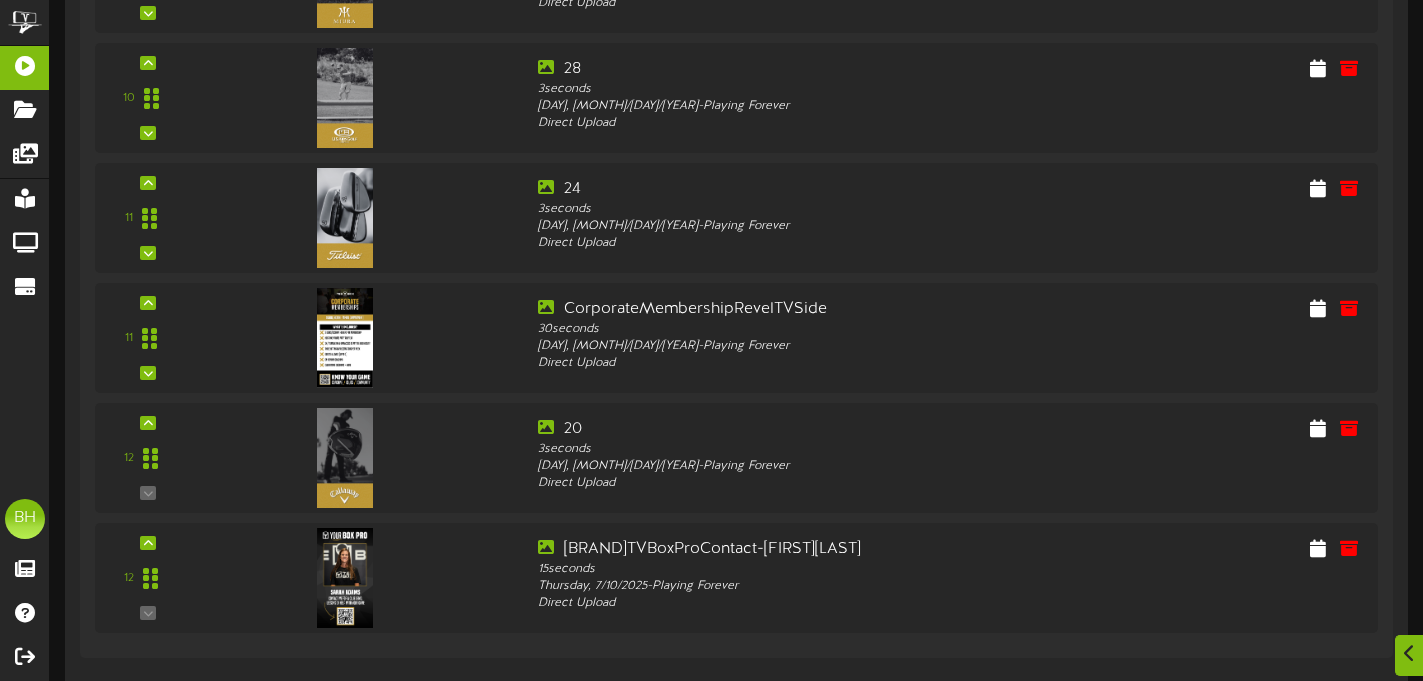 scroll, scrollTop: 3082, scrollLeft: 0, axis: vertical 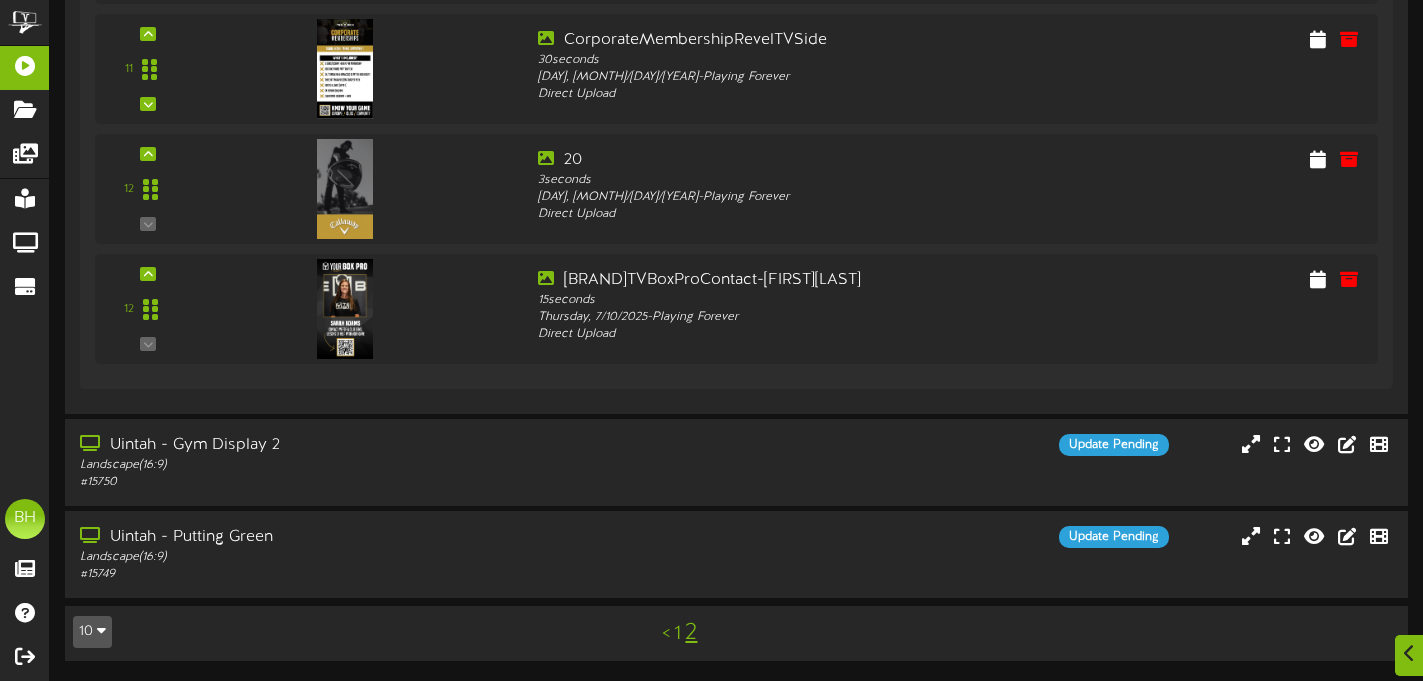 click on "1" at bounding box center (677, 634) 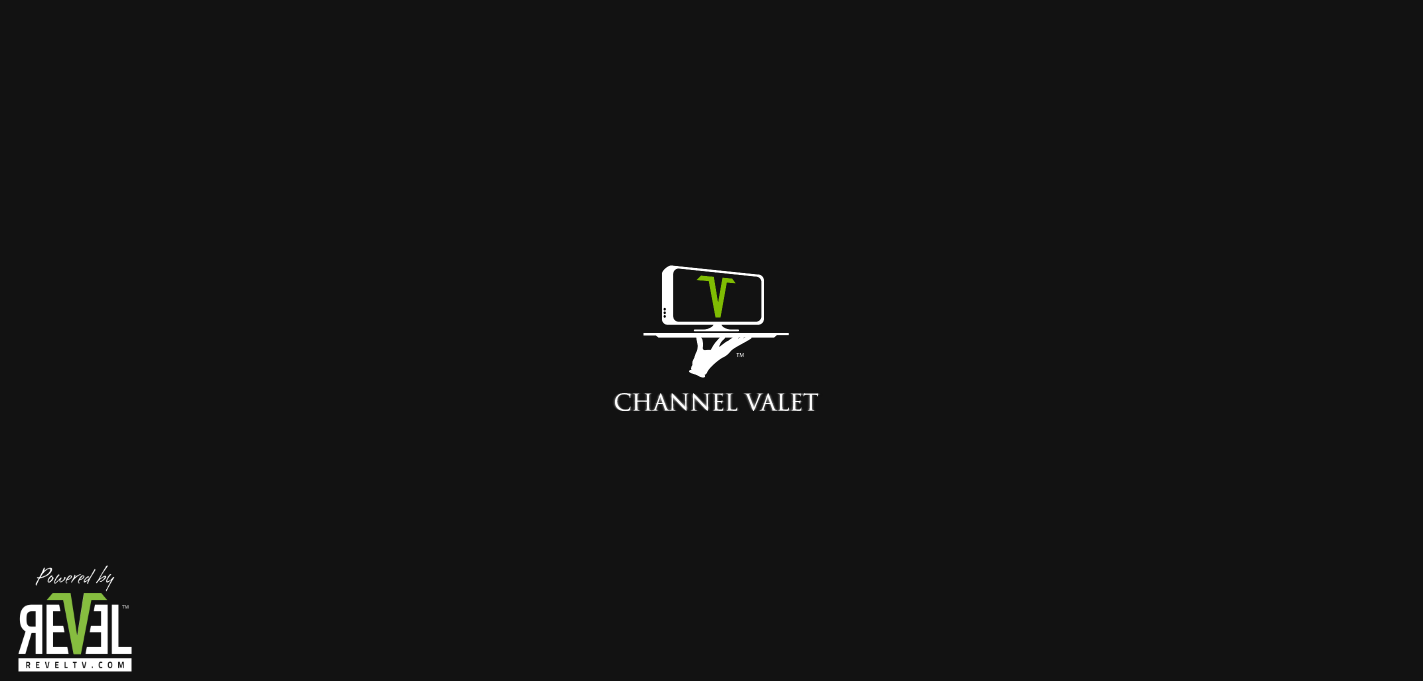scroll, scrollTop: 0, scrollLeft: 0, axis: both 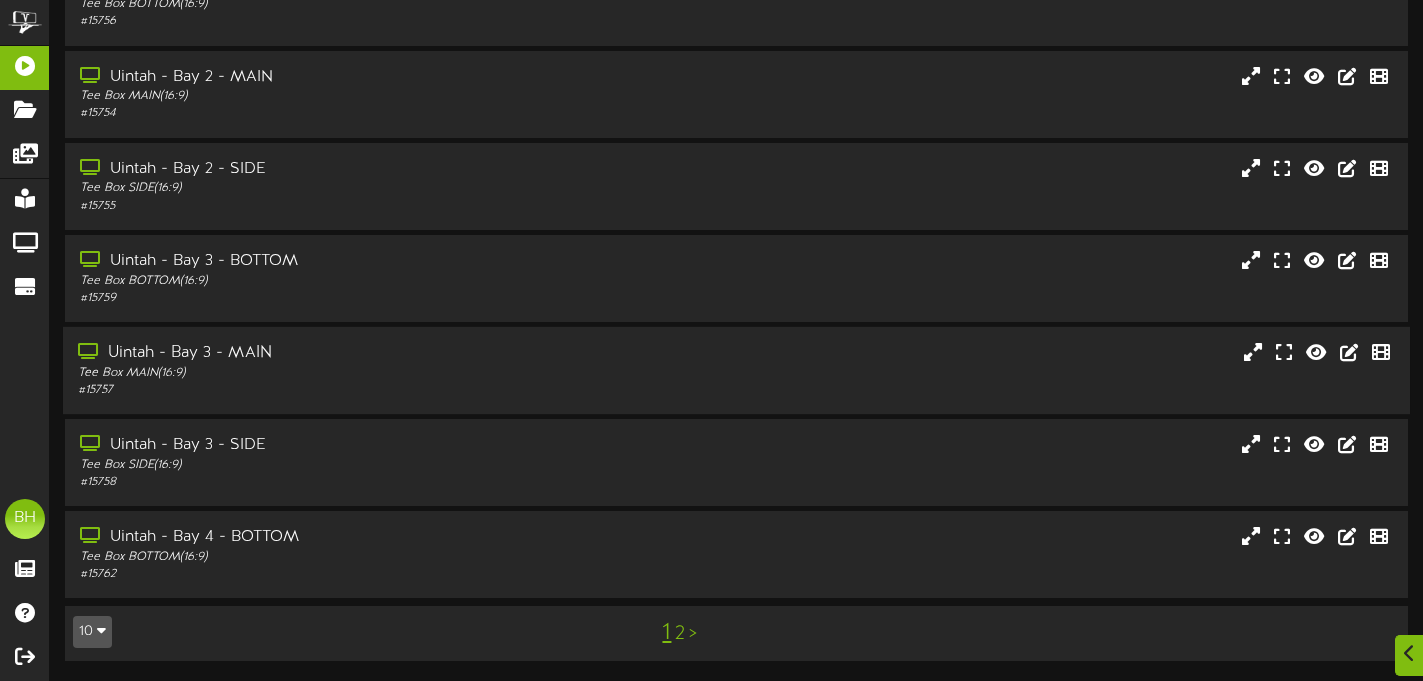 click on "Uintah - Bay 3 - MAIN" at bounding box center (343, 353) 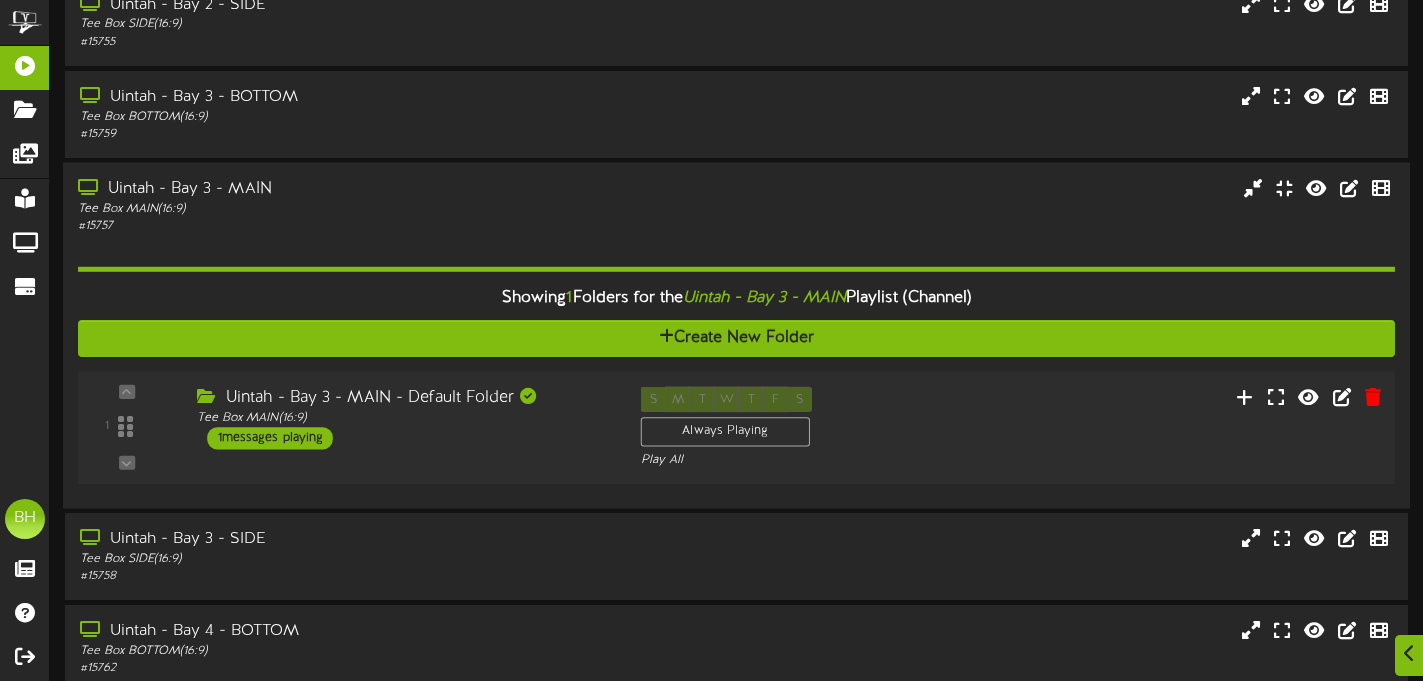 scroll, scrollTop: 665, scrollLeft: 0, axis: vertical 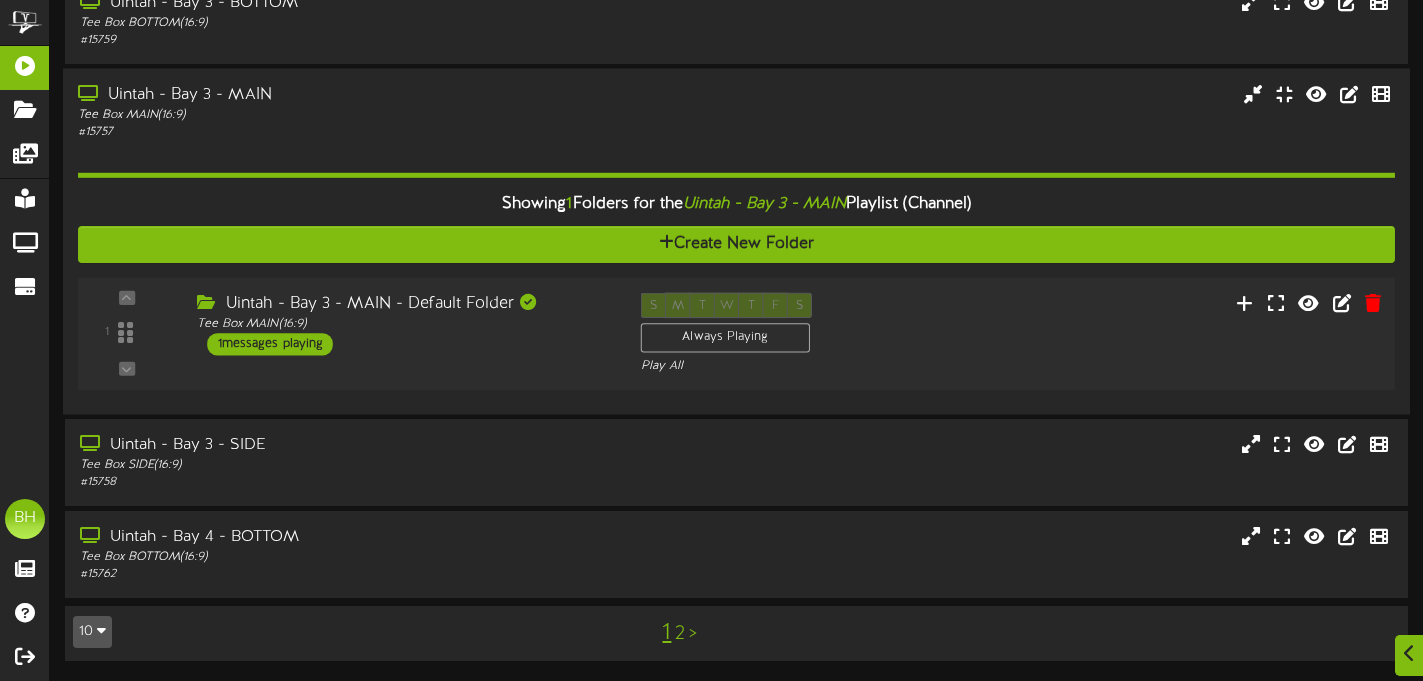click on "1  messages playing" at bounding box center [271, 344] 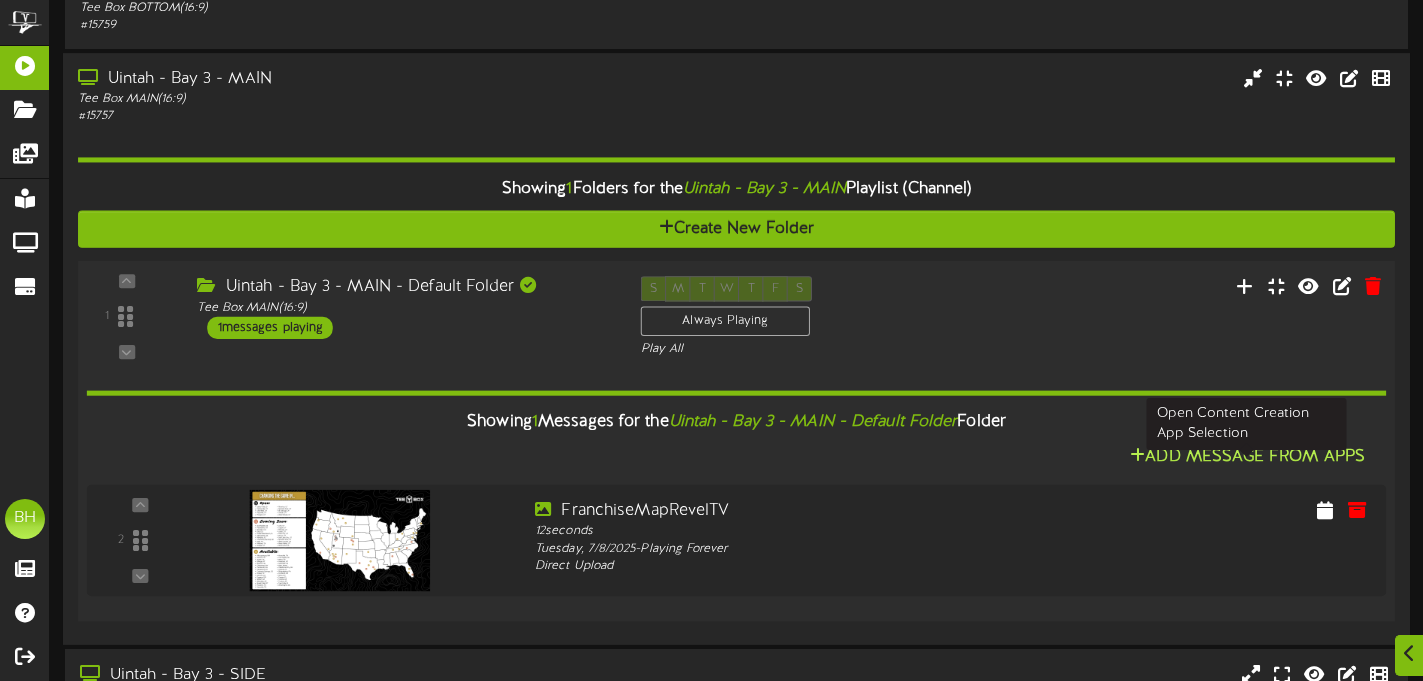 click on "Add Message From Apps" at bounding box center (1247, 456) 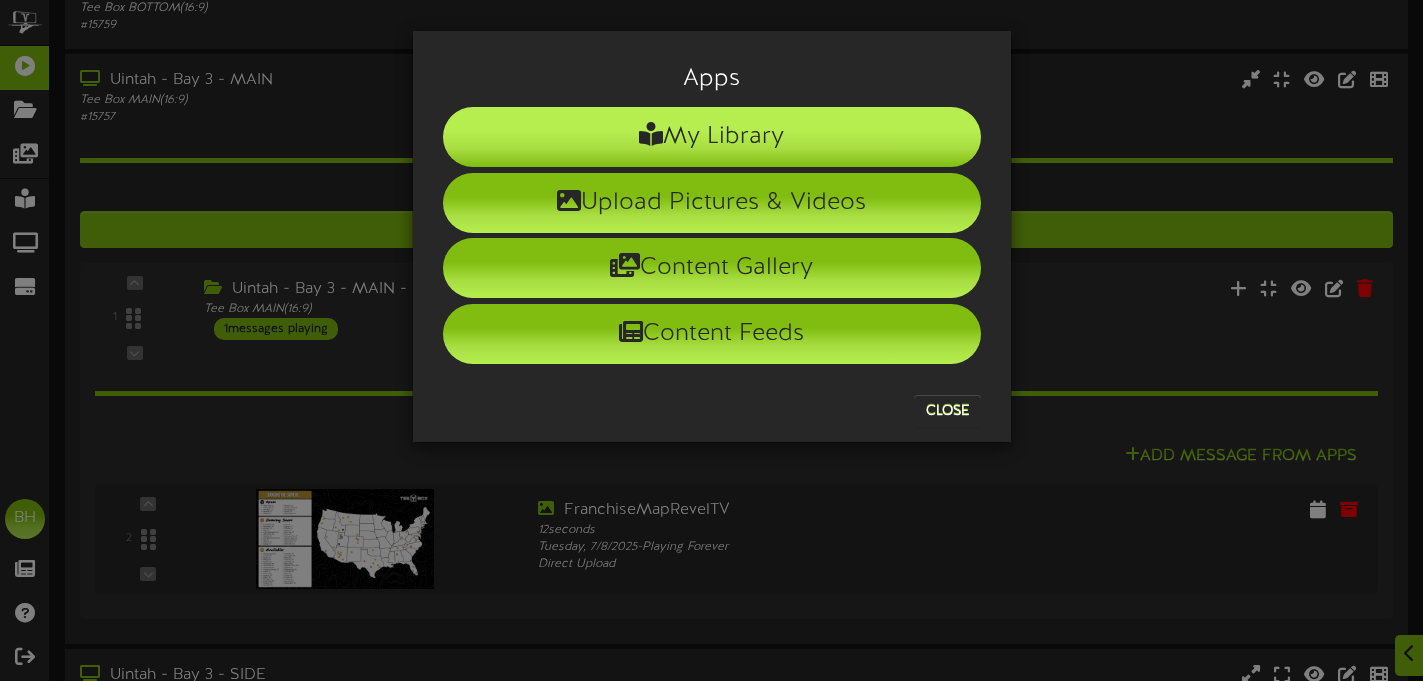 click on "My Library" at bounding box center (712, 137) 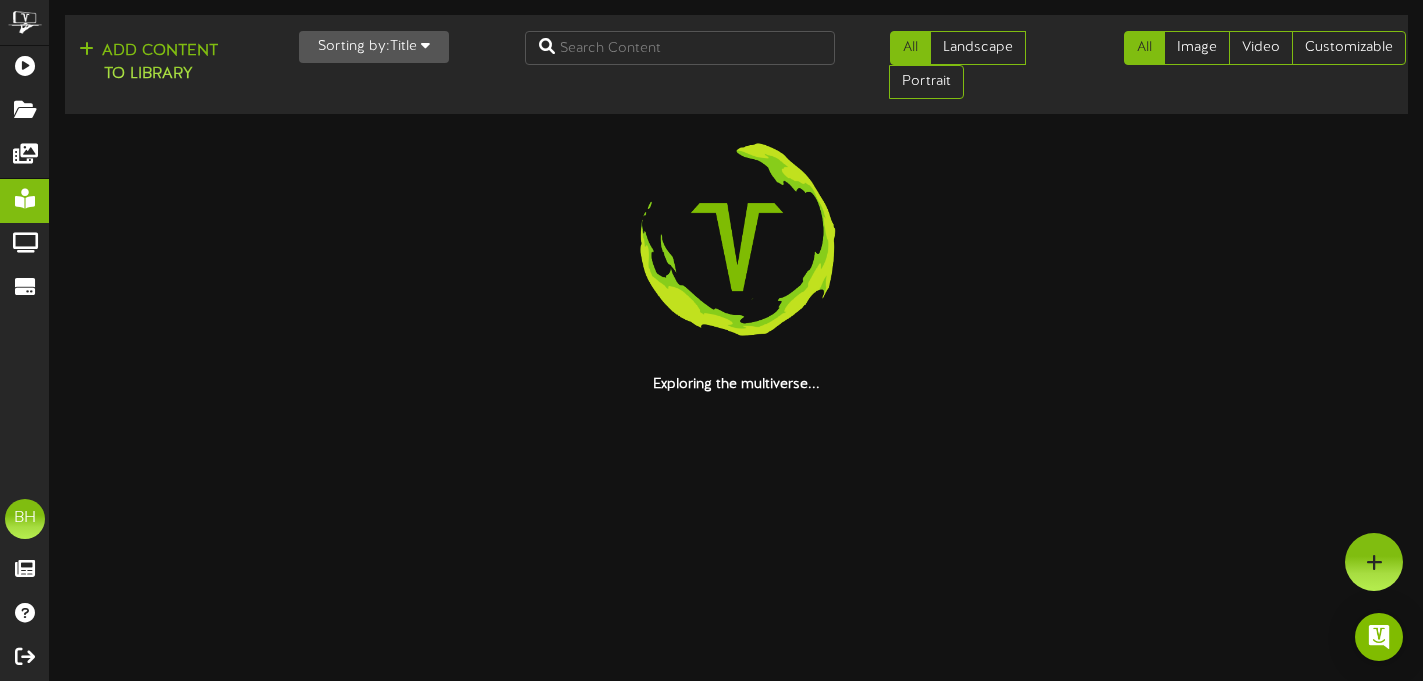 scroll, scrollTop: 0, scrollLeft: 0, axis: both 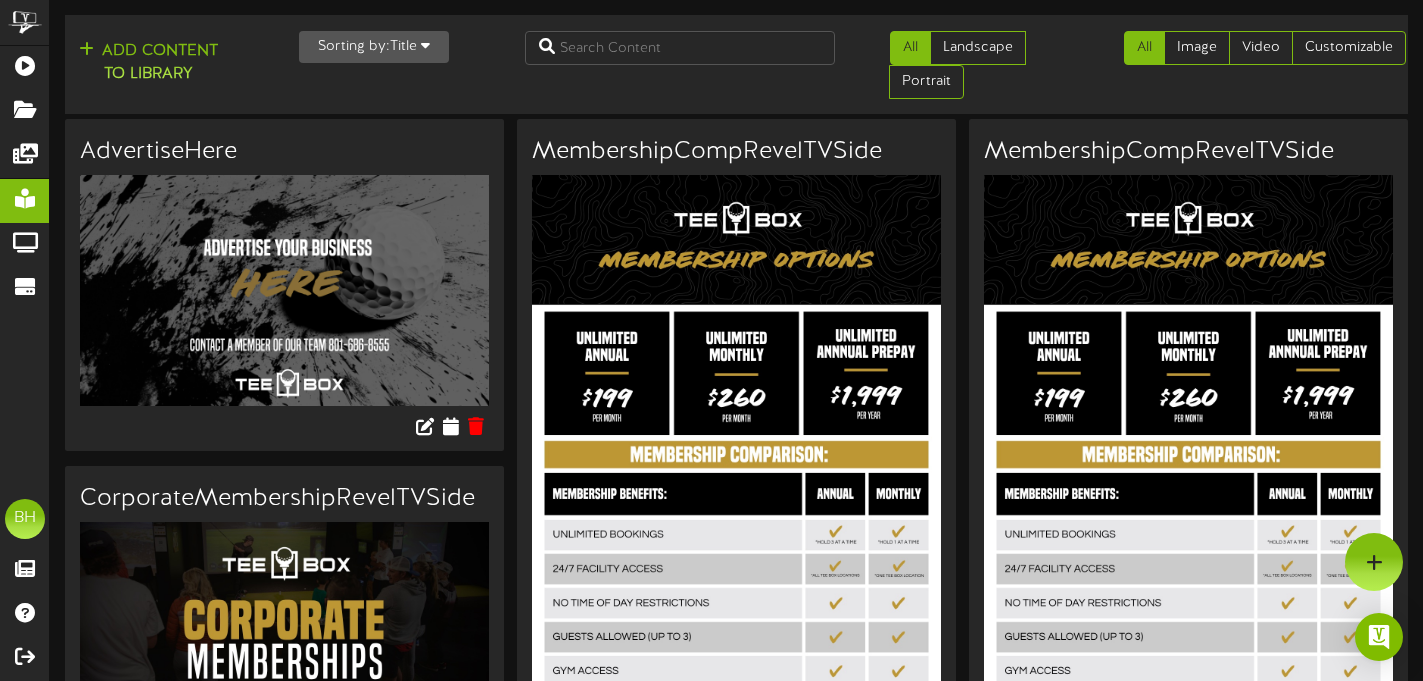 click at bounding box center (284, 290) 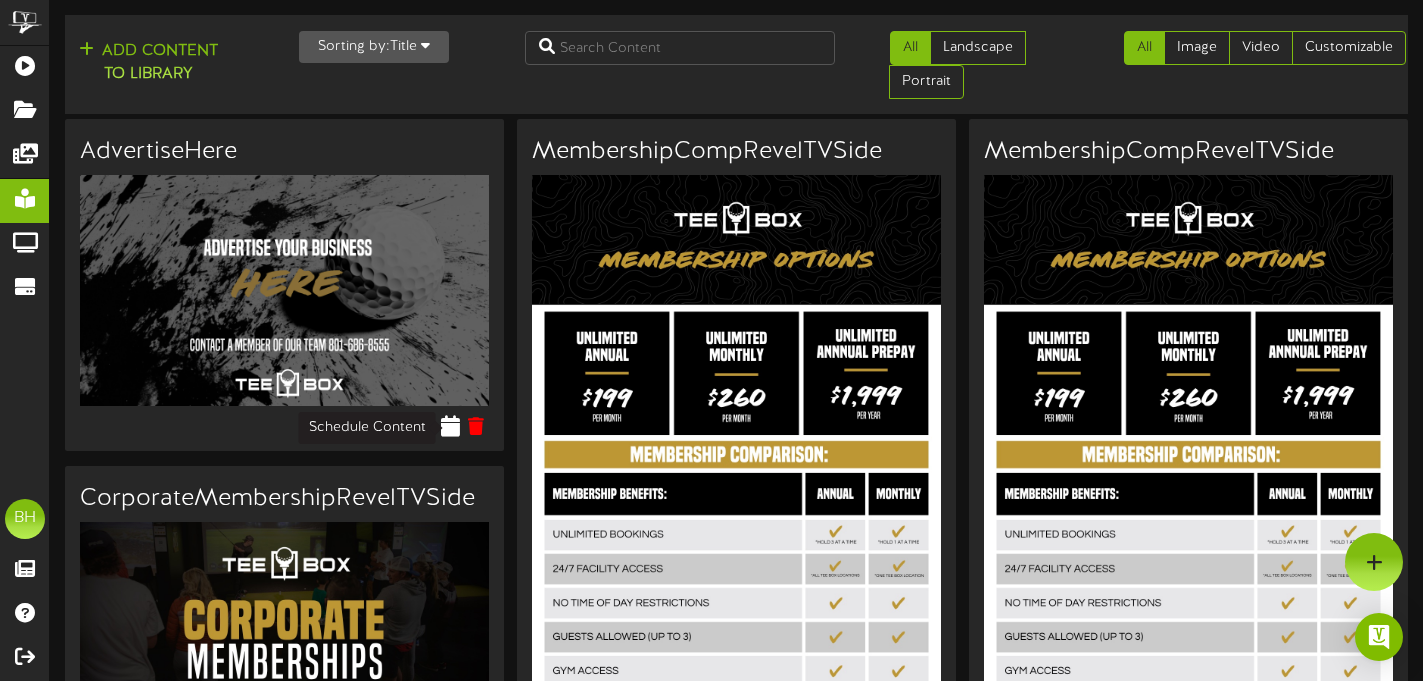 click at bounding box center [451, 425] 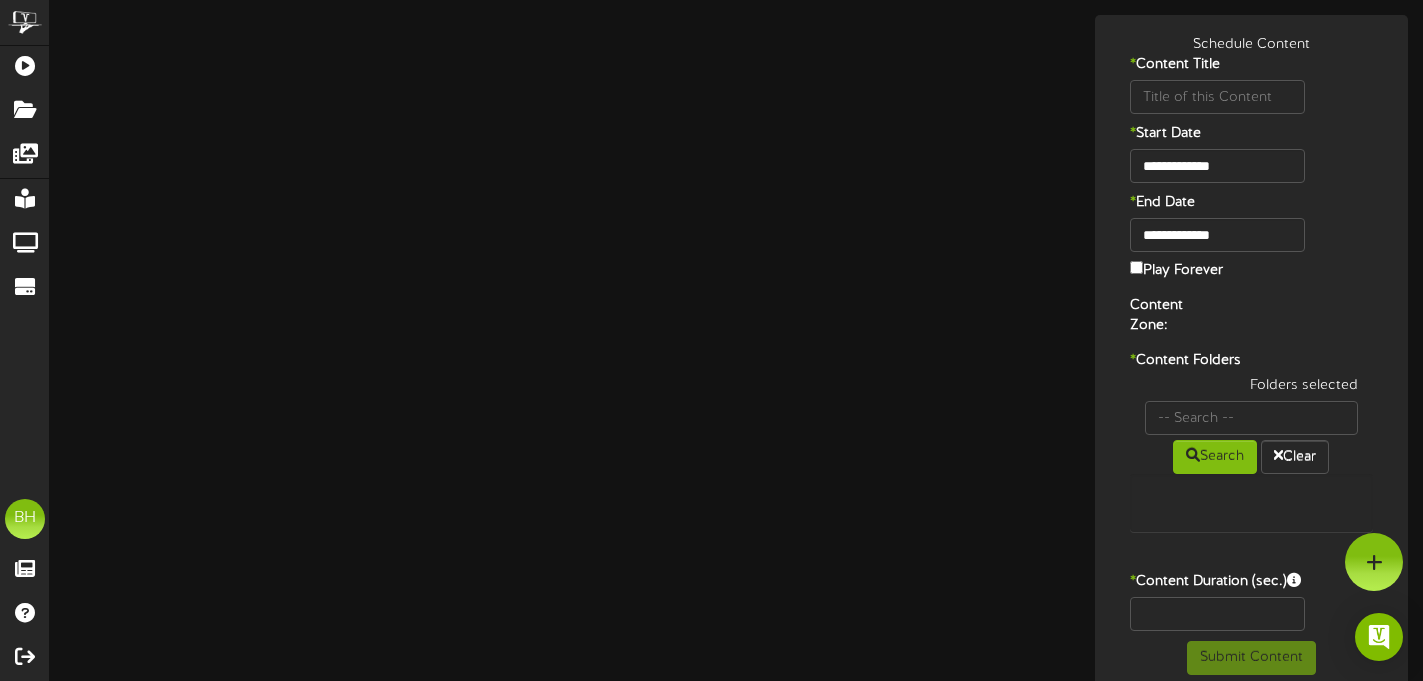 type on "AdvertiseHere" 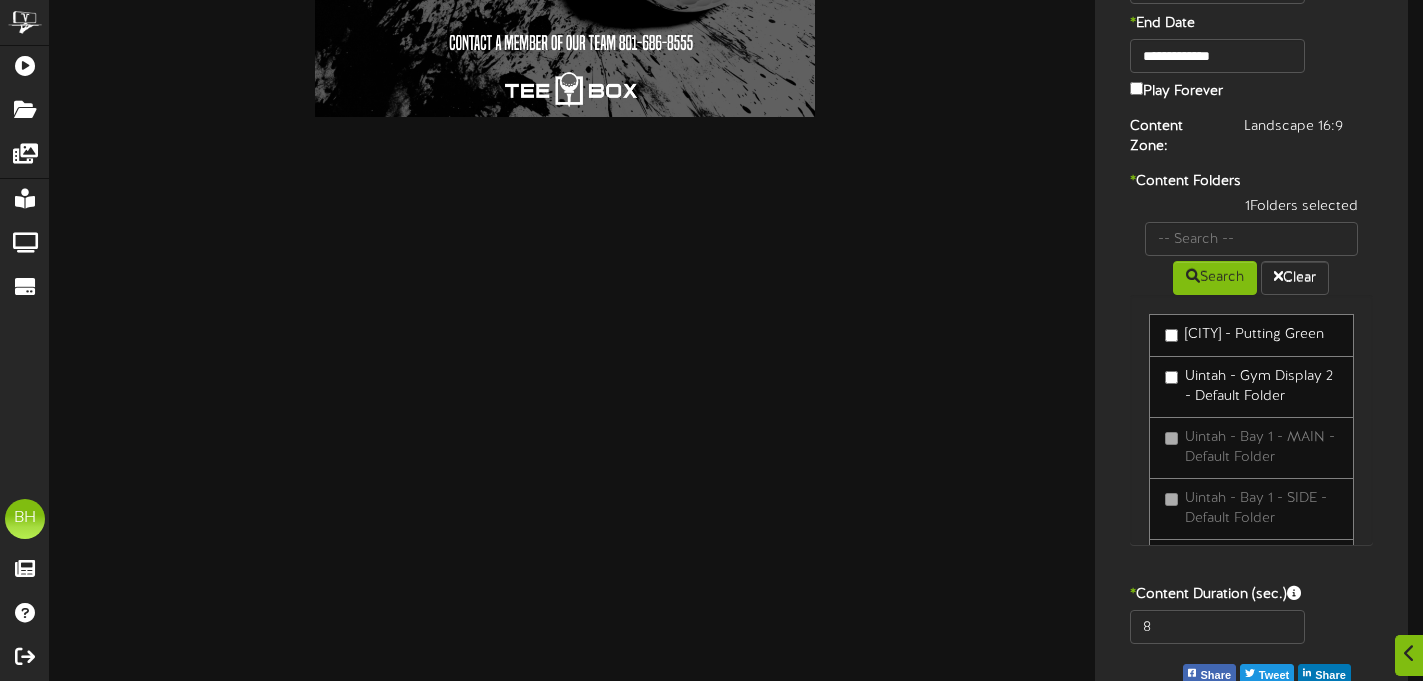 scroll, scrollTop: 245, scrollLeft: 0, axis: vertical 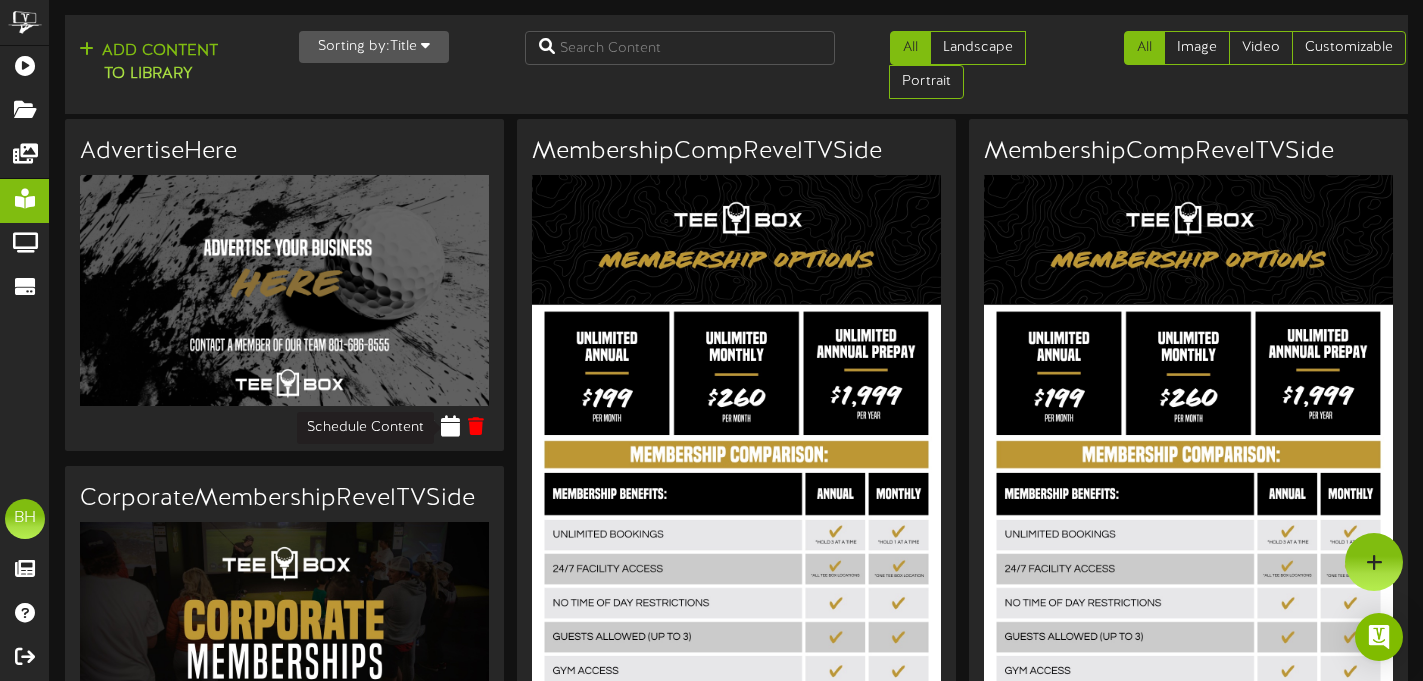 click at bounding box center [451, 425] 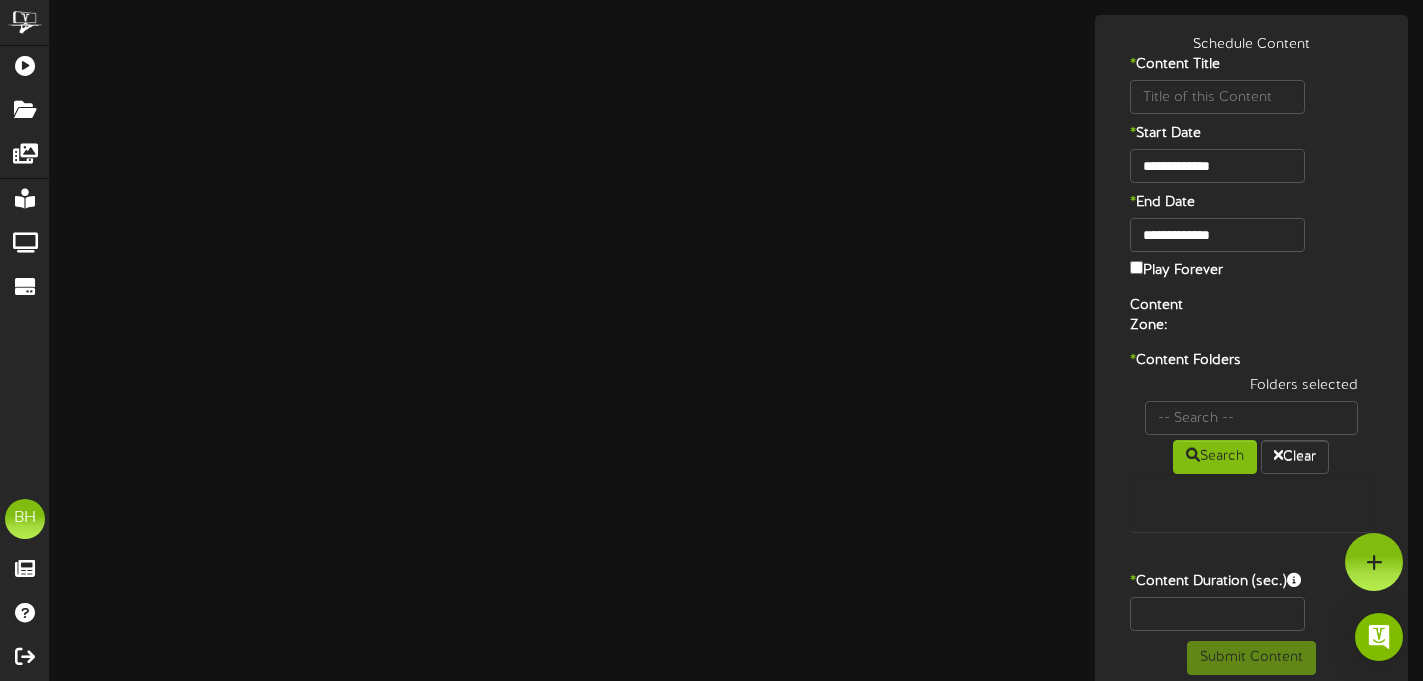 type on "AdvertiseHere" 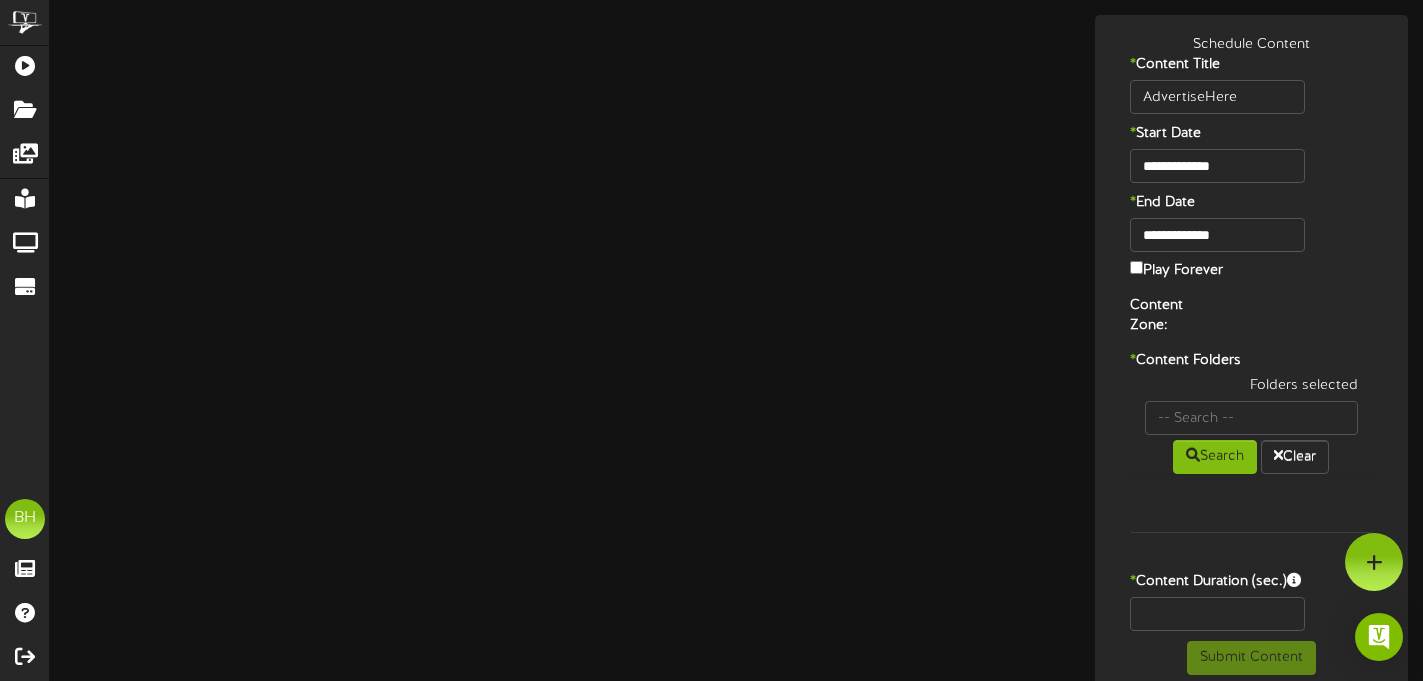 type on "8" 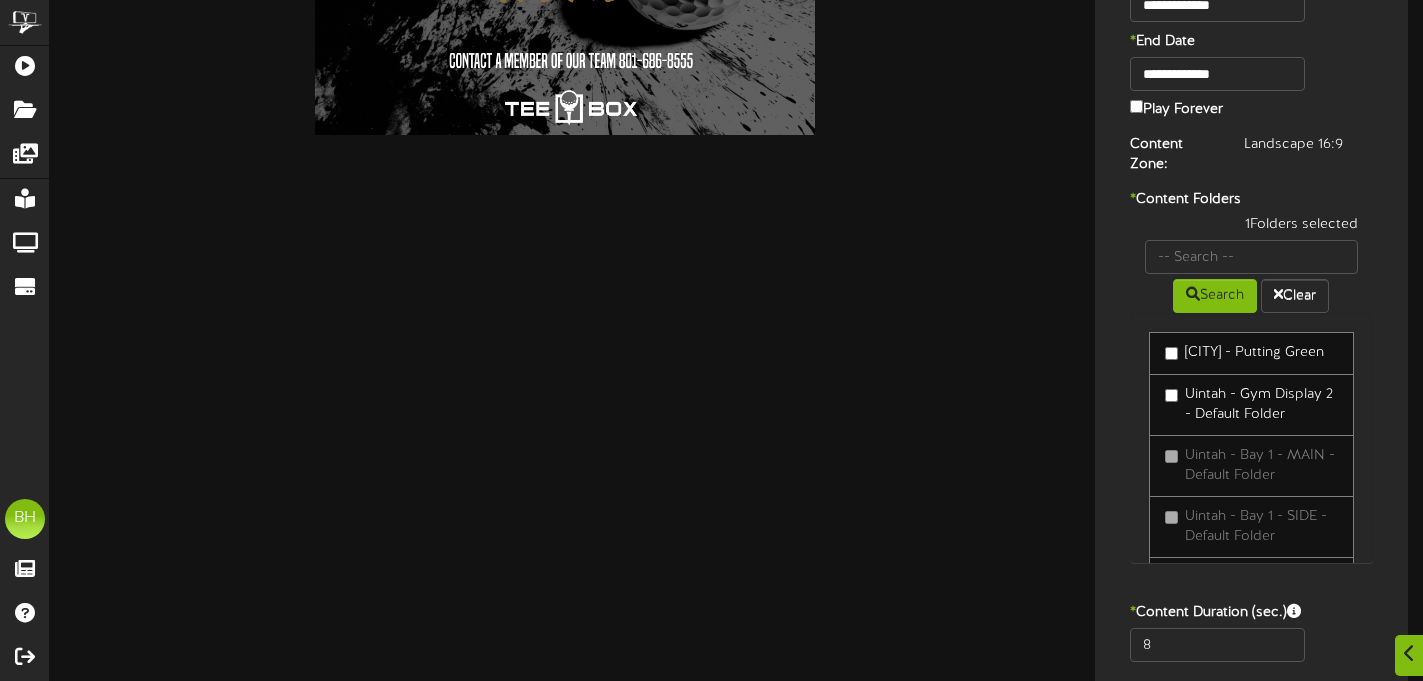 scroll, scrollTop: 0, scrollLeft: 0, axis: both 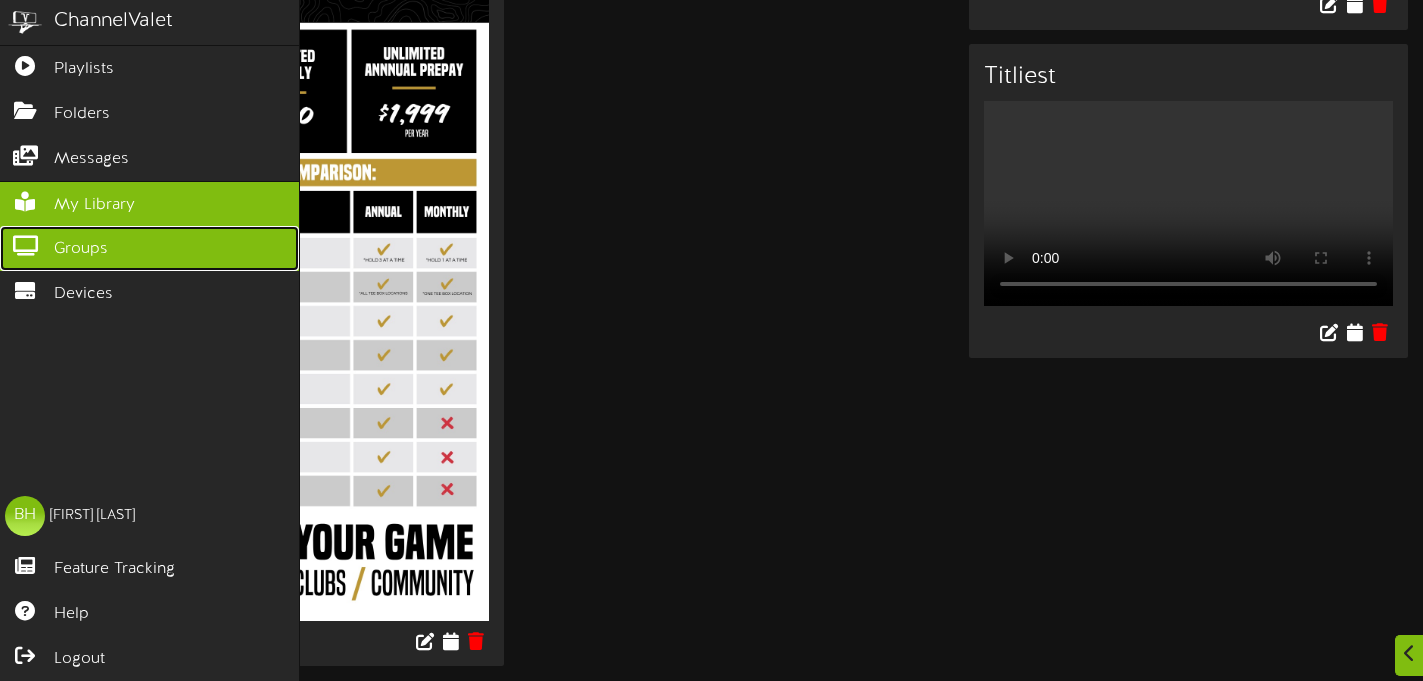 click at bounding box center [25, 243] 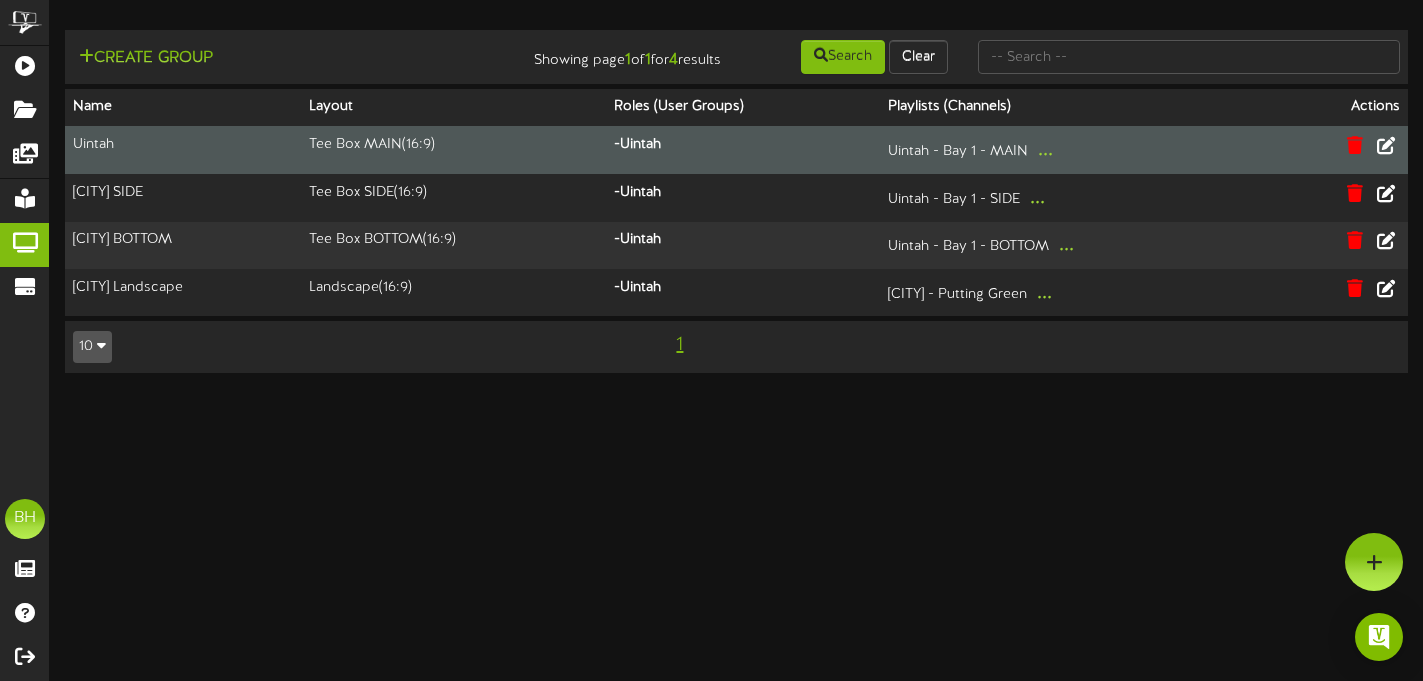 click on "Tee Box MAIN  ( 16:9 )" at bounding box center [453, 150] 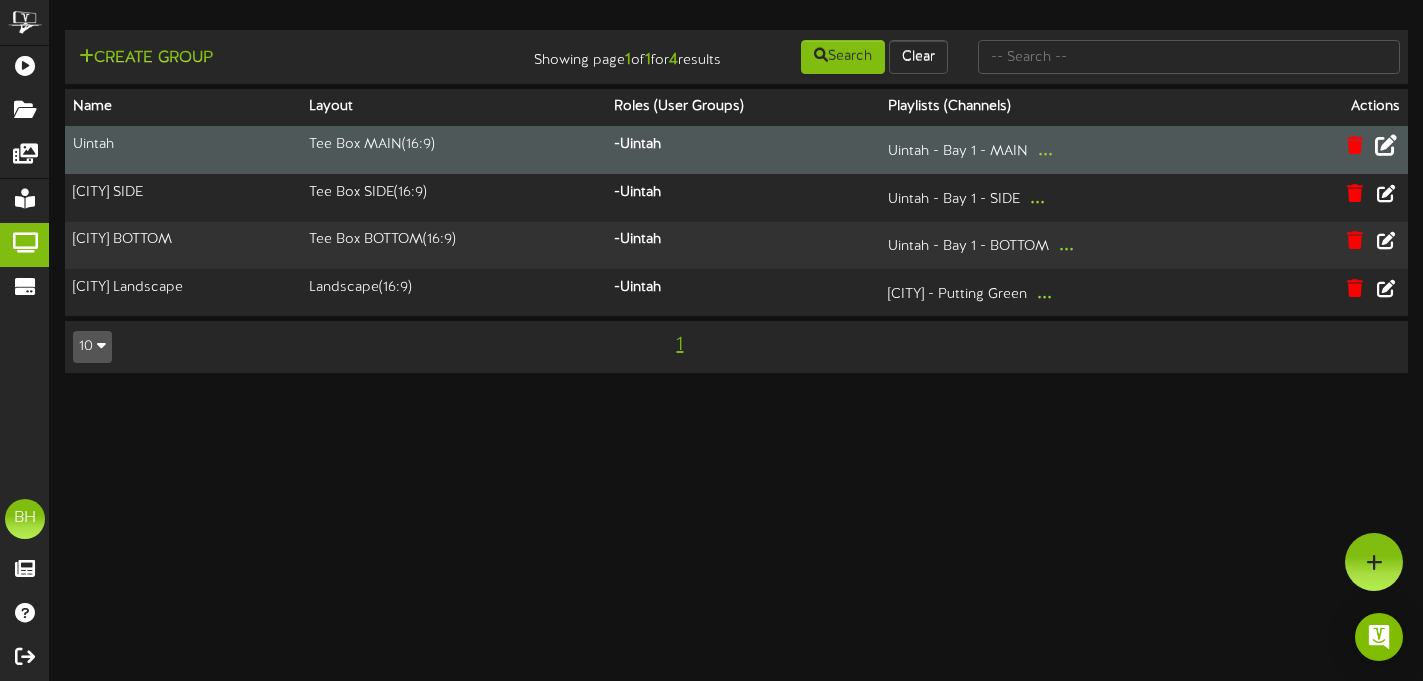 click at bounding box center [1386, 145] 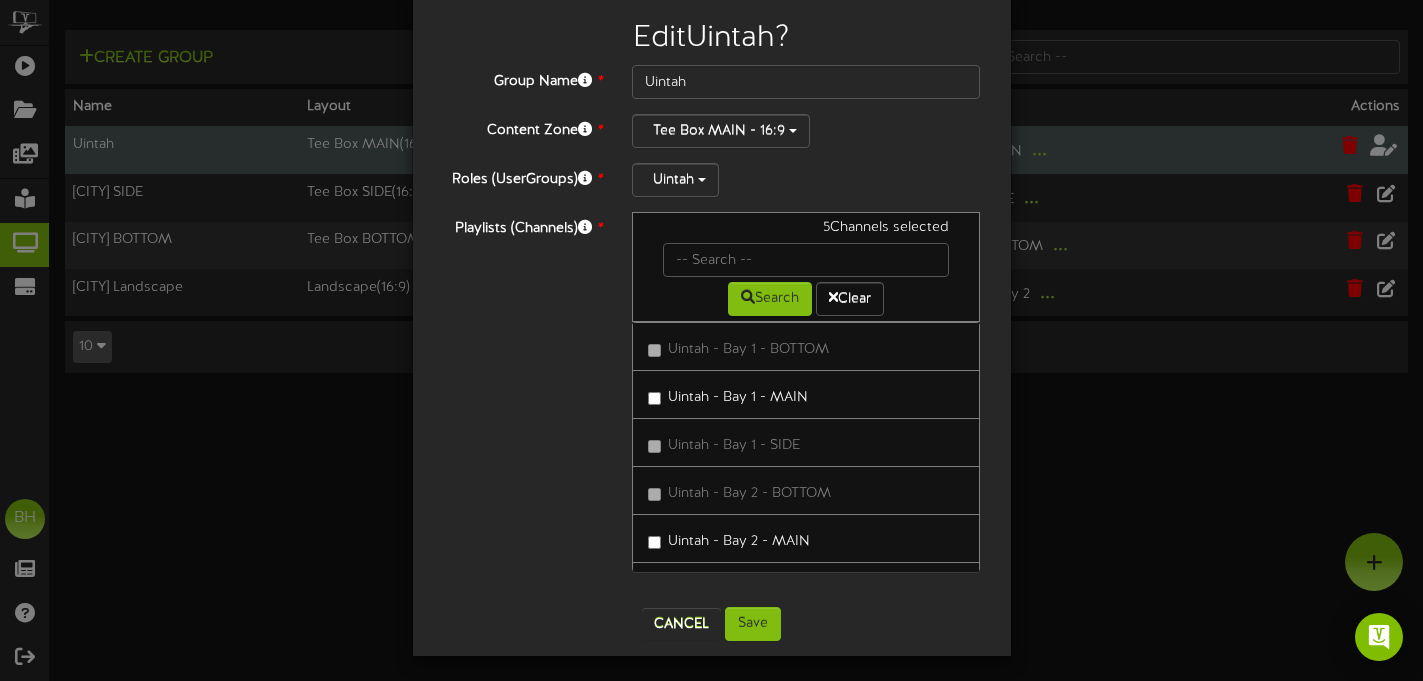 scroll, scrollTop: 50, scrollLeft: 0, axis: vertical 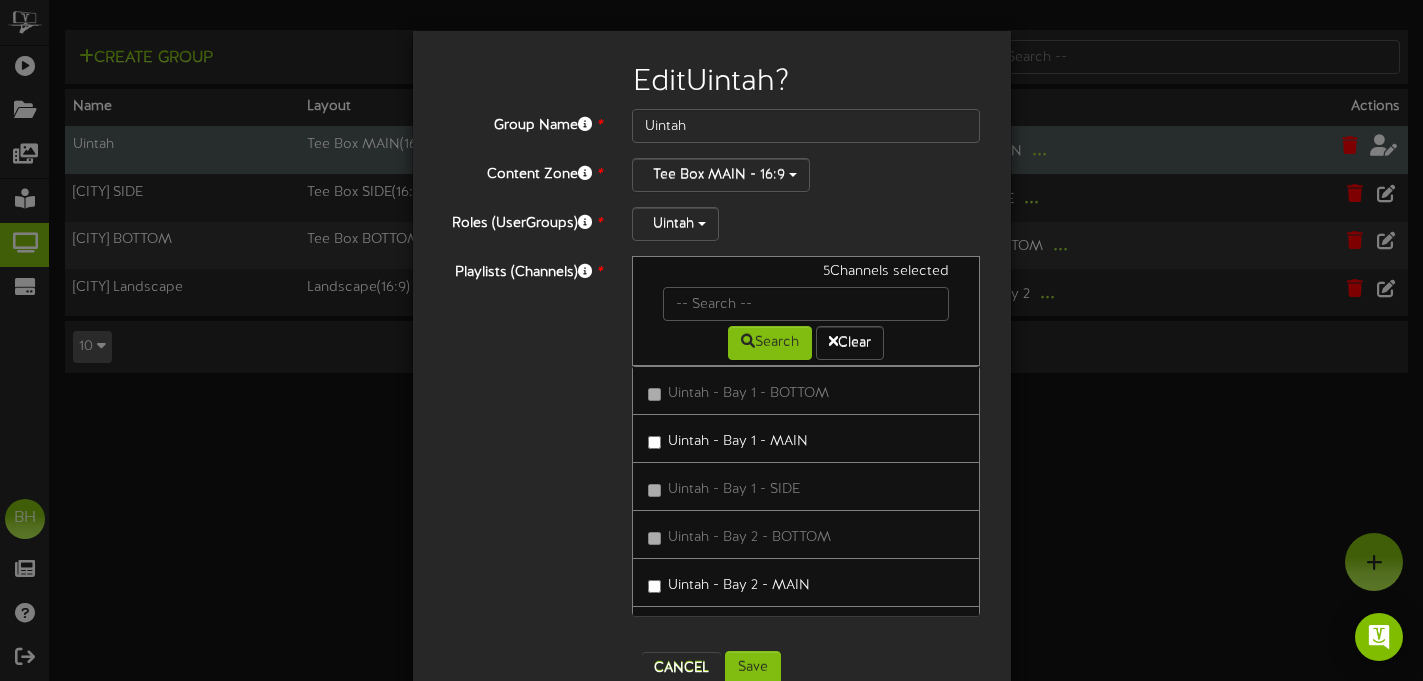 click on "Edit  [CITY] ?
Group Name
*
[CITY]
Content Zone
*
Tee Box MAIN - 16:9
Roles (UserGroups)
*
[CITY]
Playlists (Channels)
*
5" at bounding box center [711, 340] 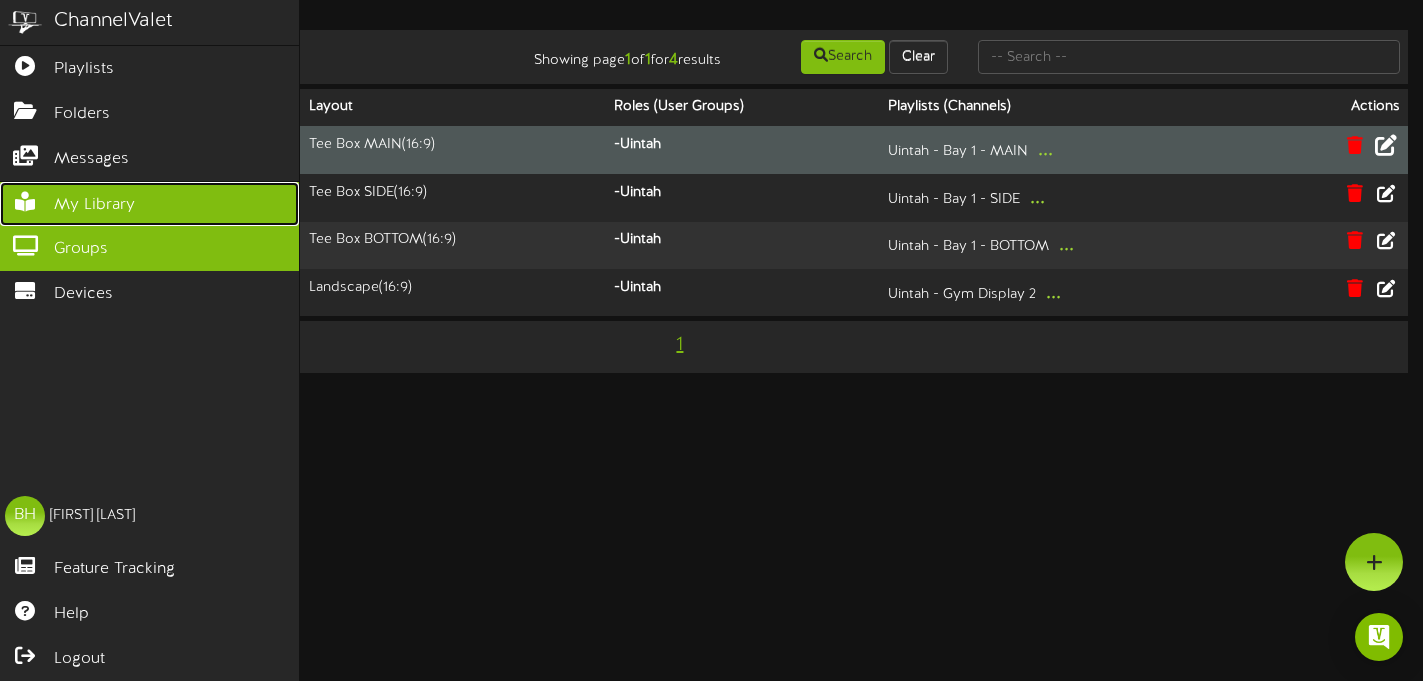 click at bounding box center (25, 199) 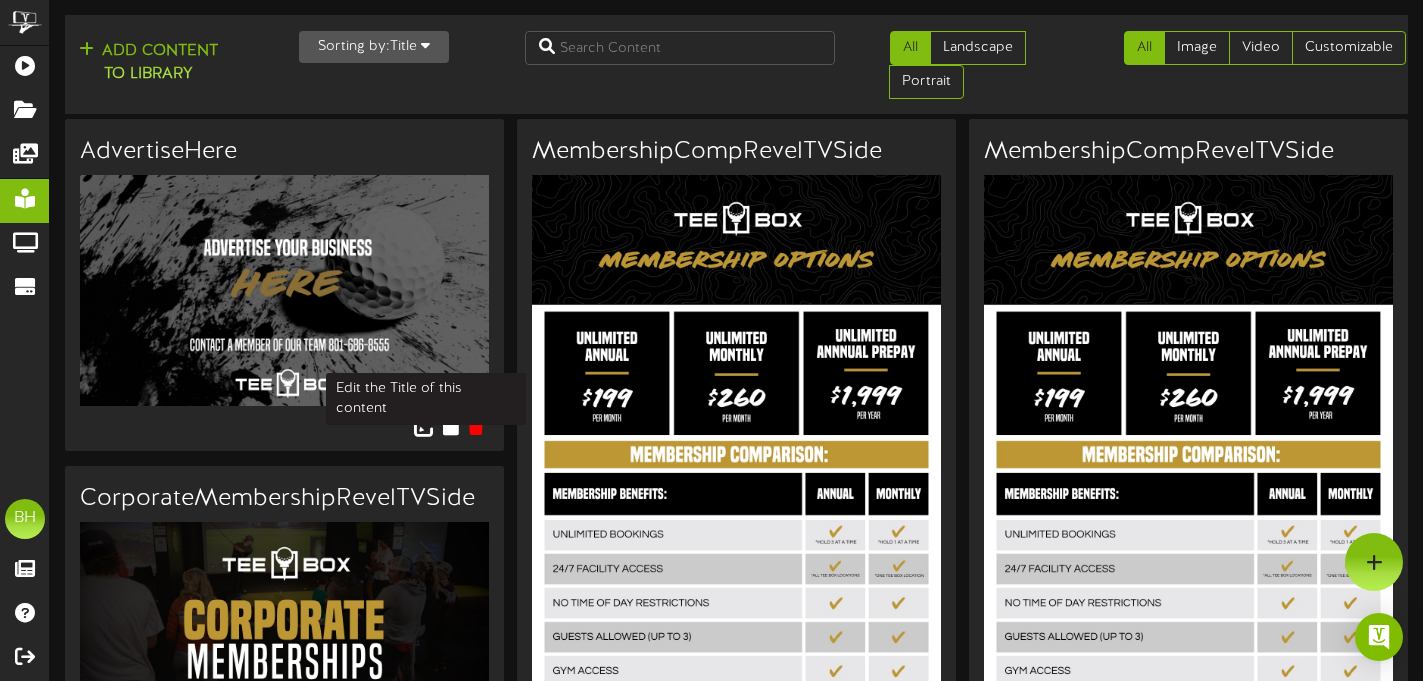 click at bounding box center [426, 425] 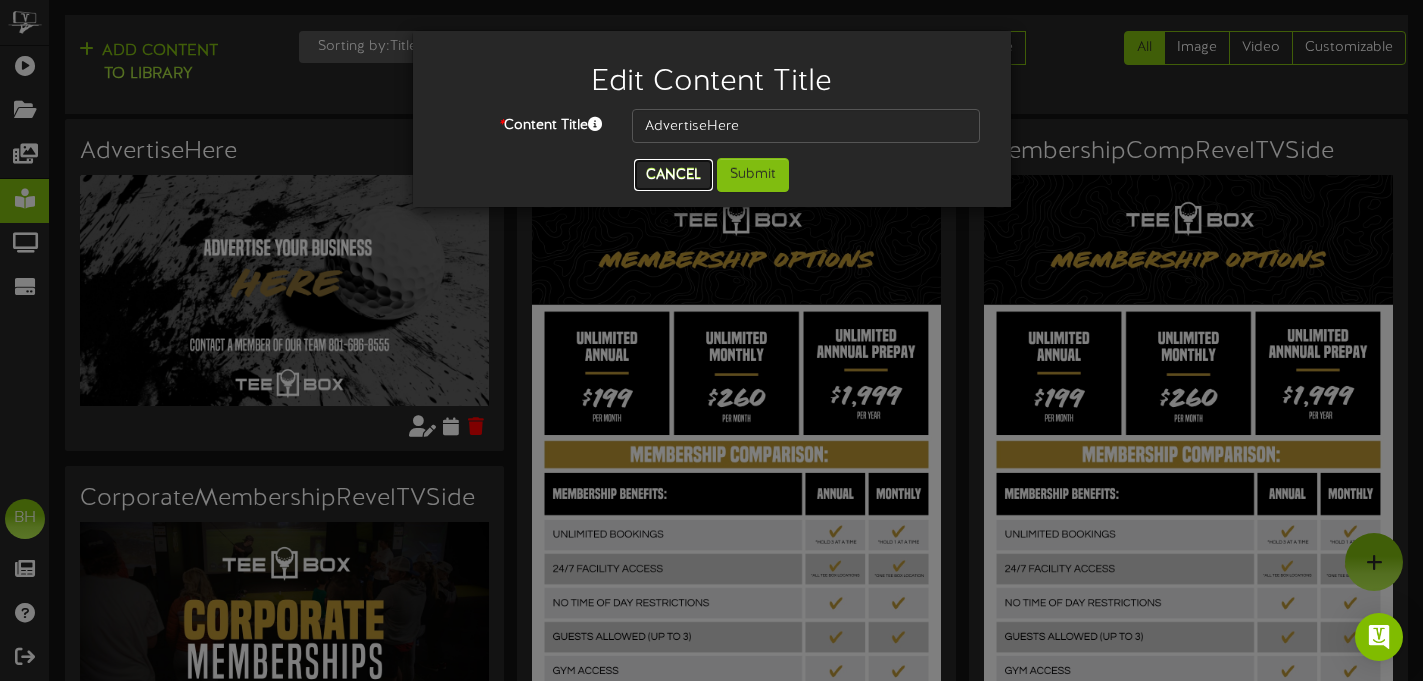 click on "Cancel" at bounding box center [673, 175] 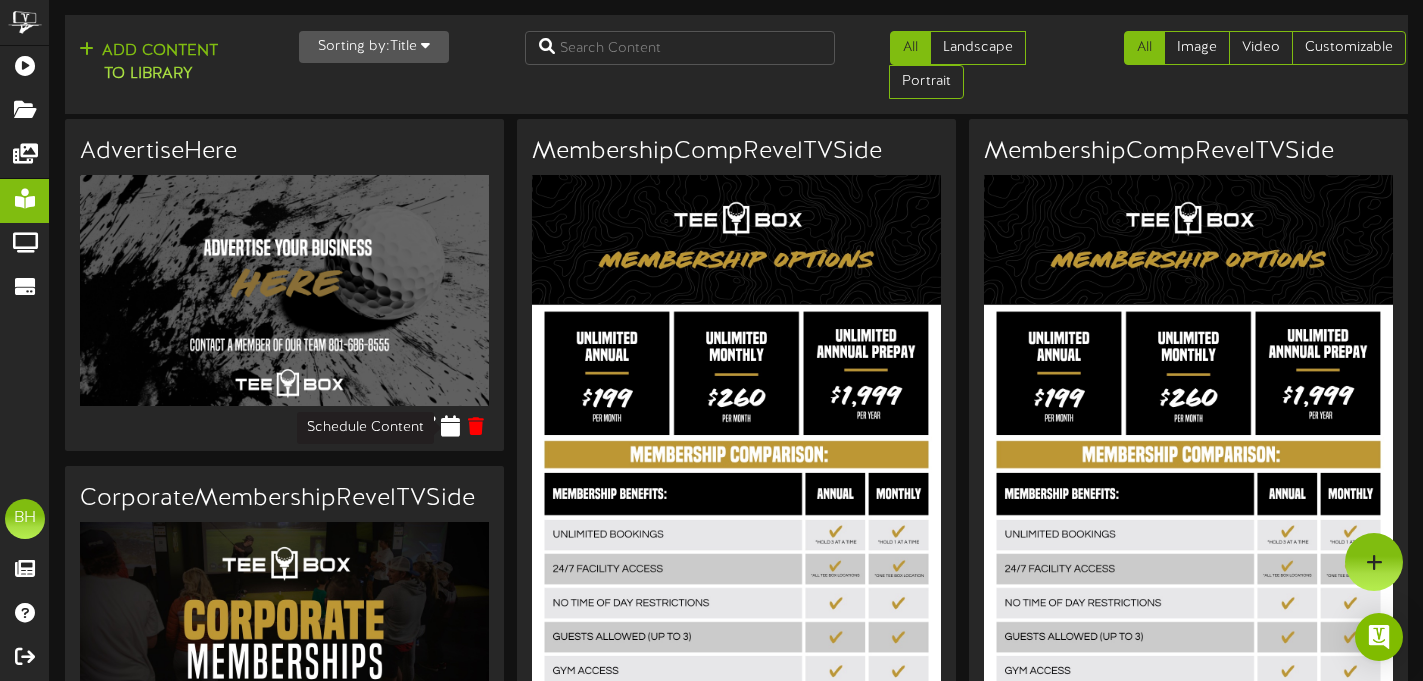 click at bounding box center (451, 425) 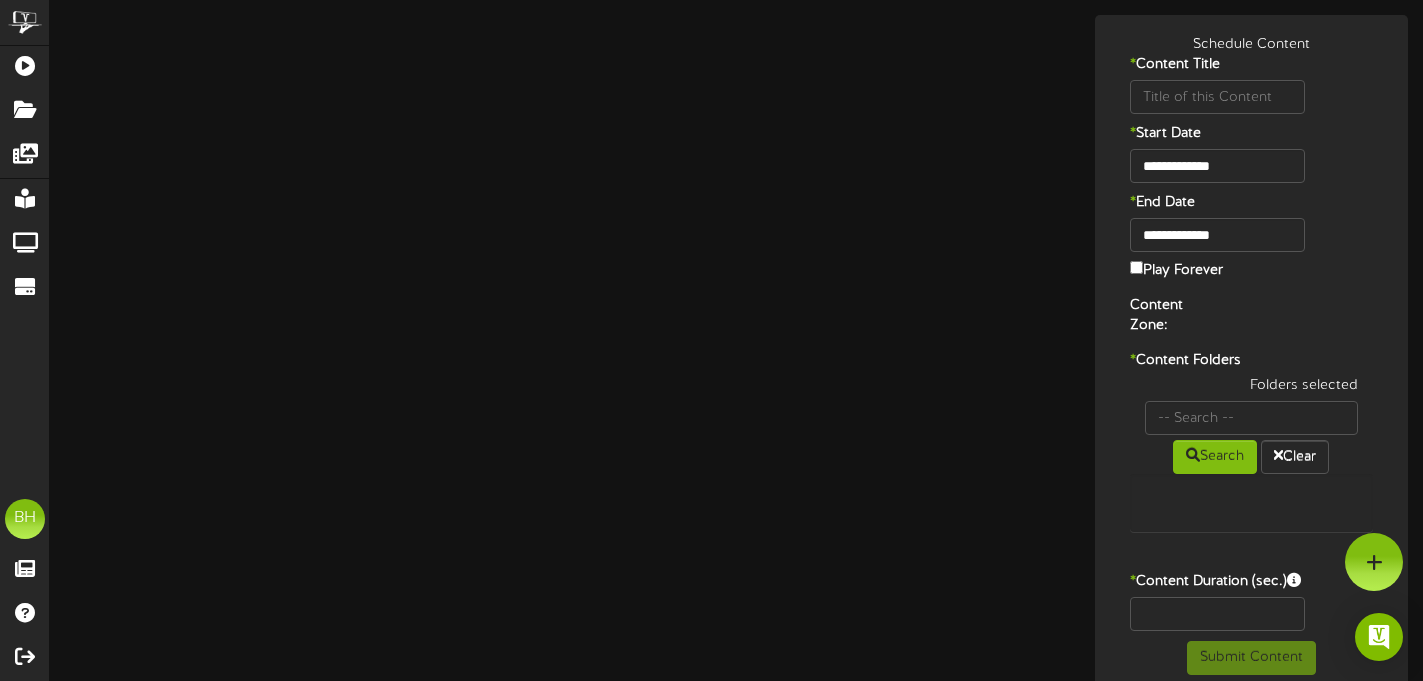 type on "AdvertiseHere" 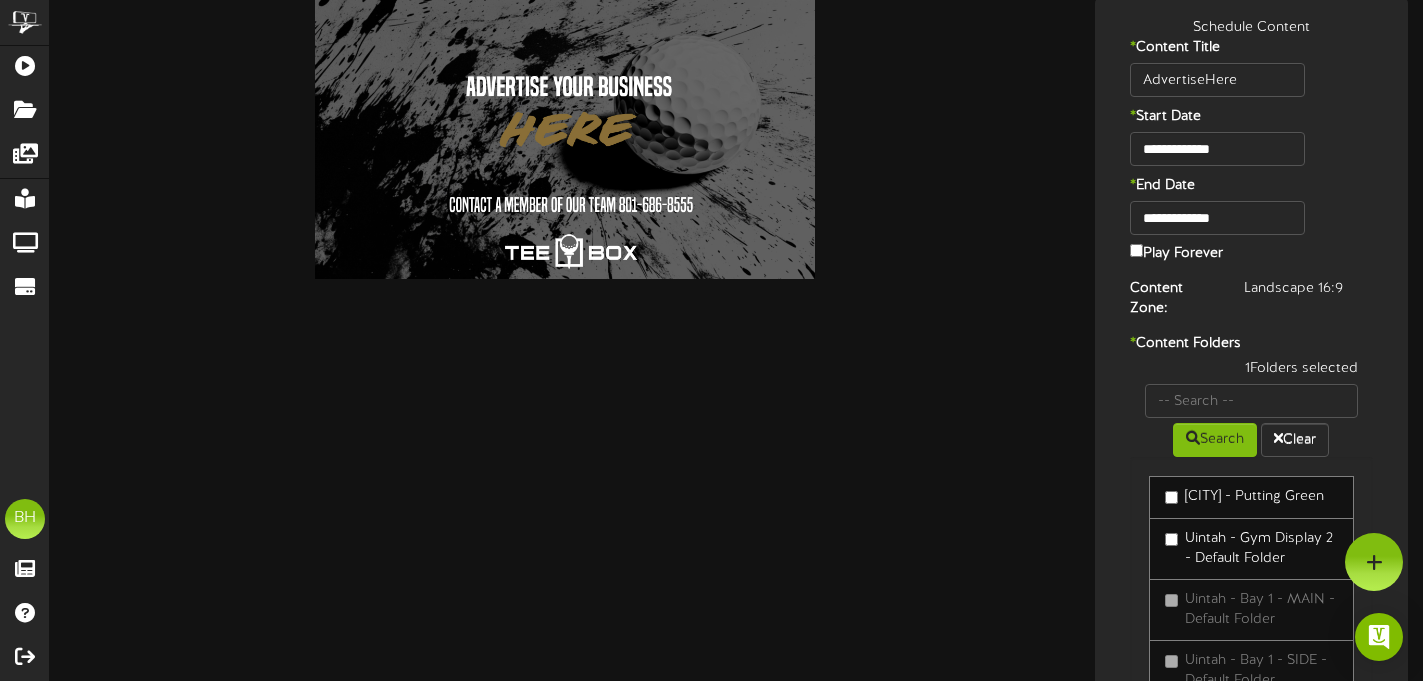 scroll, scrollTop: 0, scrollLeft: 0, axis: both 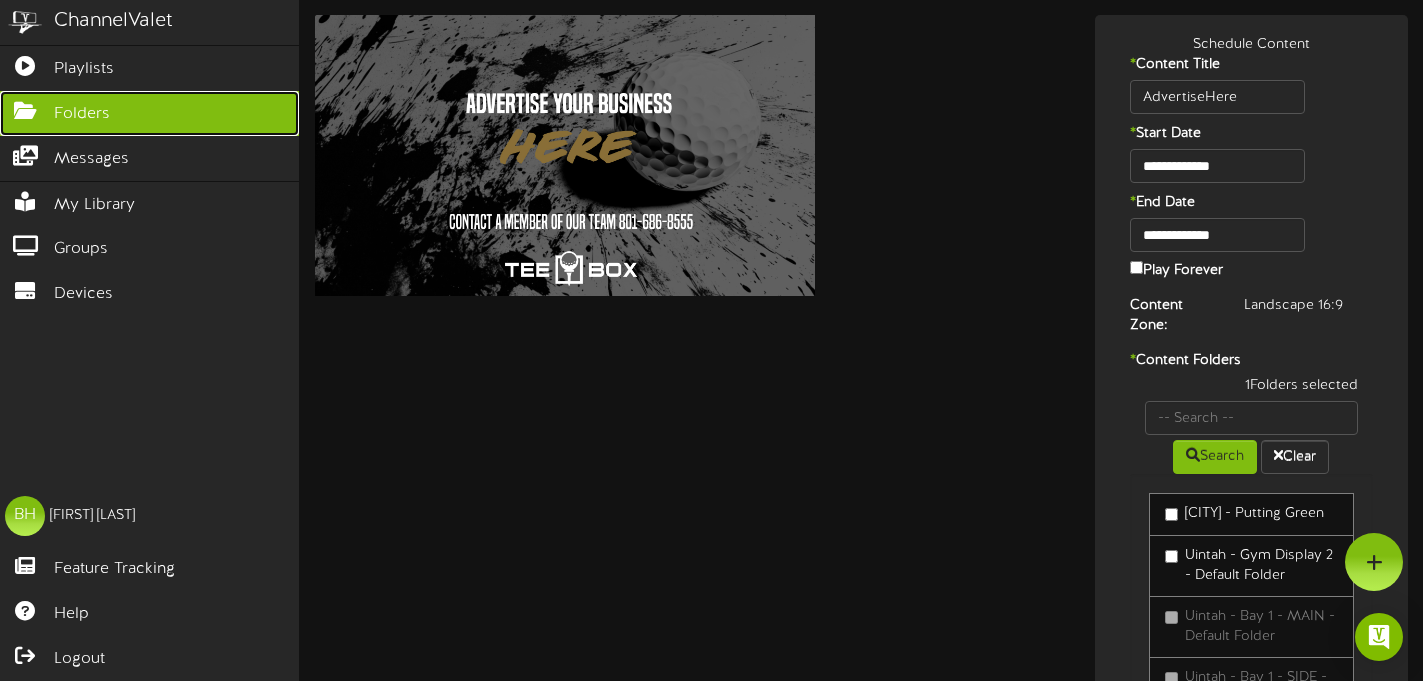 click on "Folders" at bounding box center (82, 114) 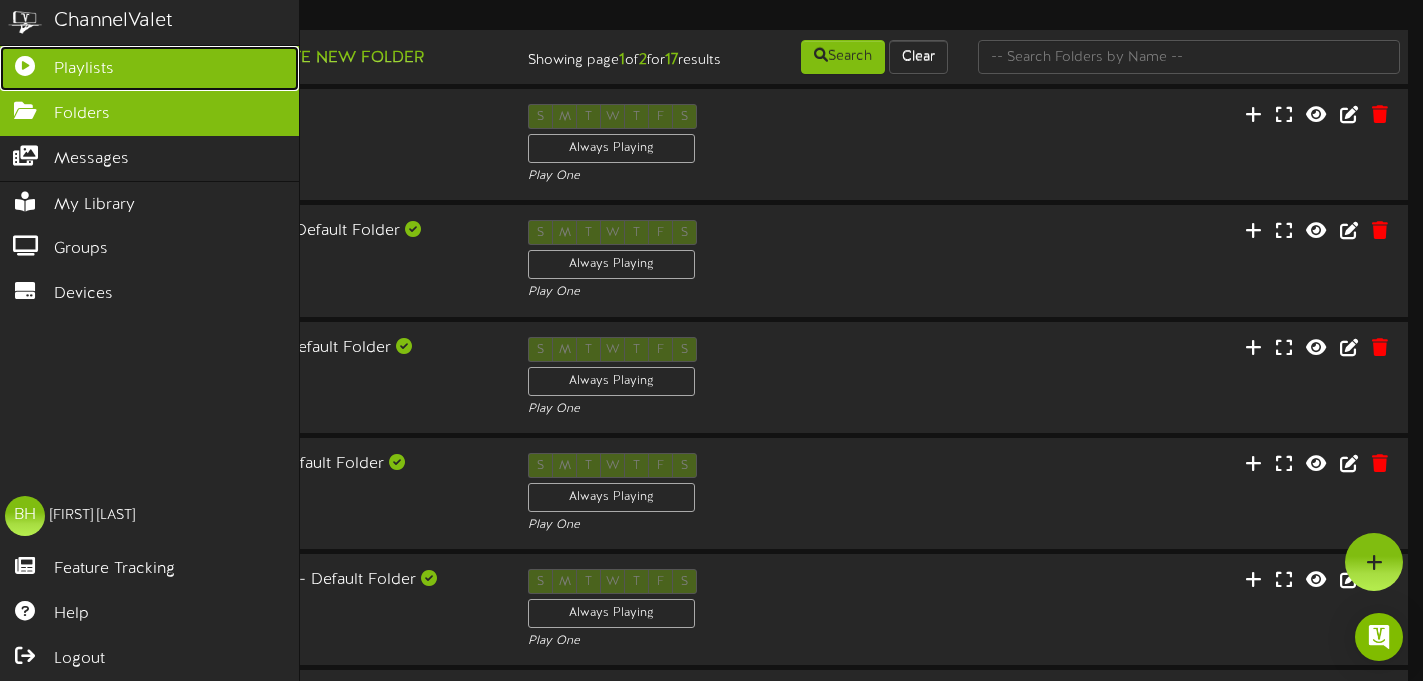click on "Playlists" at bounding box center [84, 69] 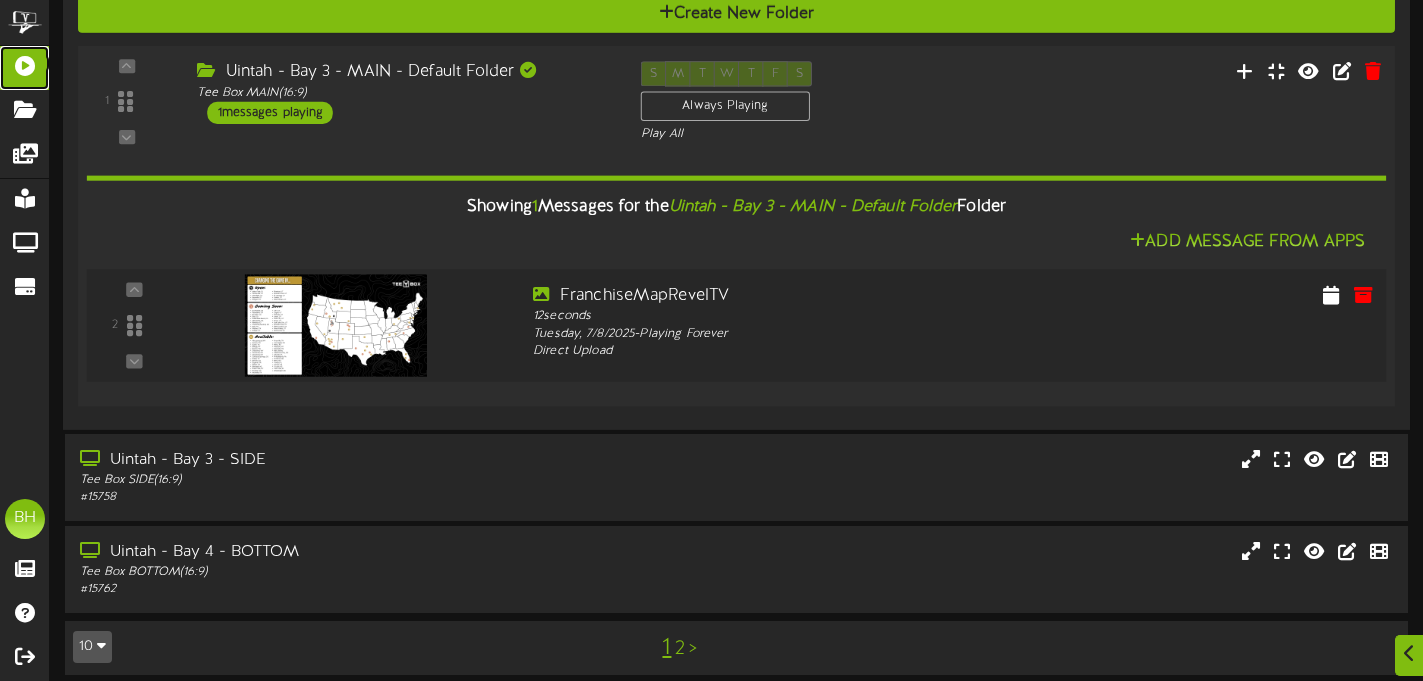 scroll, scrollTop: 910, scrollLeft: 0, axis: vertical 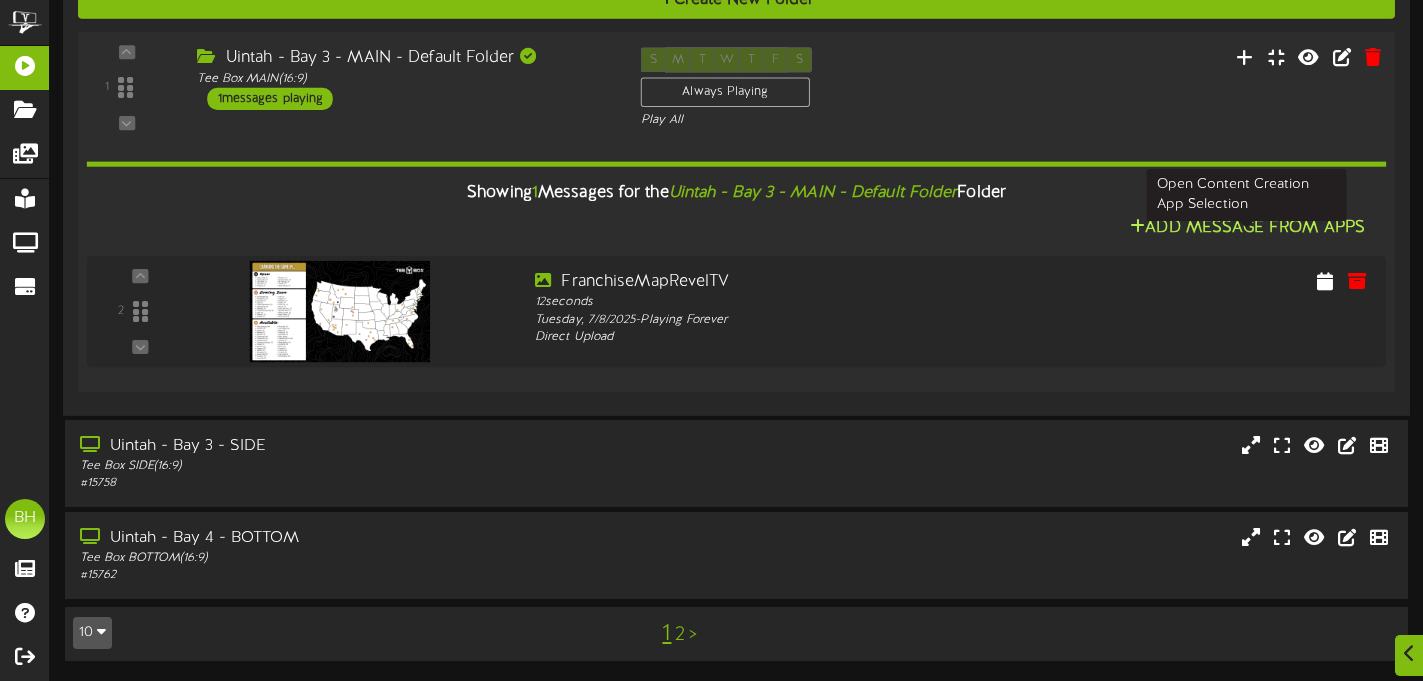 click on "Add Message From Apps" at bounding box center [1247, 227] 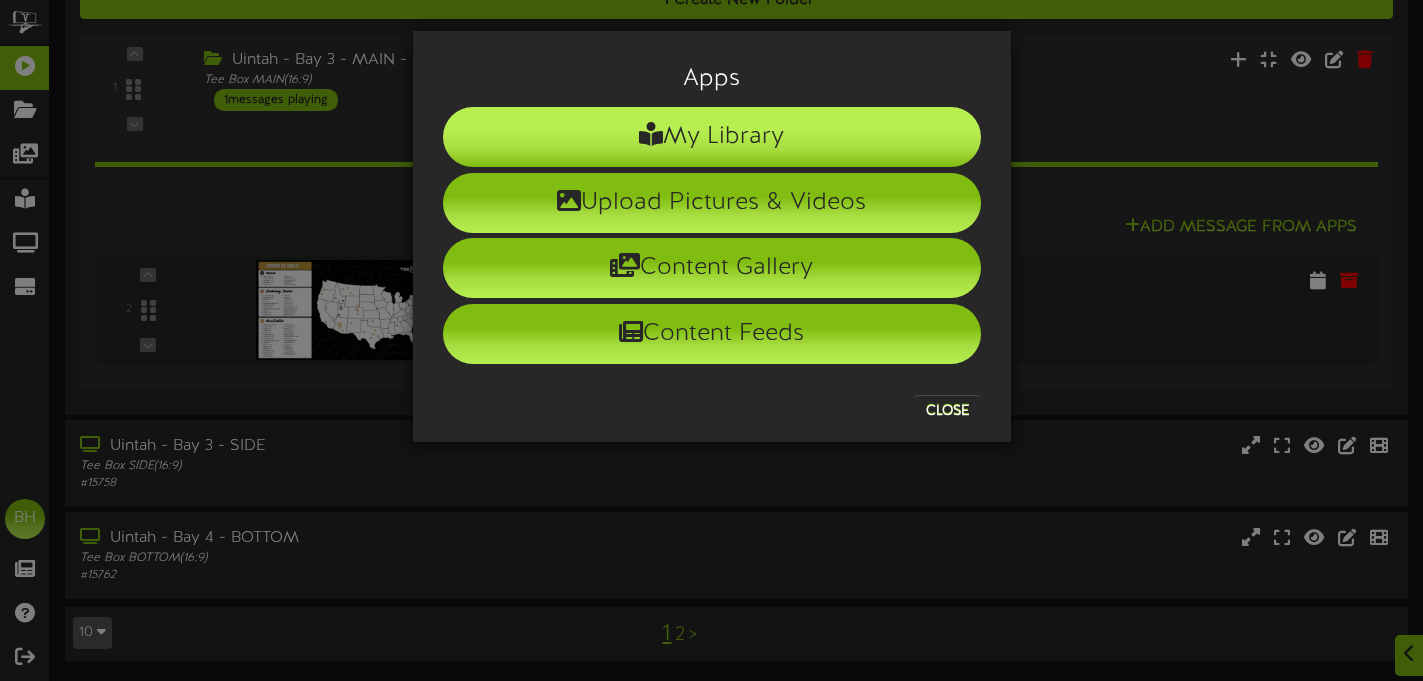 click on "My Library" at bounding box center [712, 137] 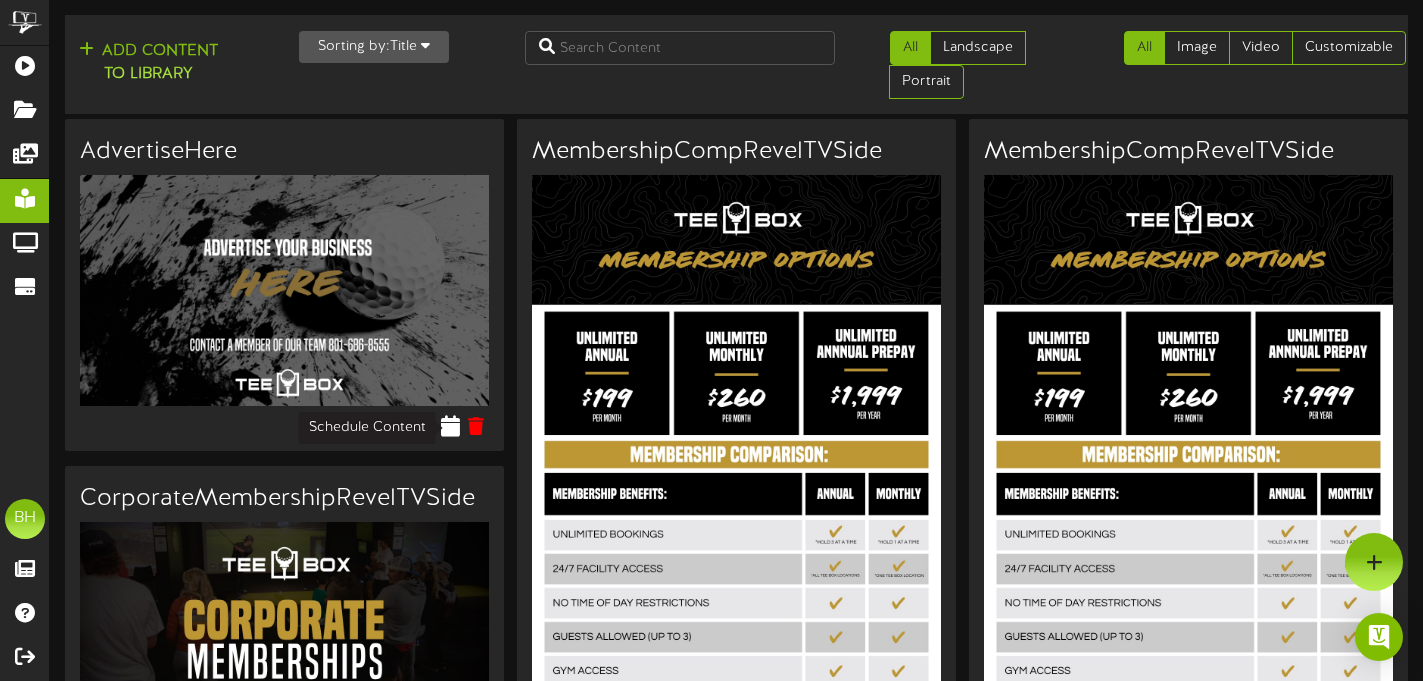 click at bounding box center (451, 425) 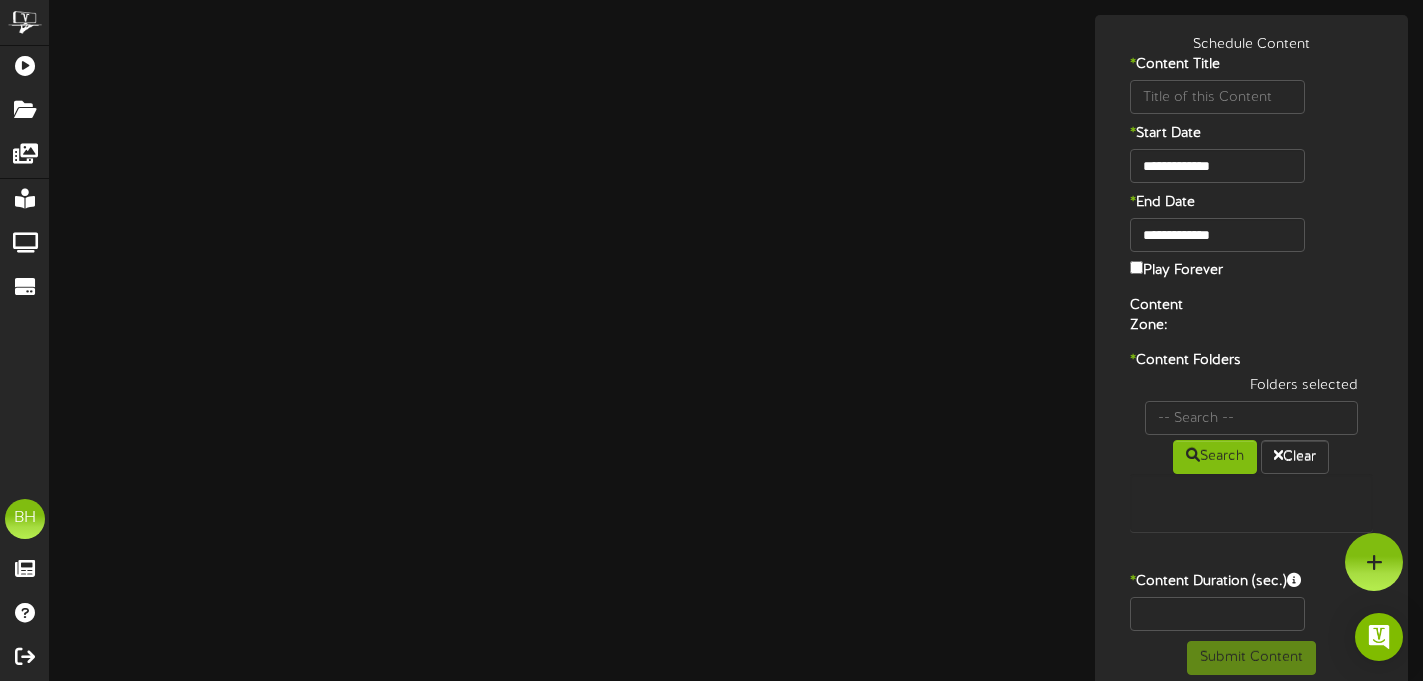 type on "AdvertiseHere" 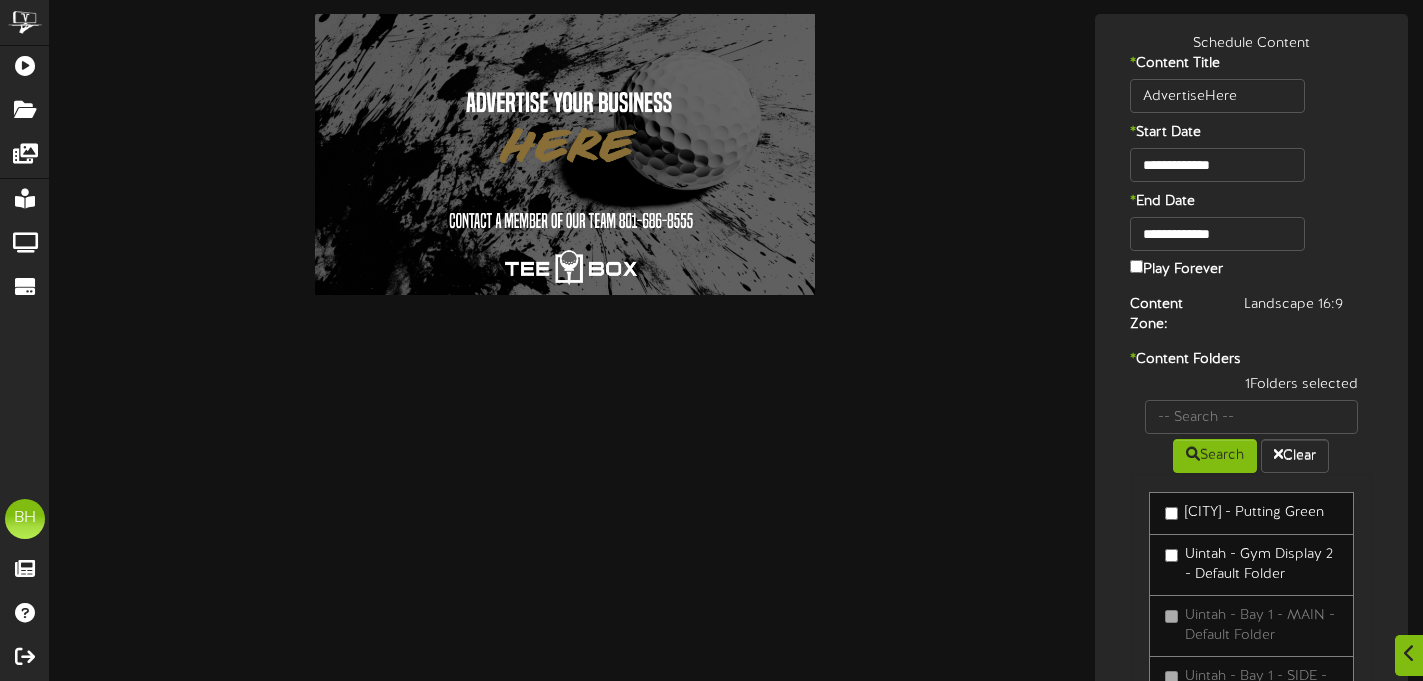 scroll, scrollTop: 0, scrollLeft: 0, axis: both 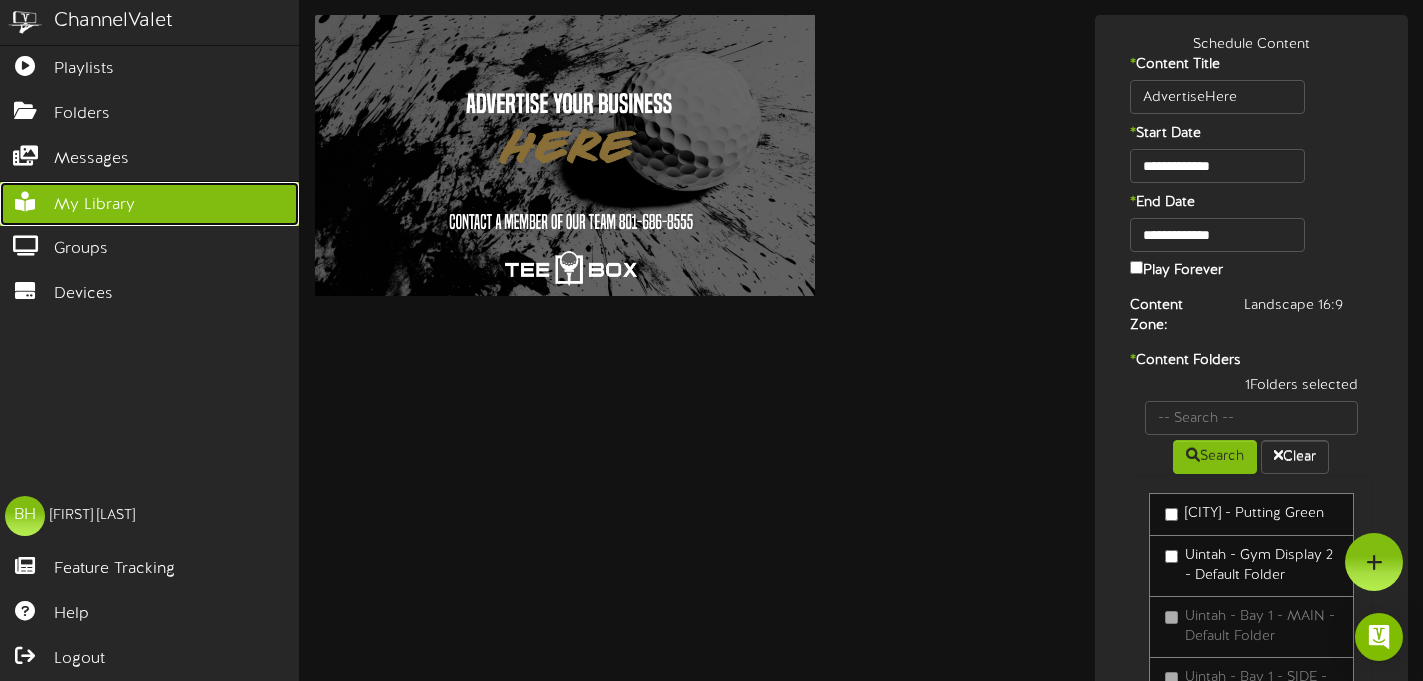 click at bounding box center [25, 199] 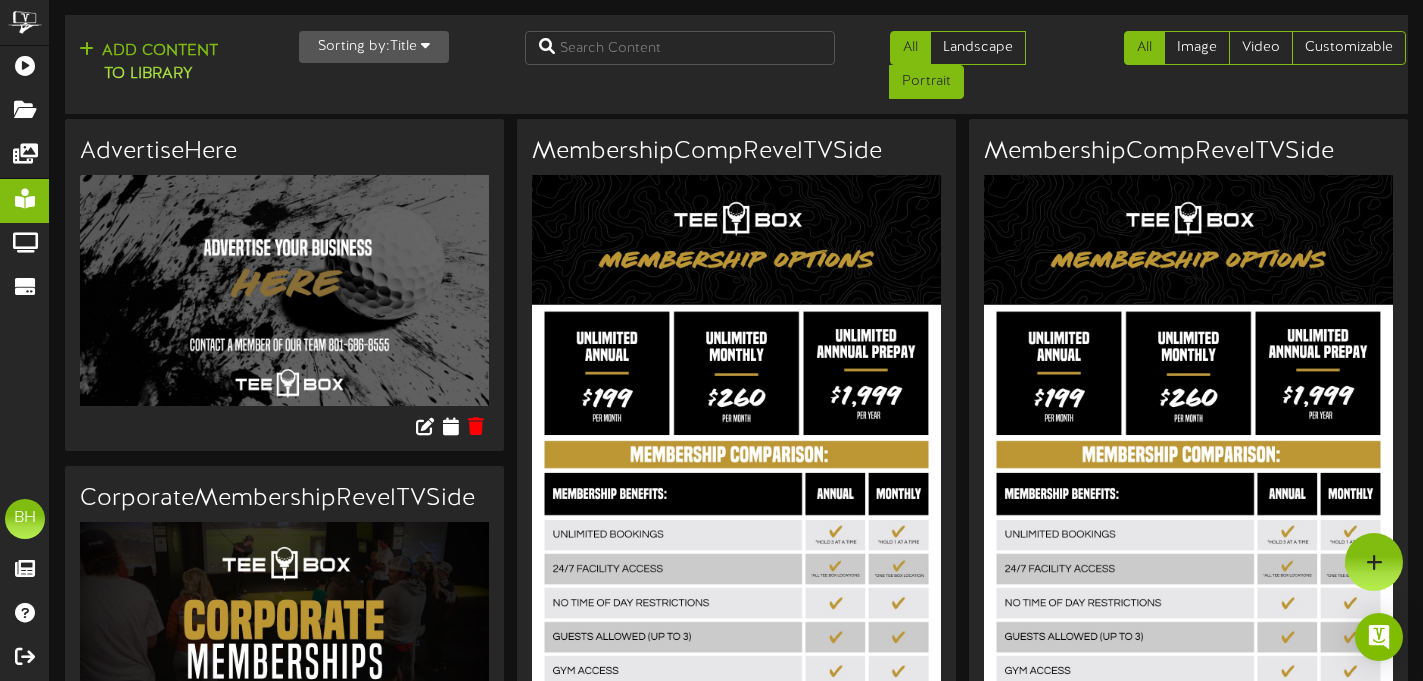 click on "Portrait" at bounding box center (926, 82) 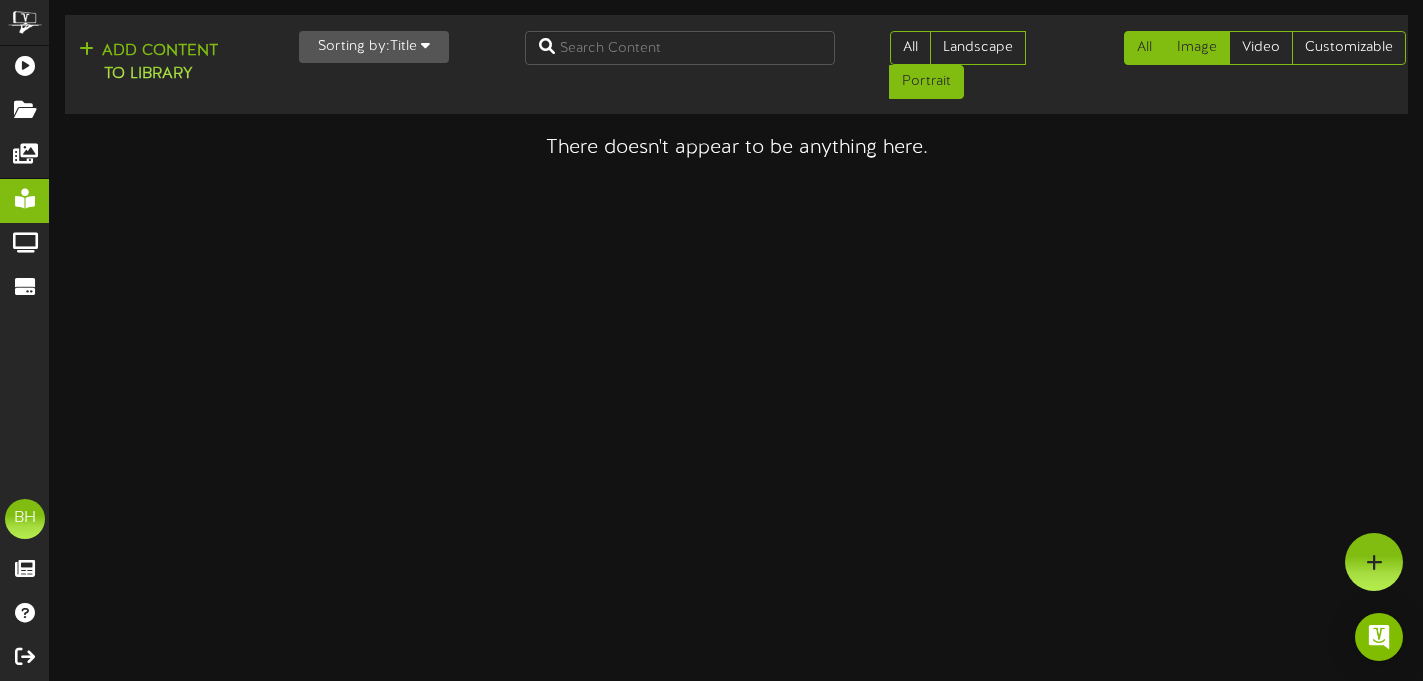 click on "Image" at bounding box center [1197, 48] 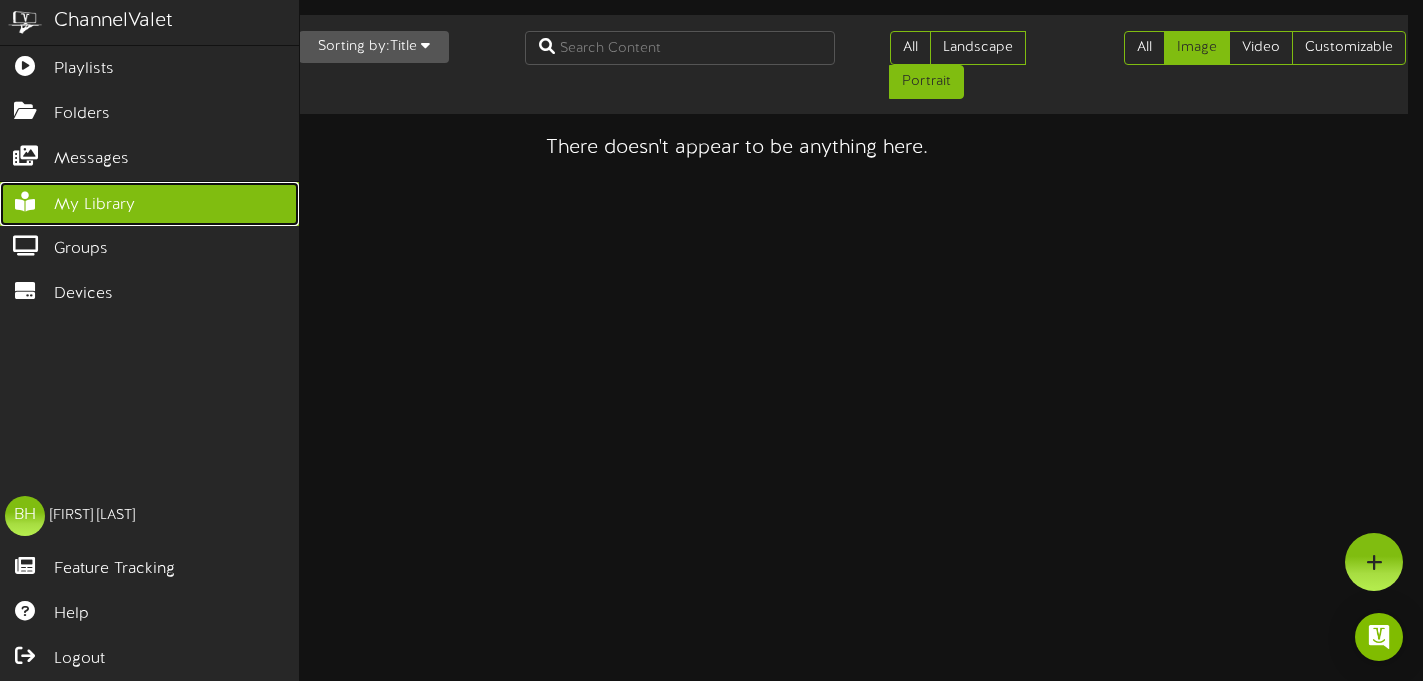 click on "My Library" at bounding box center (149, 204) 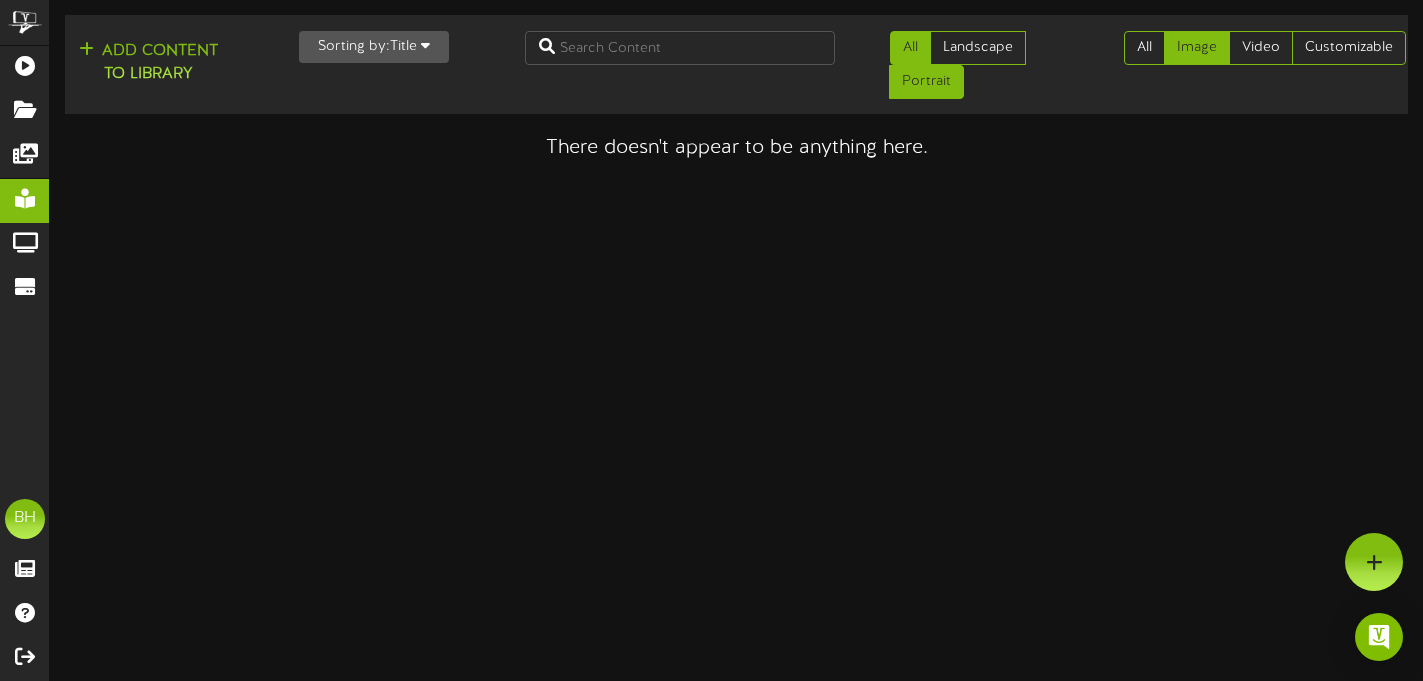 click on "All" at bounding box center (910, 48) 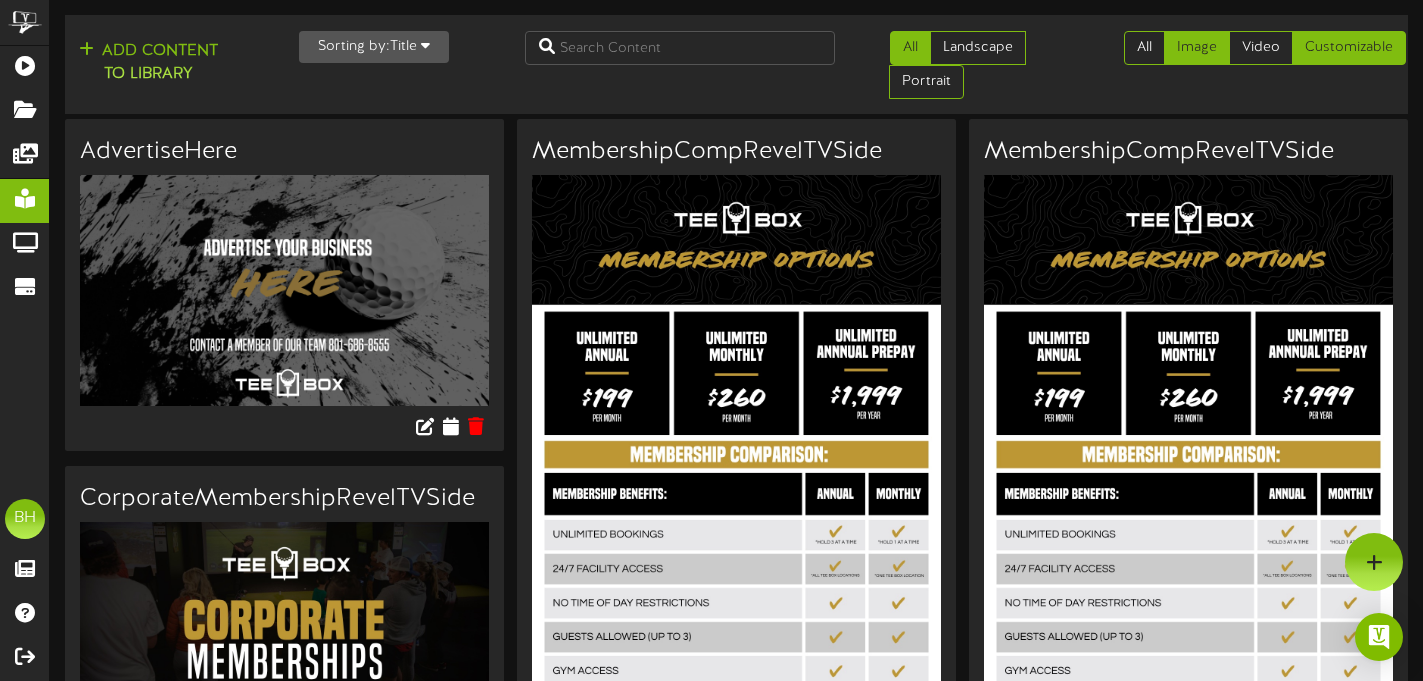 click on "Customizable" at bounding box center (1349, 48) 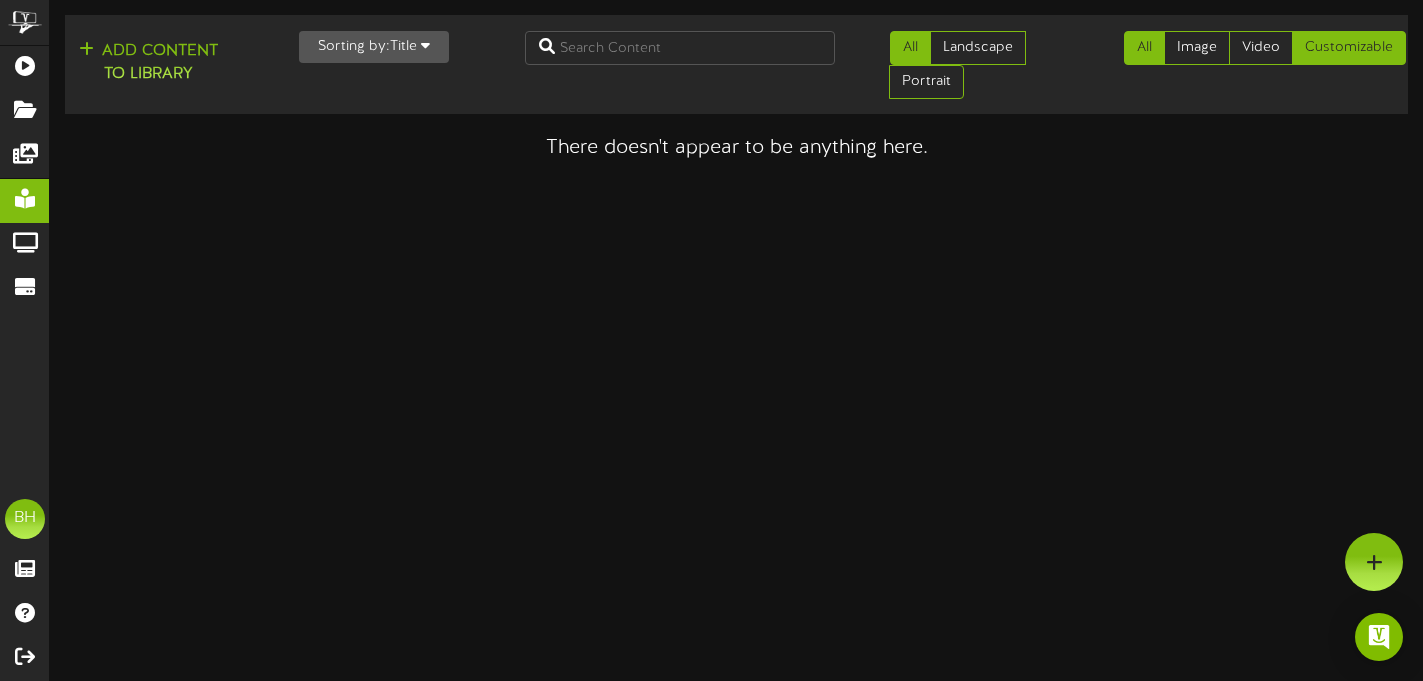 click on "All" at bounding box center [1144, 48] 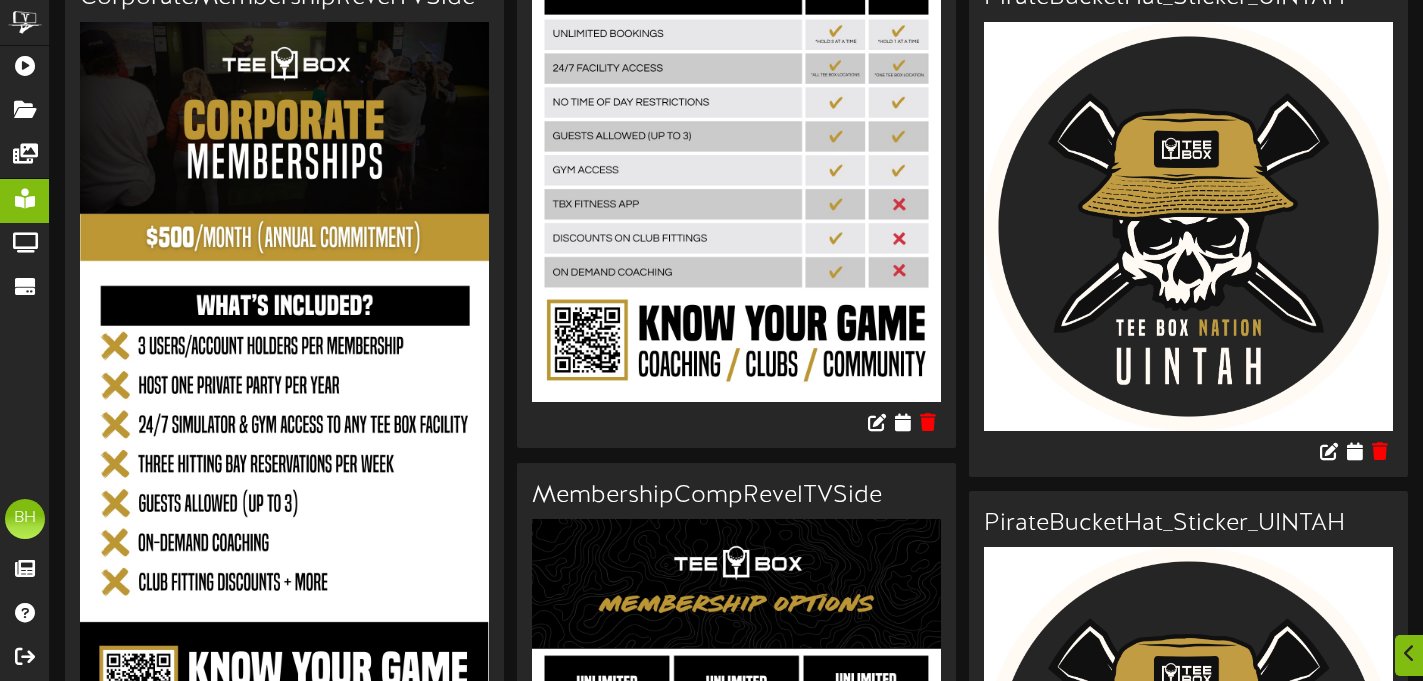 scroll, scrollTop: 1353, scrollLeft: 0, axis: vertical 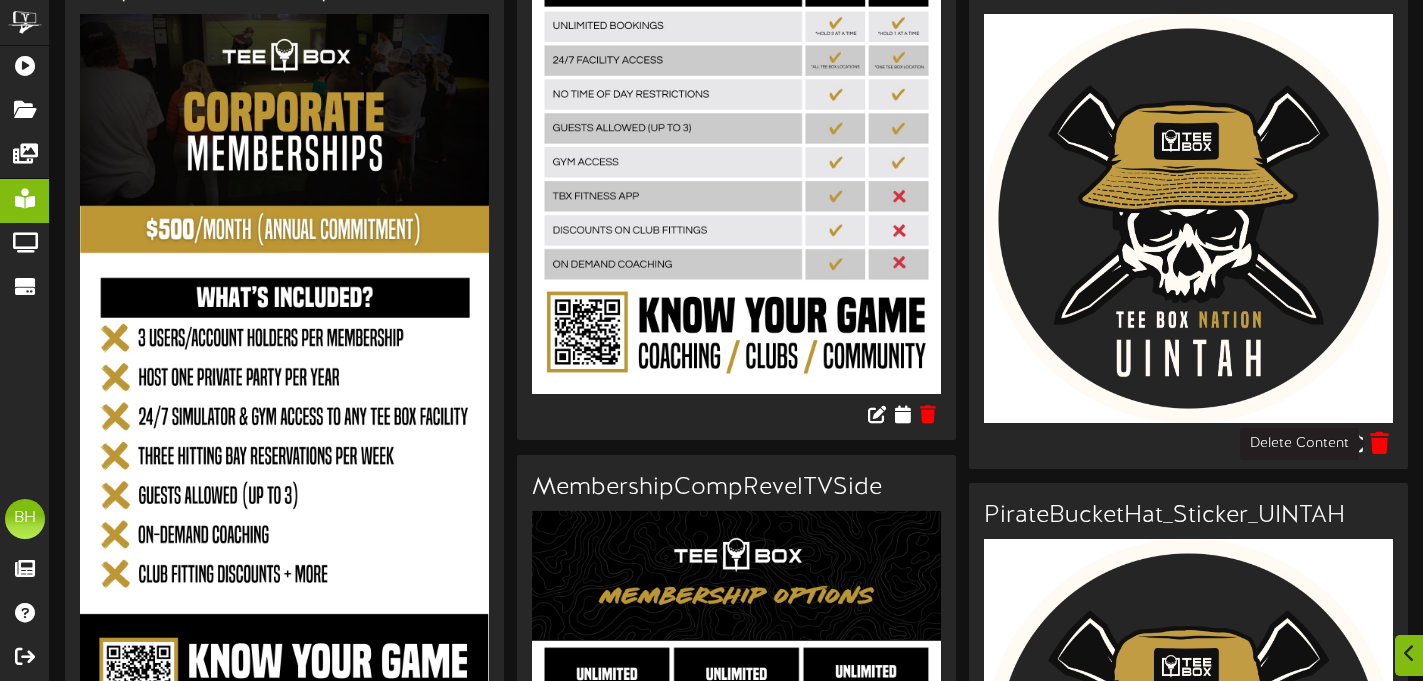 click at bounding box center (1379, 442) 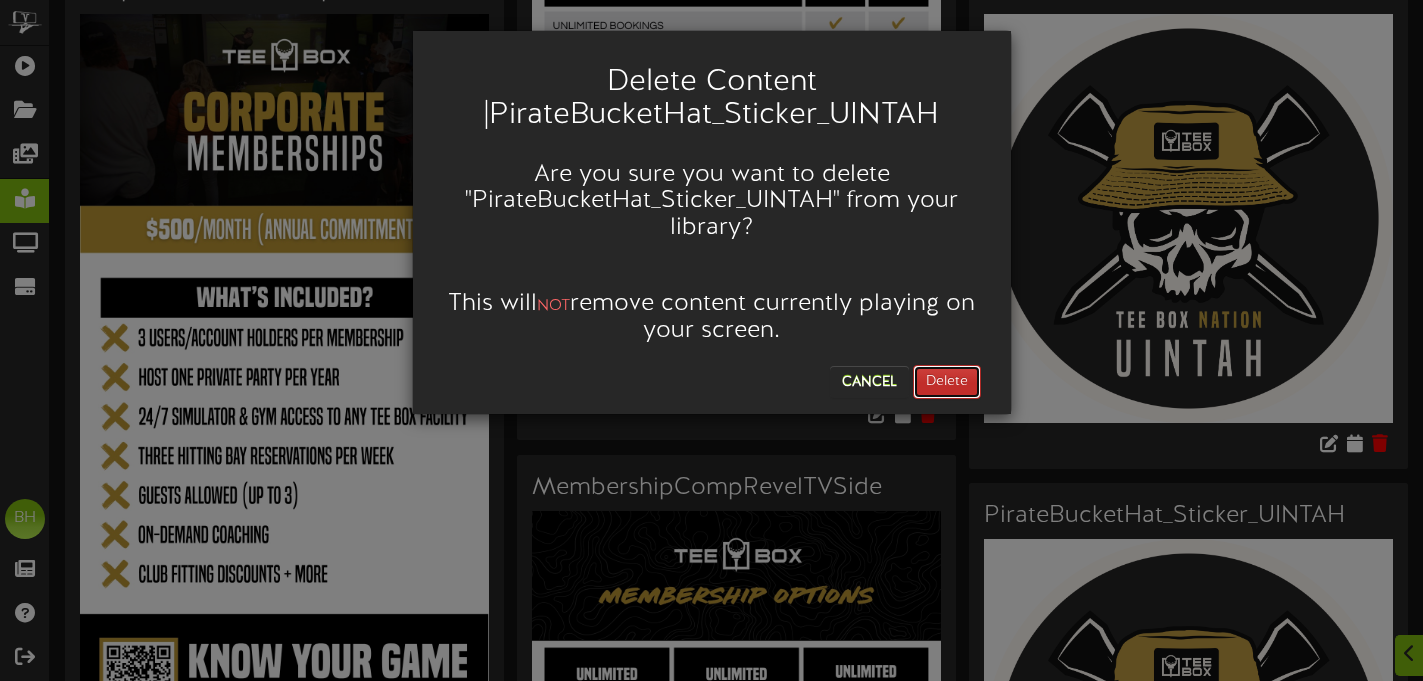 click on "Delete" at bounding box center (947, 382) 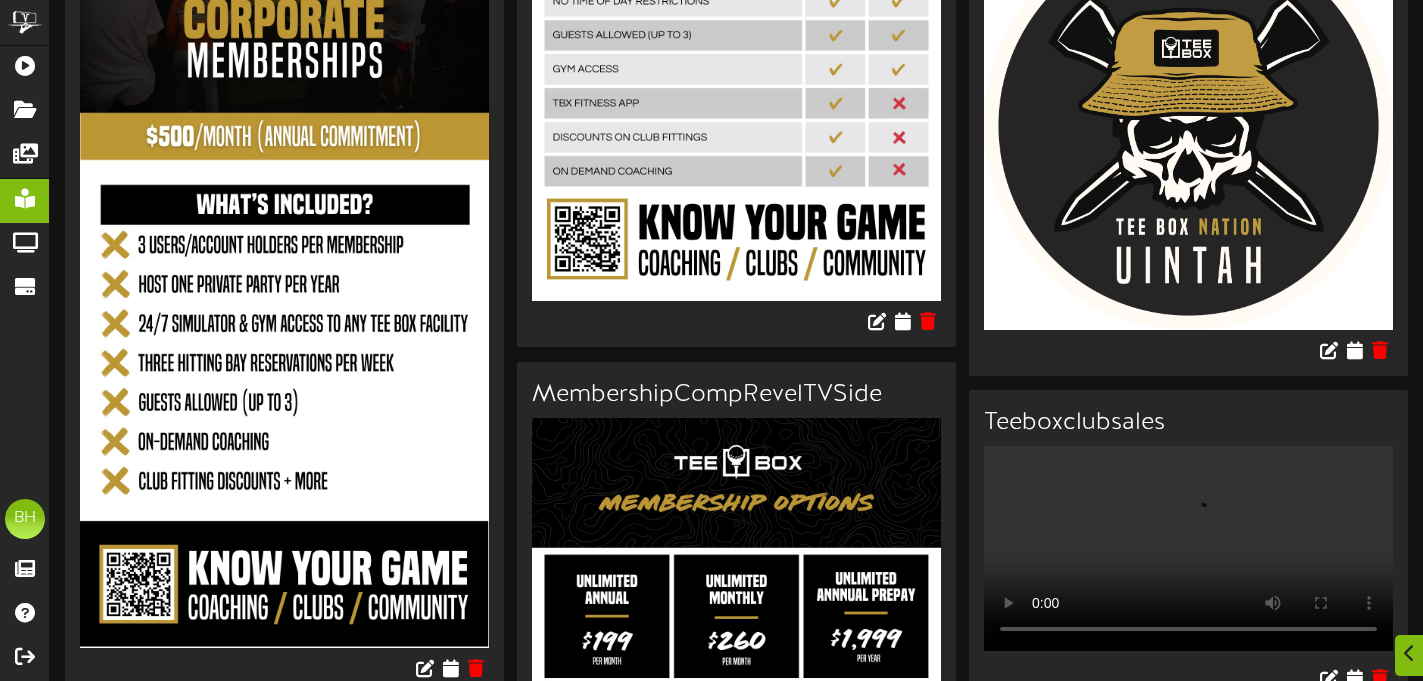 scroll, scrollTop: 1475, scrollLeft: 0, axis: vertical 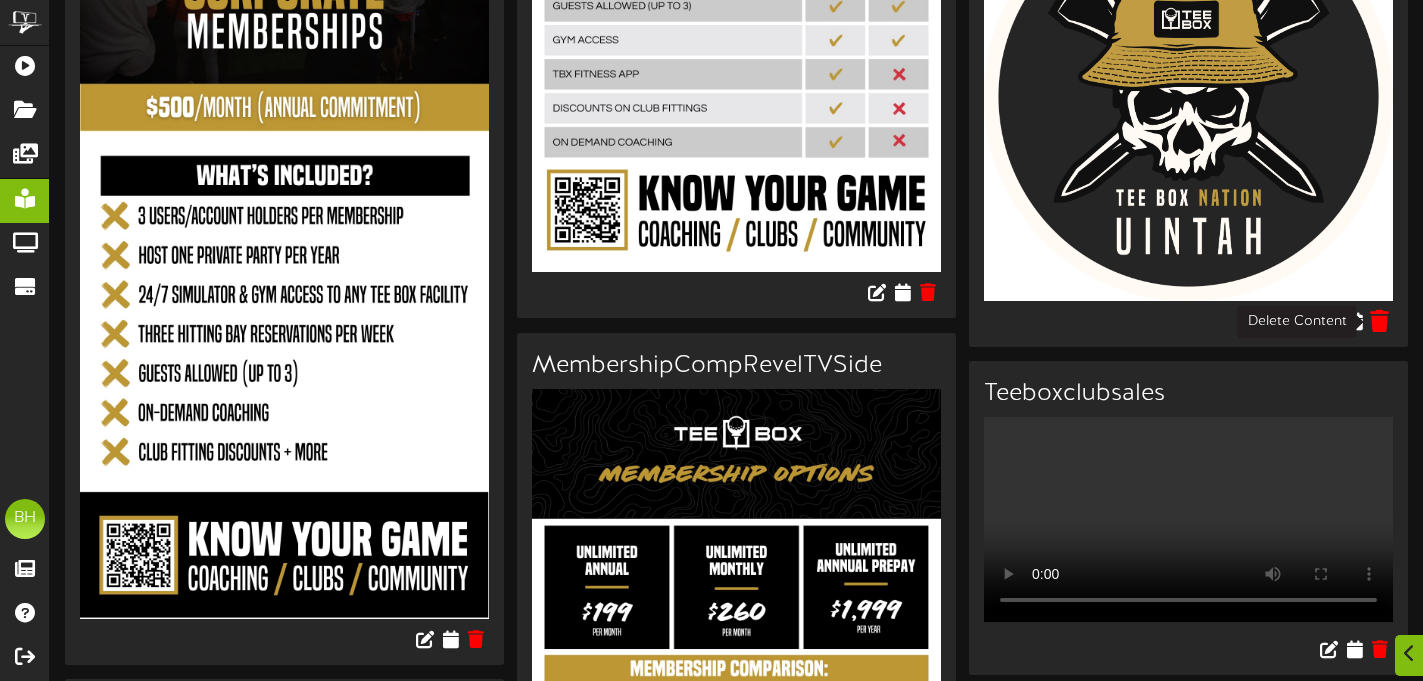 click at bounding box center (1379, 320) 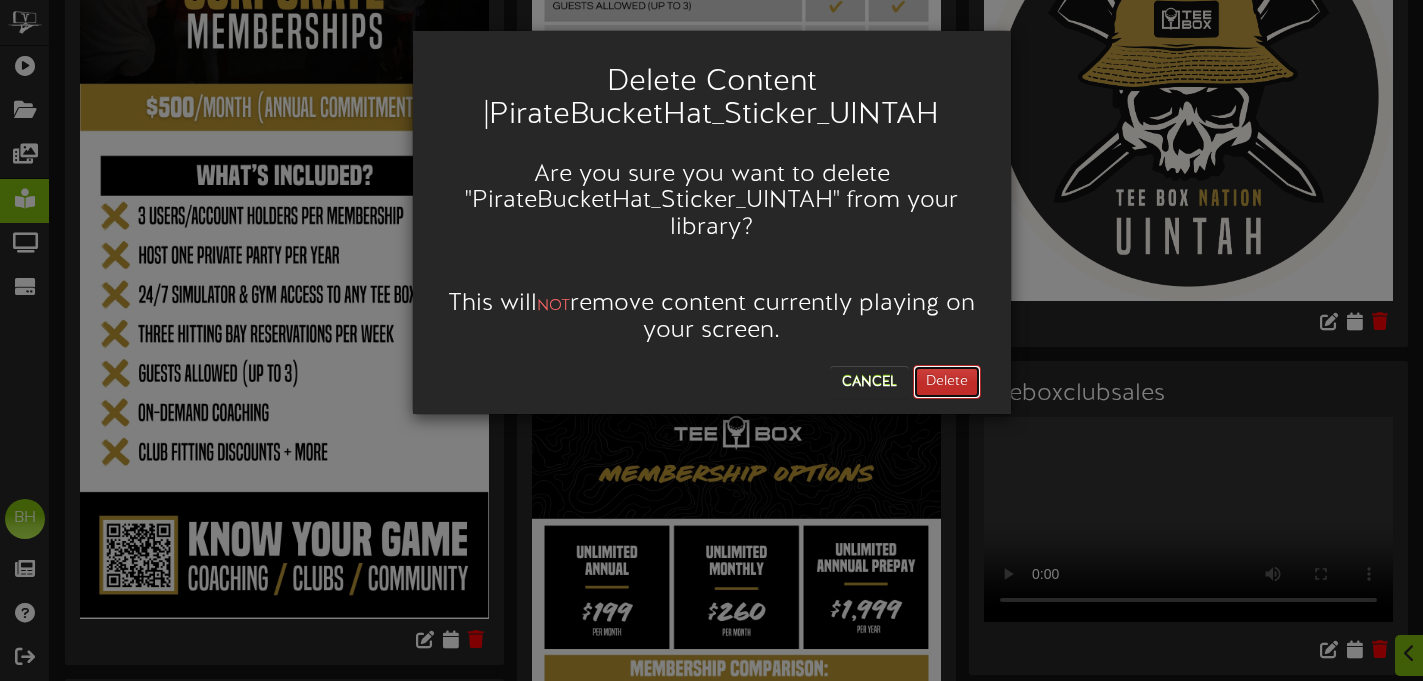 click on "Delete" at bounding box center [947, 382] 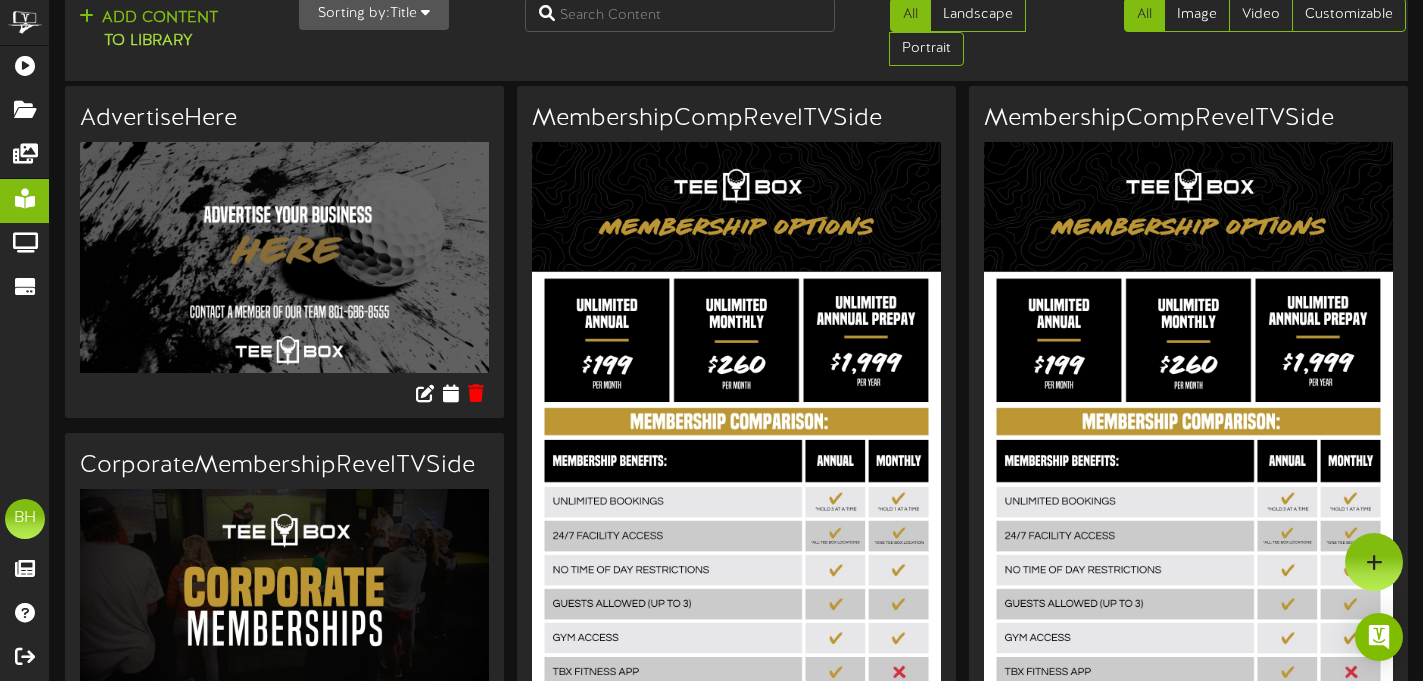 scroll, scrollTop: 0, scrollLeft: 0, axis: both 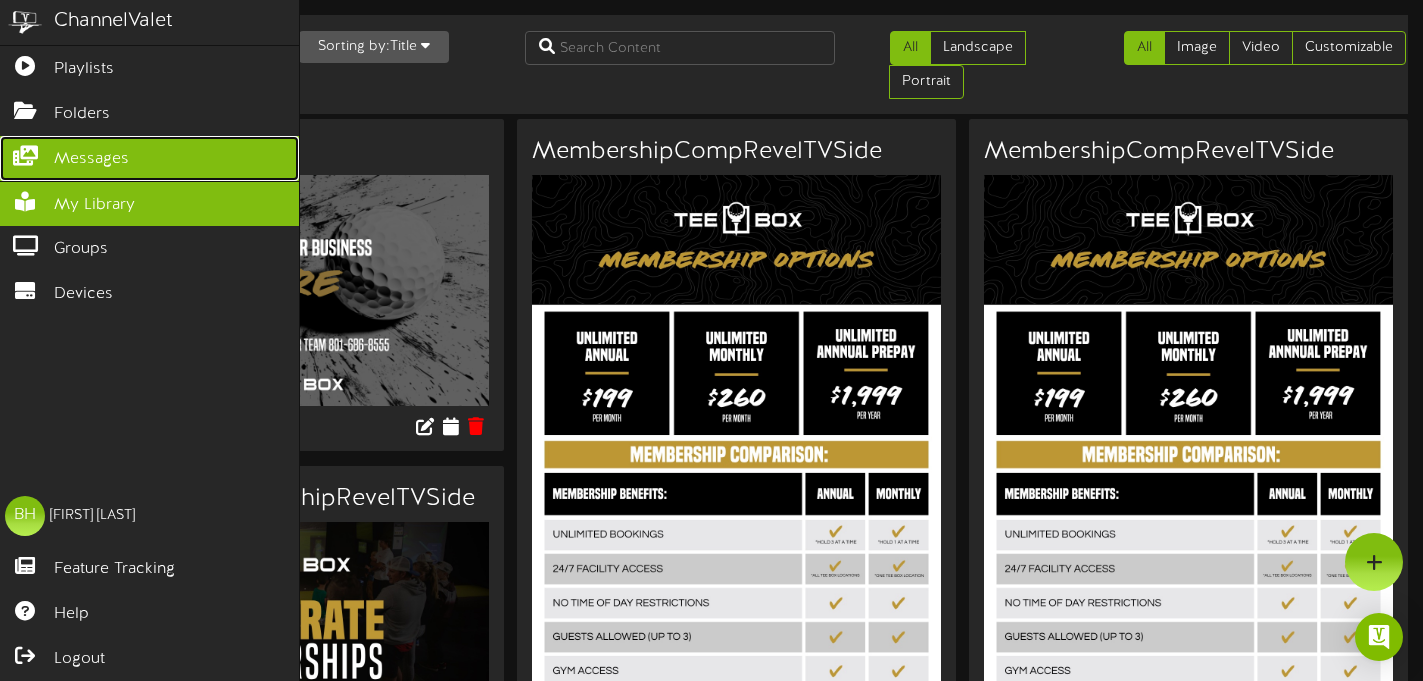 click at bounding box center [25, 153] 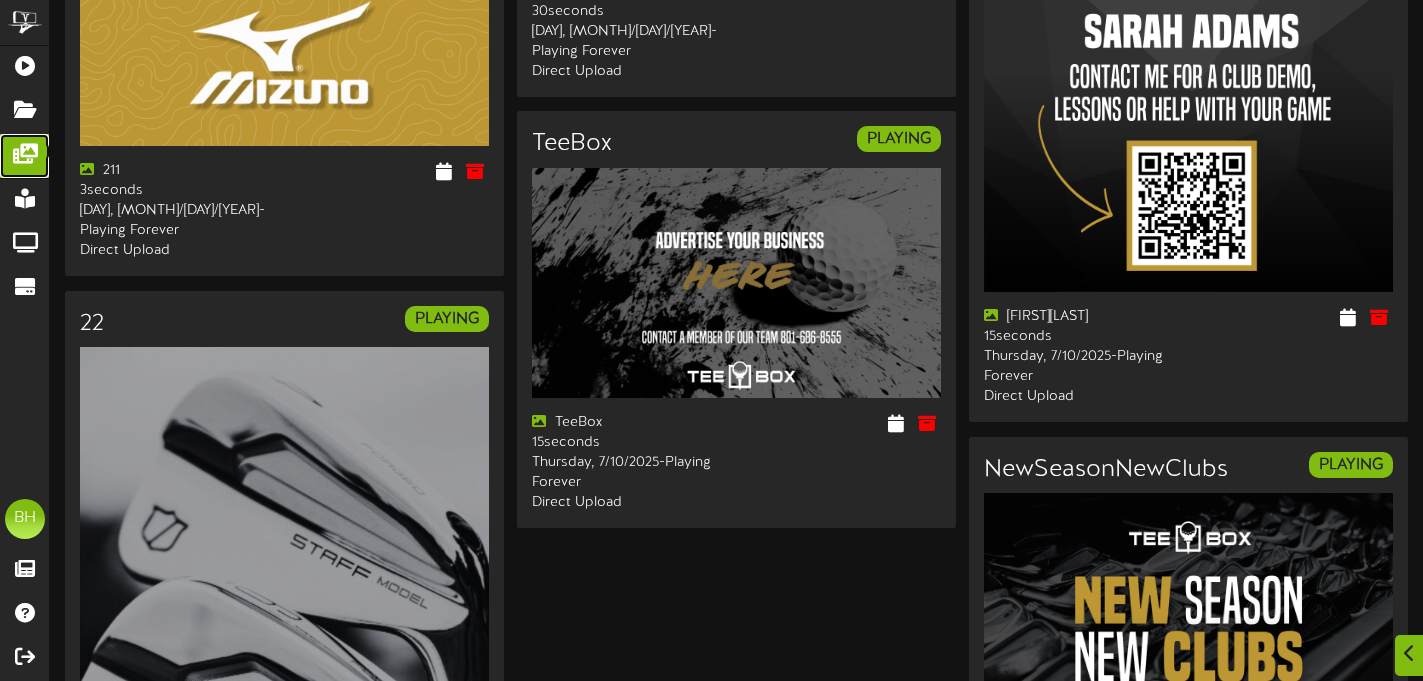 scroll, scrollTop: 4424, scrollLeft: 0, axis: vertical 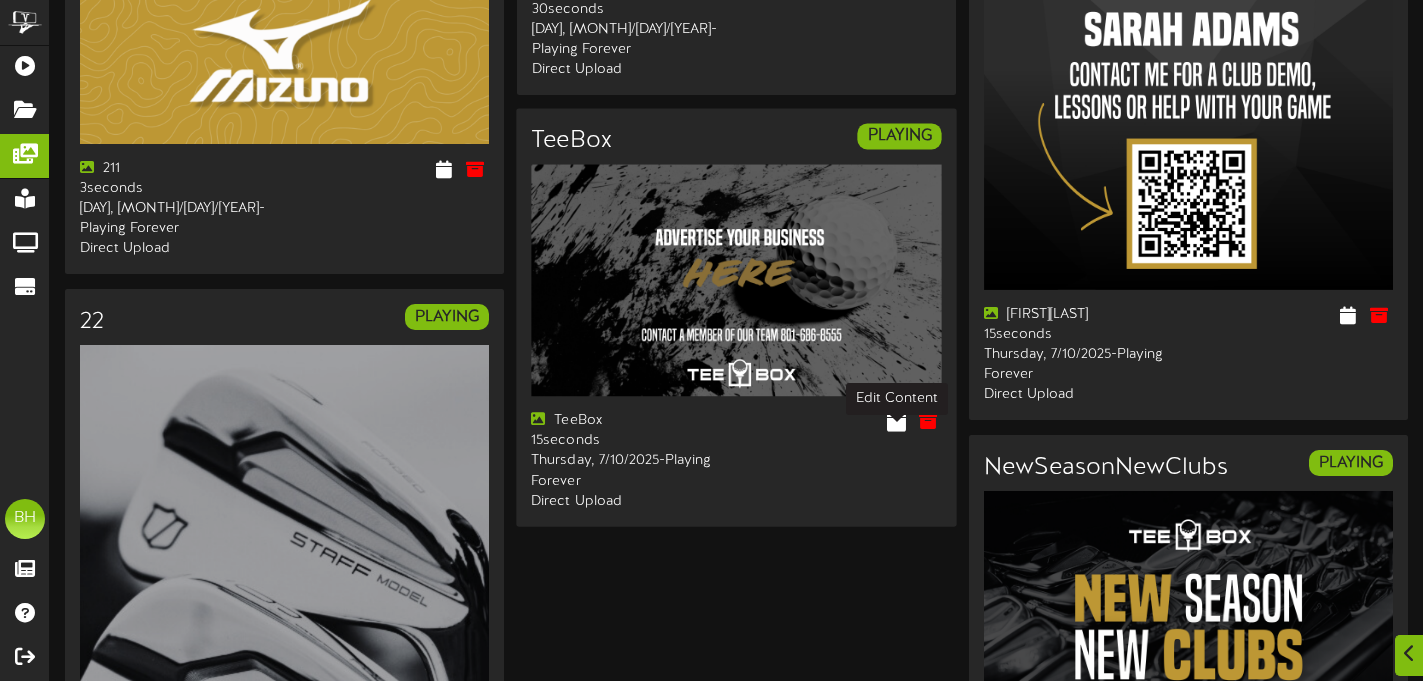 click at bounding box center (896, 421) 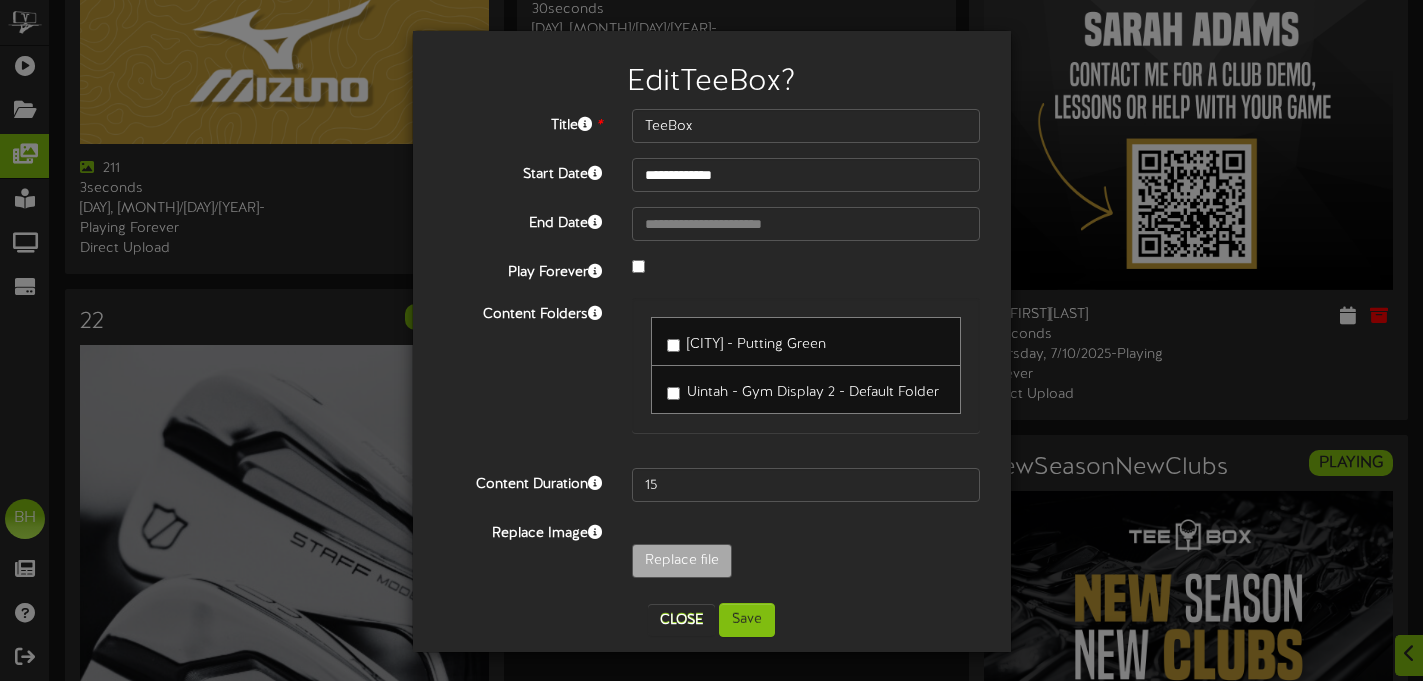 scroll, scrollTop: 2, scrollLeft: 0, axis: vertical 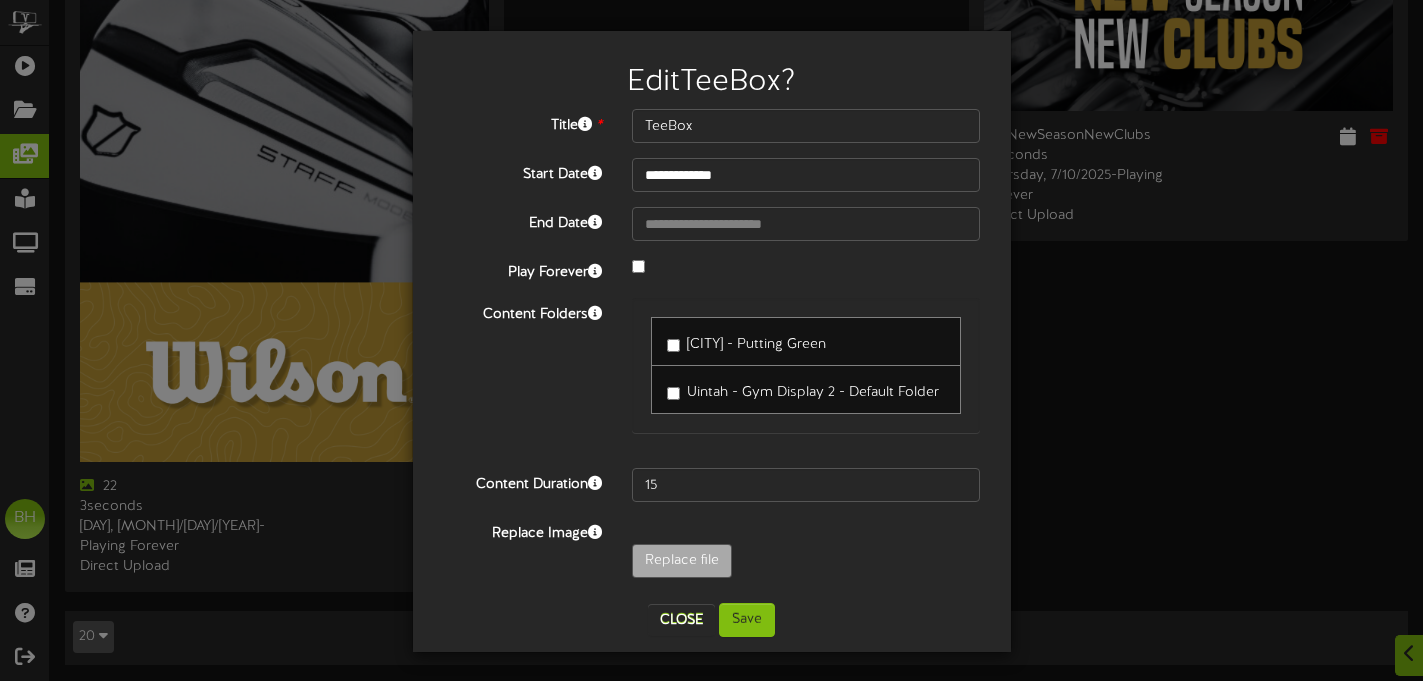 click on "**********" at bounding box center (711, 340) 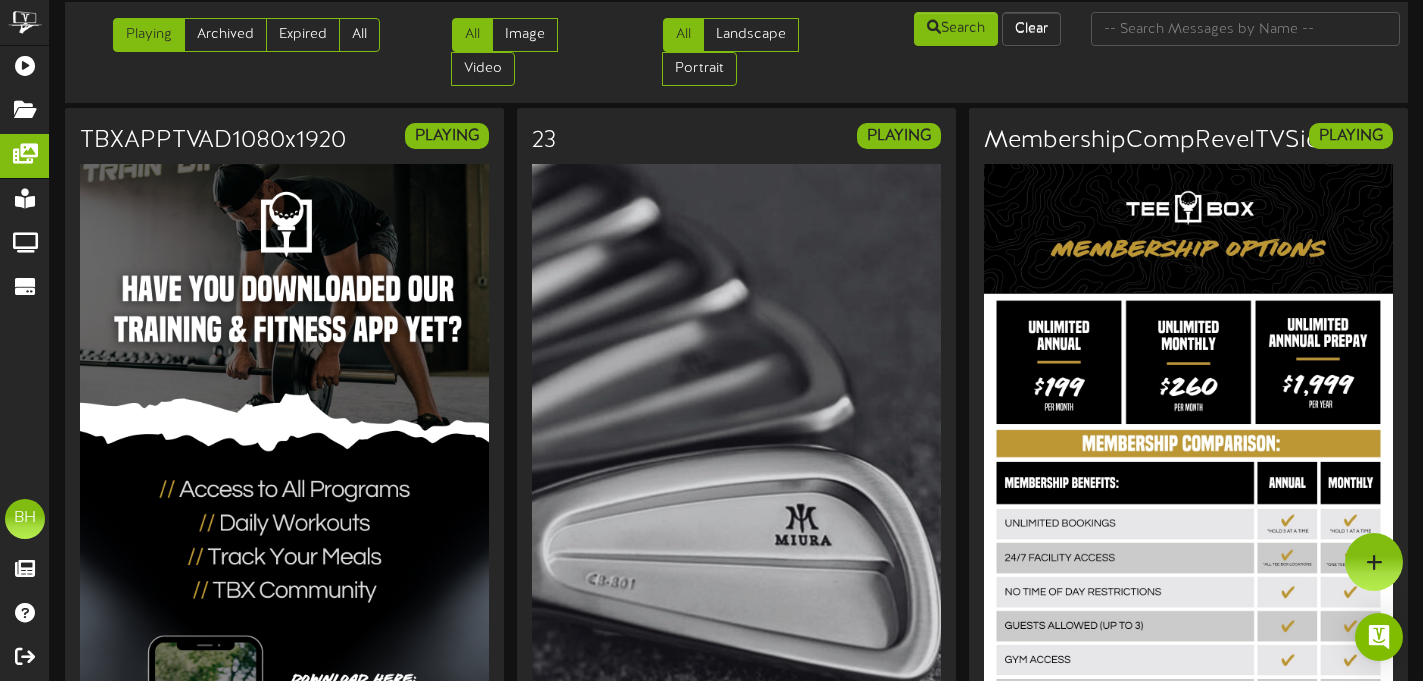 scroll, scrollTop: 0, scrollLeft: 0, axis: both 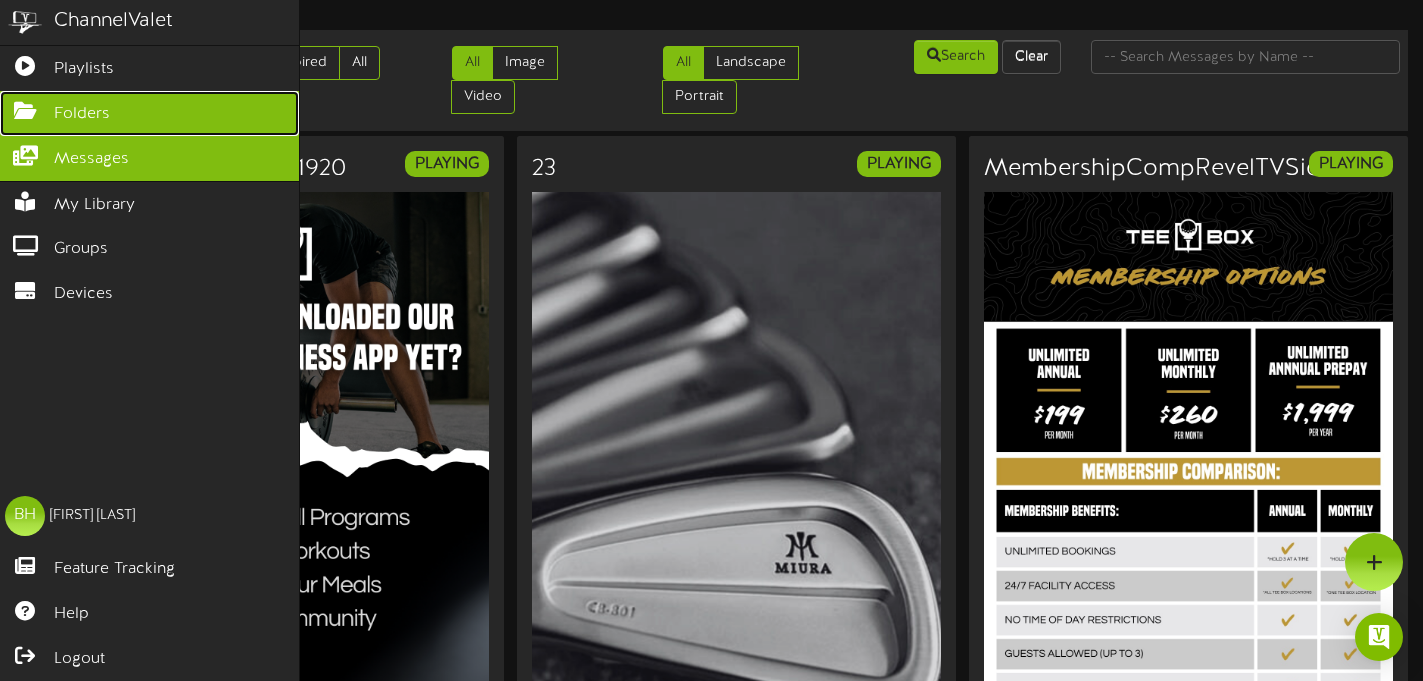 click at bounding box center [25, 108] 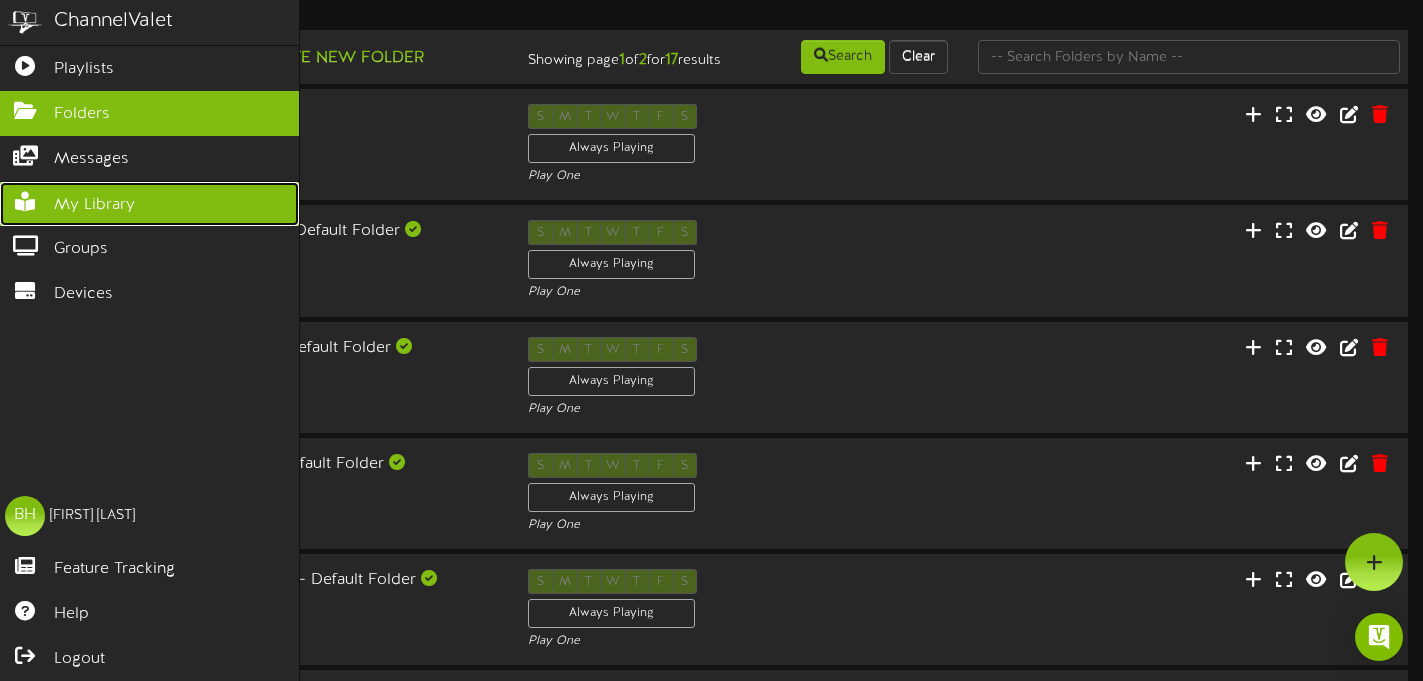 click on "My Library" at bounding box center (94, 205) 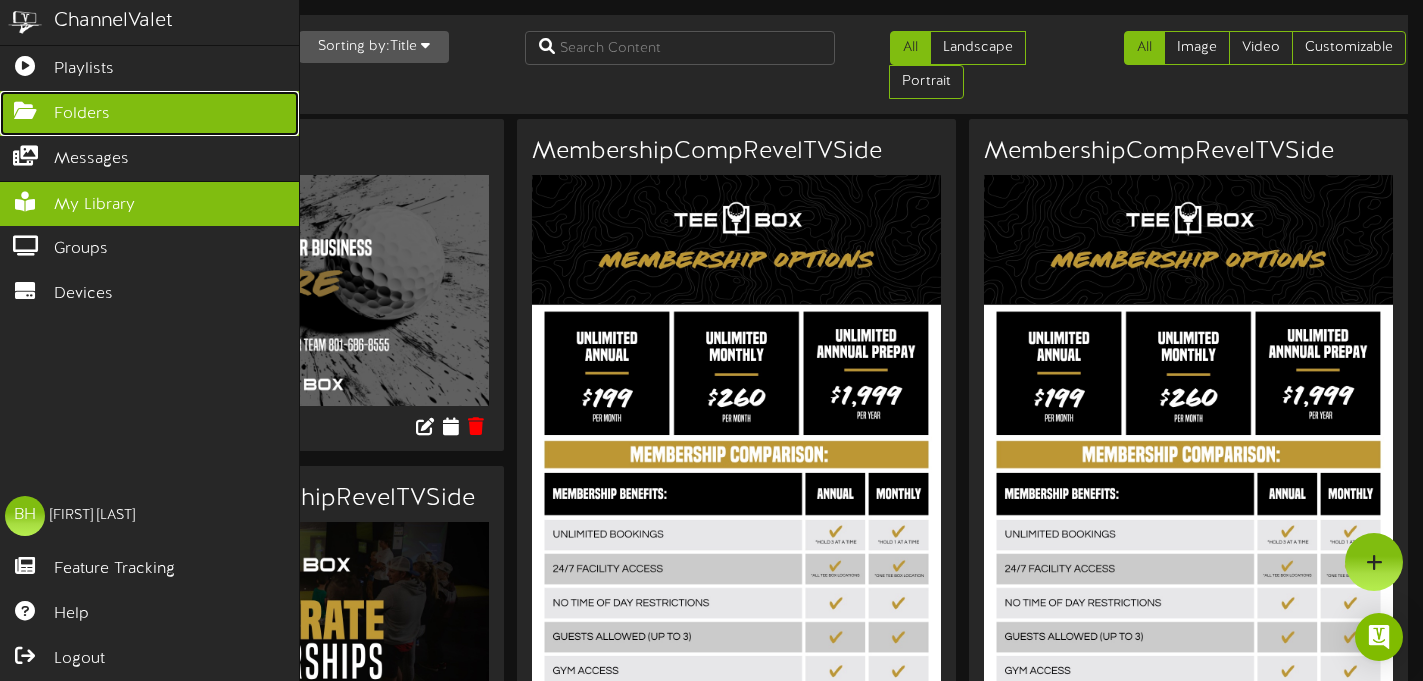 click on "Folders" at bounding box center [149, 113] 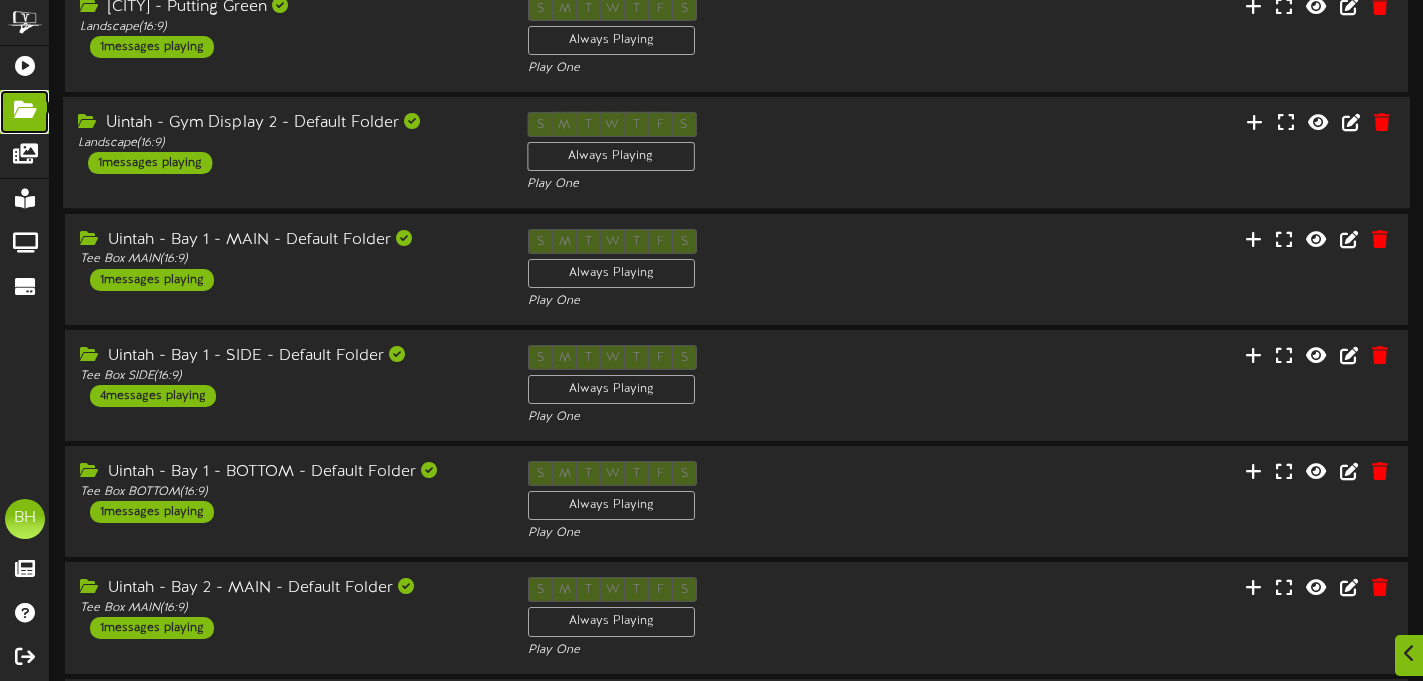 scroll, scrollTop: 113, scrollLeft: 0, axis: vertical 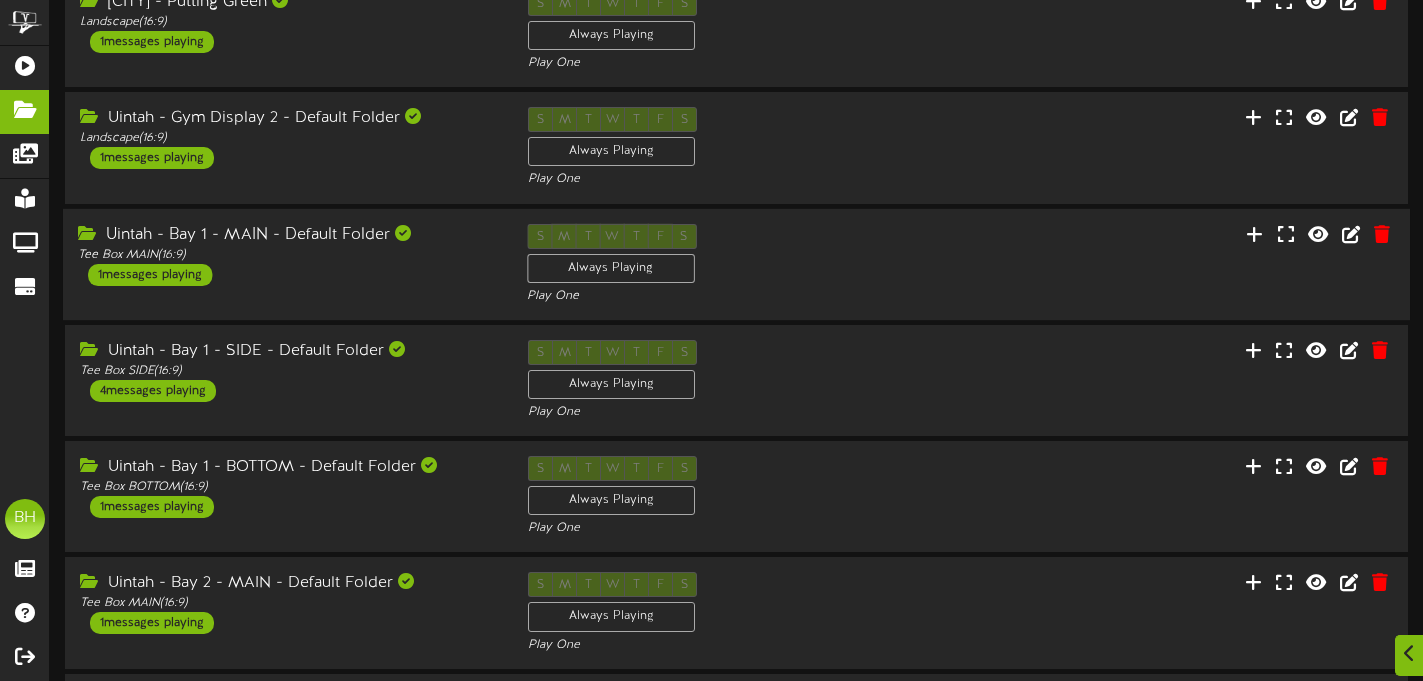 click on "Uintah - Bay 1 - MAIN - Default Folder" at bounding box center (287, 234) 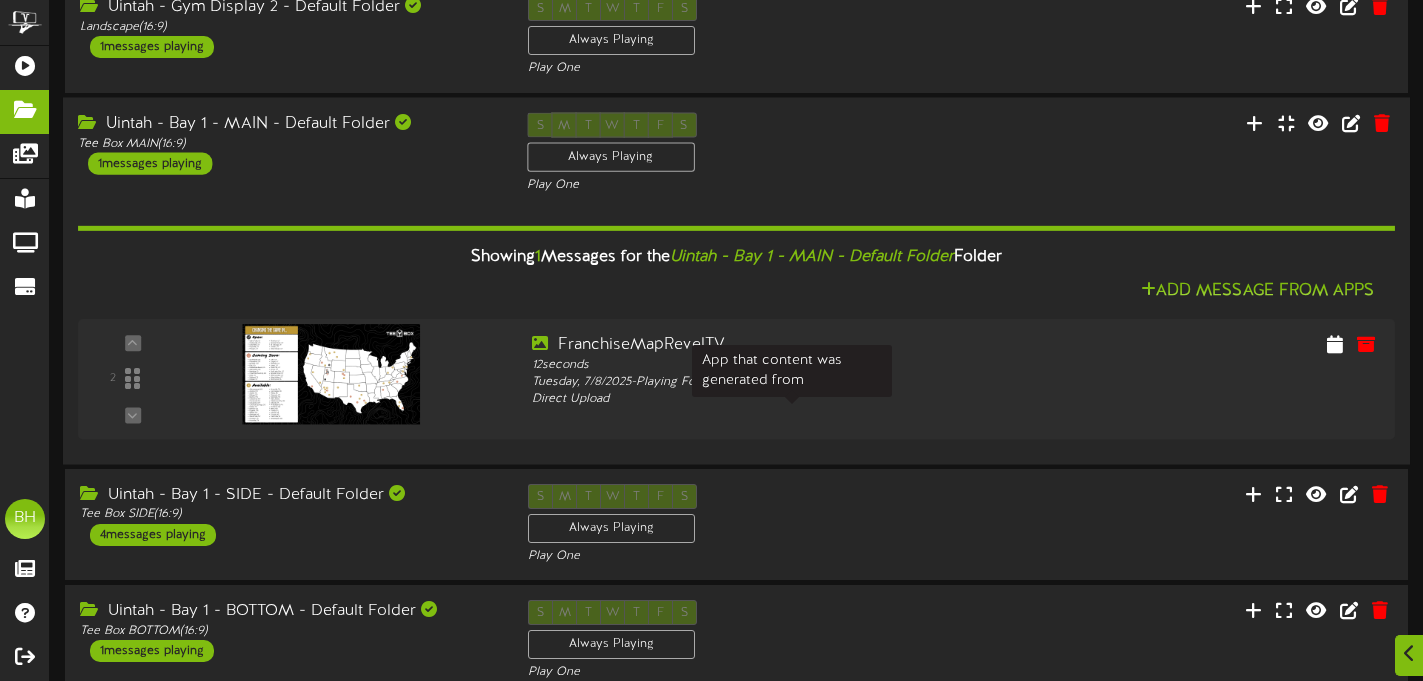 scroll, scrollTop: 225, scrollLeft: 0, axis: vertical 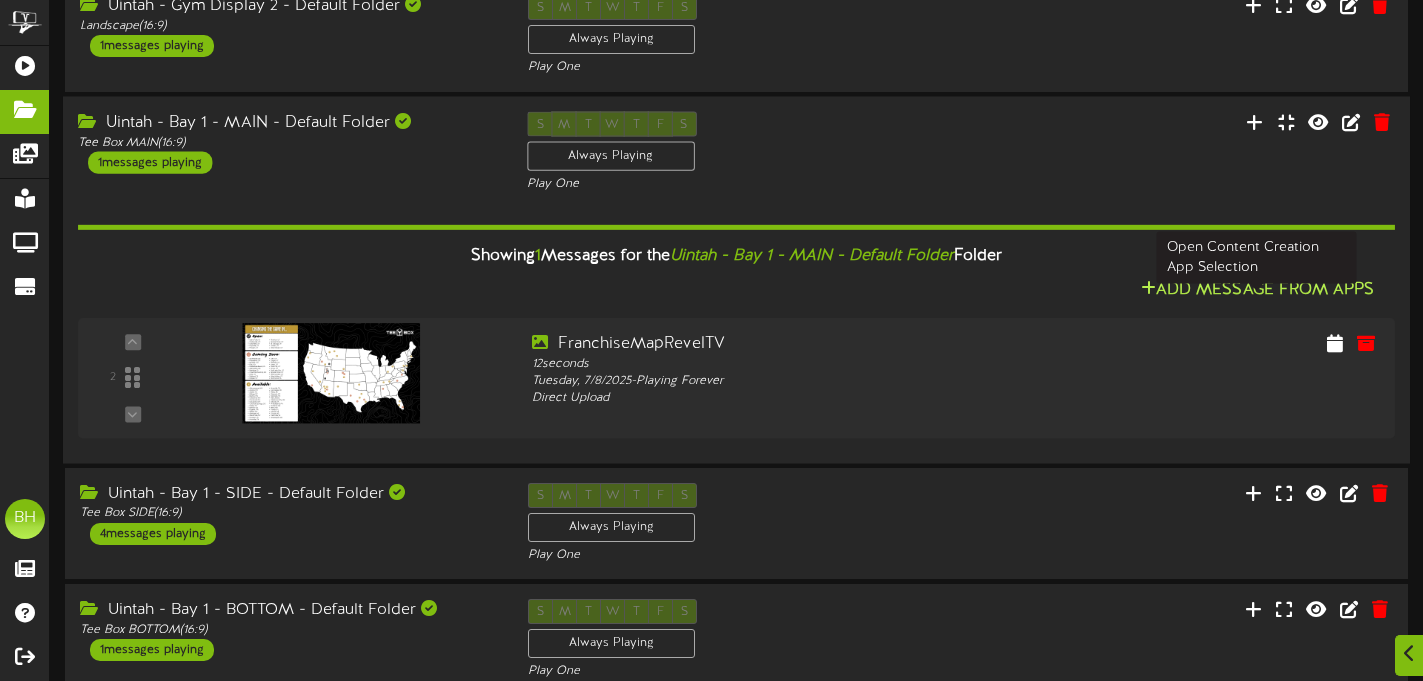 click on "Add Message From Apps" at bounding box center (1257, 290) 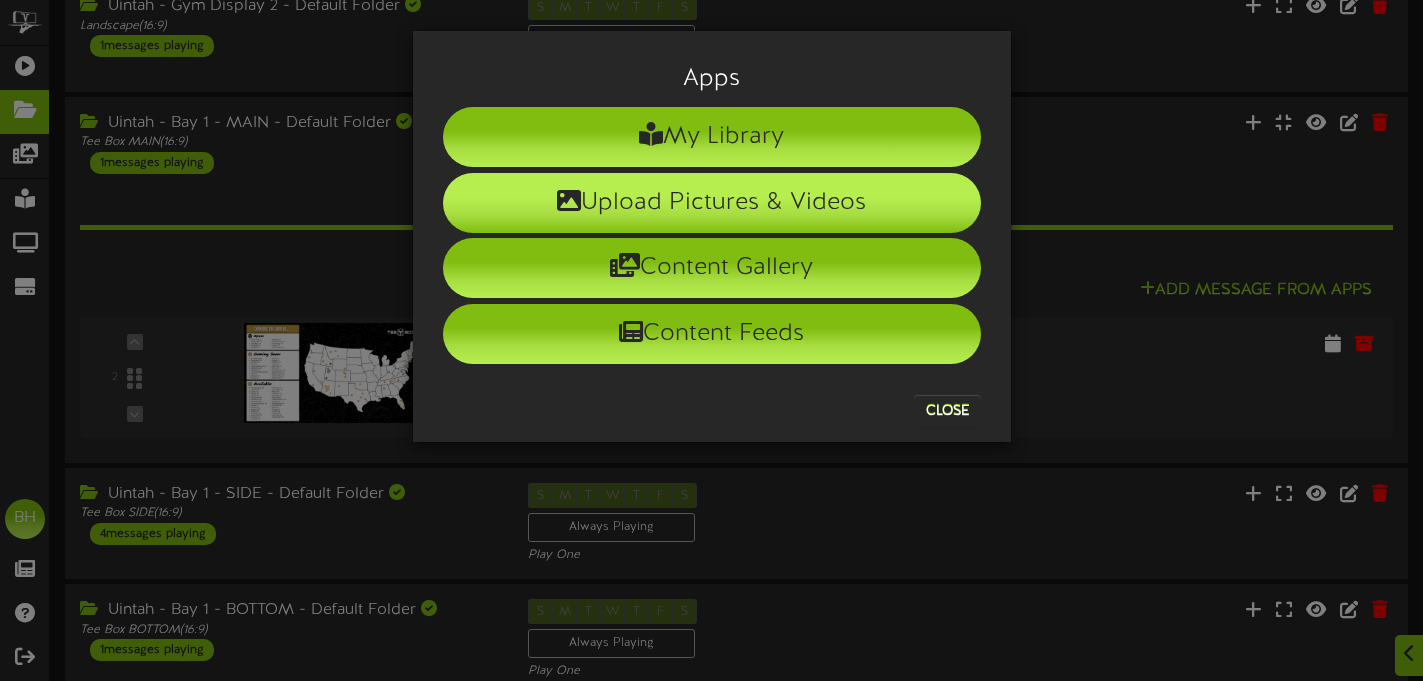 click on "Upload Pictures & Videos" at bounding box center (712, 203) 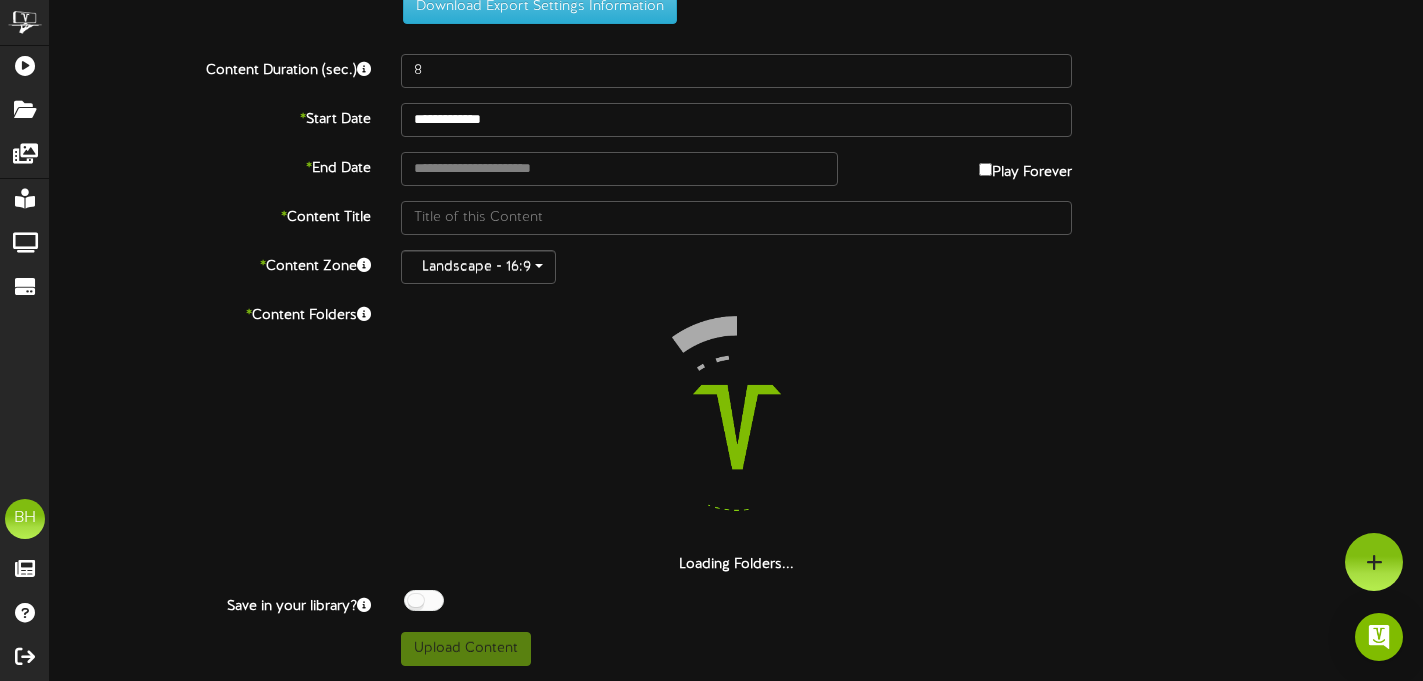 scroll, scrollTop: 0, scrollLeft: 0, axis: both 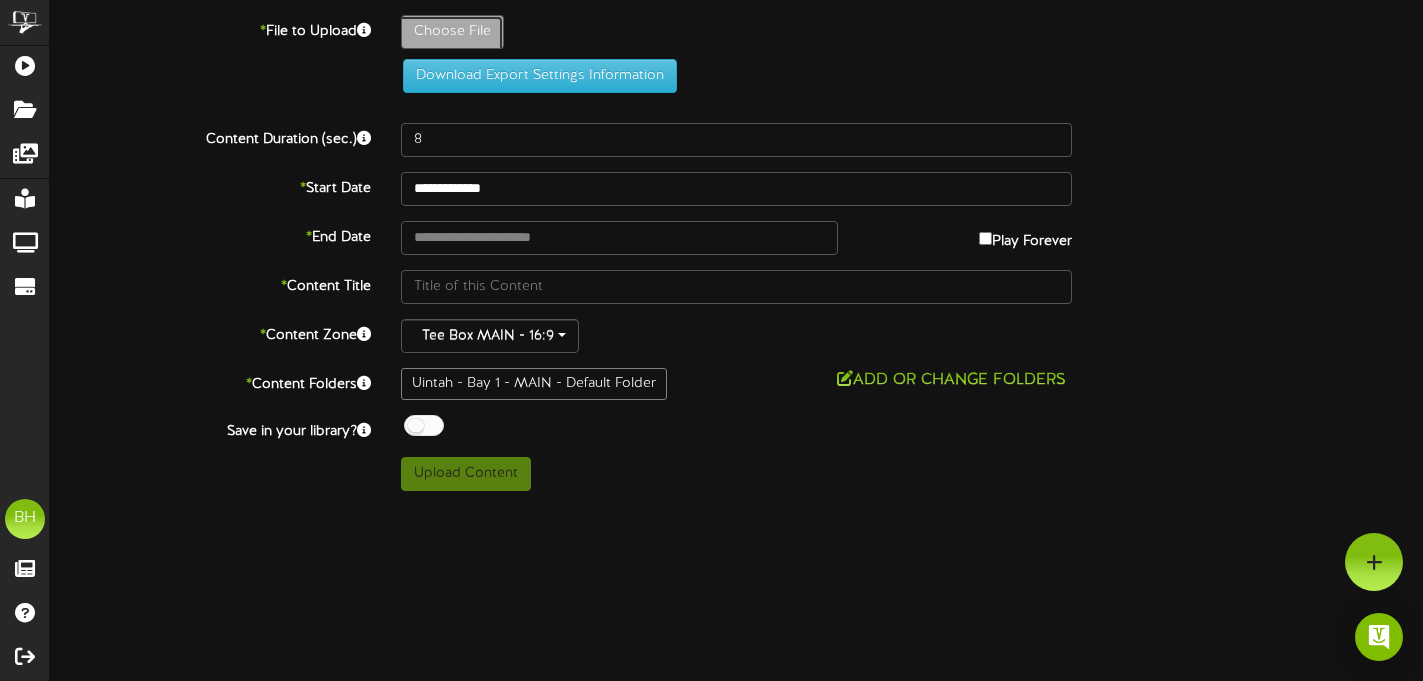 click on "Choose File" at bounding box center (-585, 87) 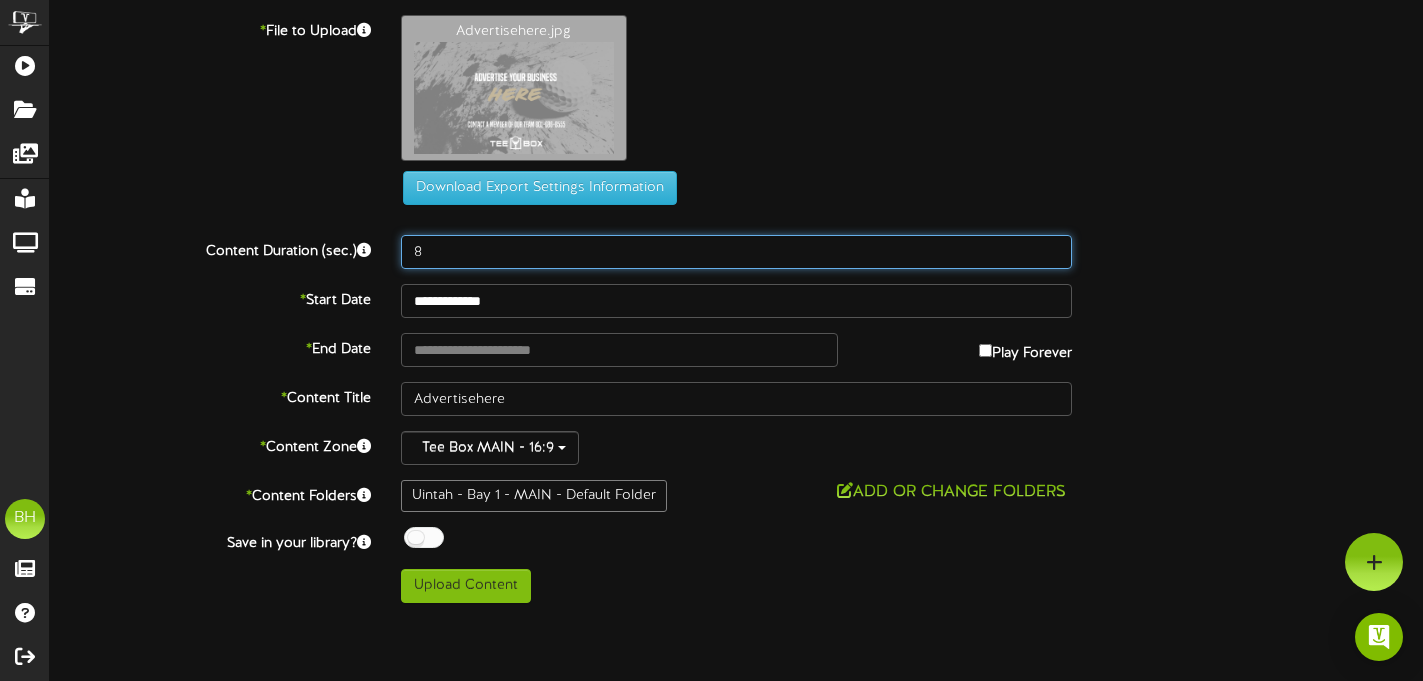 drag, startPoint x: 432, startPoint y: 260, endPoint x: 410, endPoint y: 250, distance: 24.166092 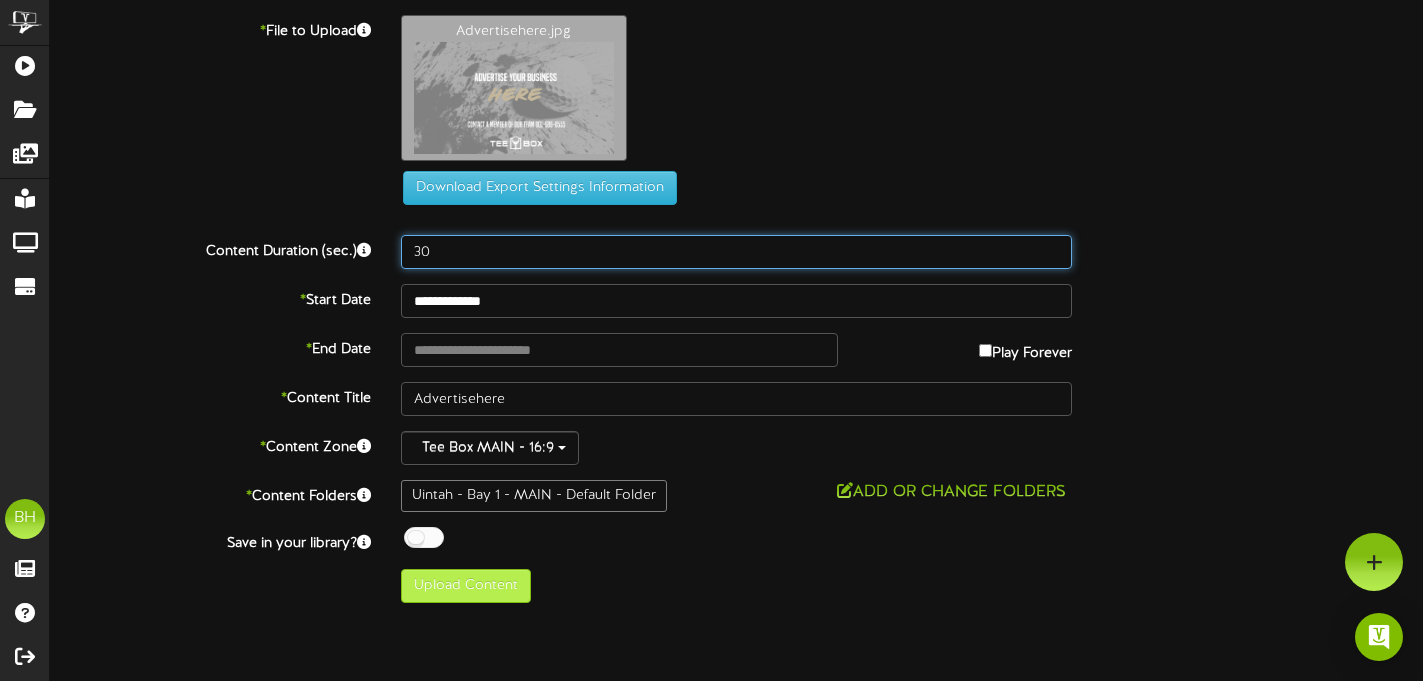 type on "30" 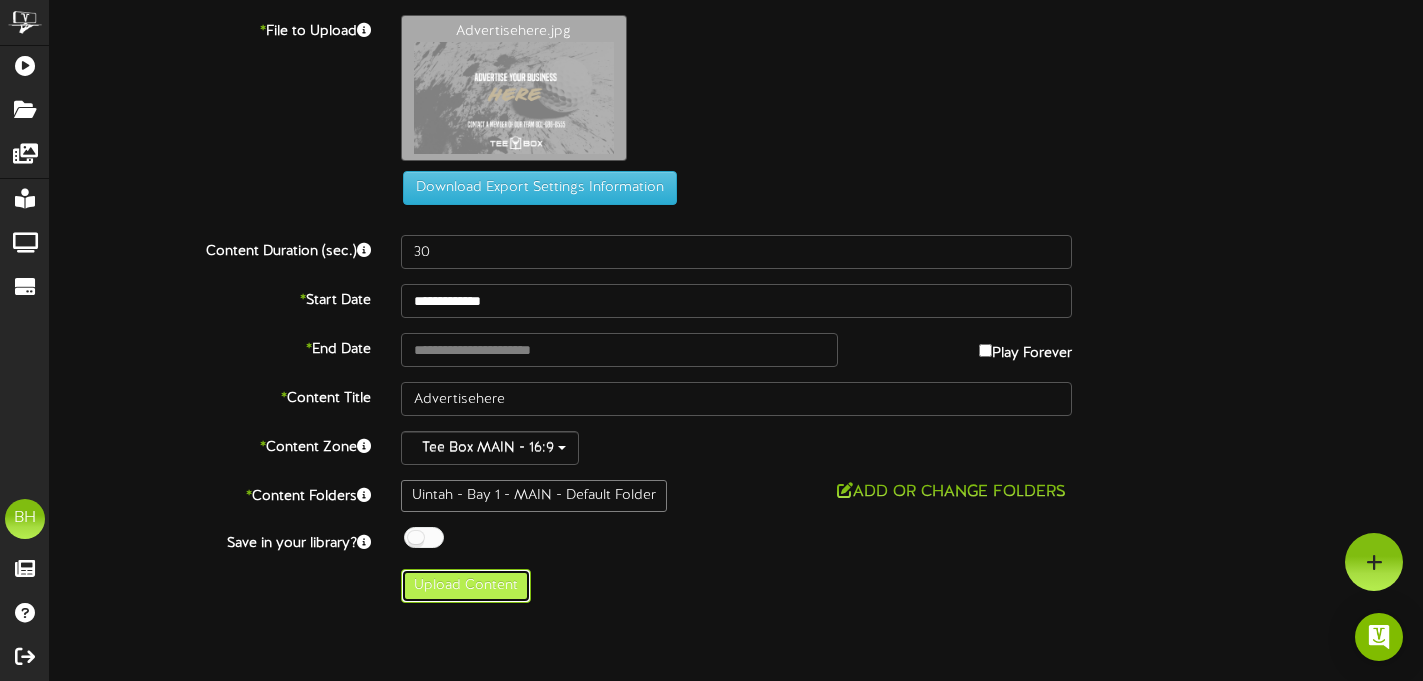 click on "Upload Content" at bounding box center (466, 586) 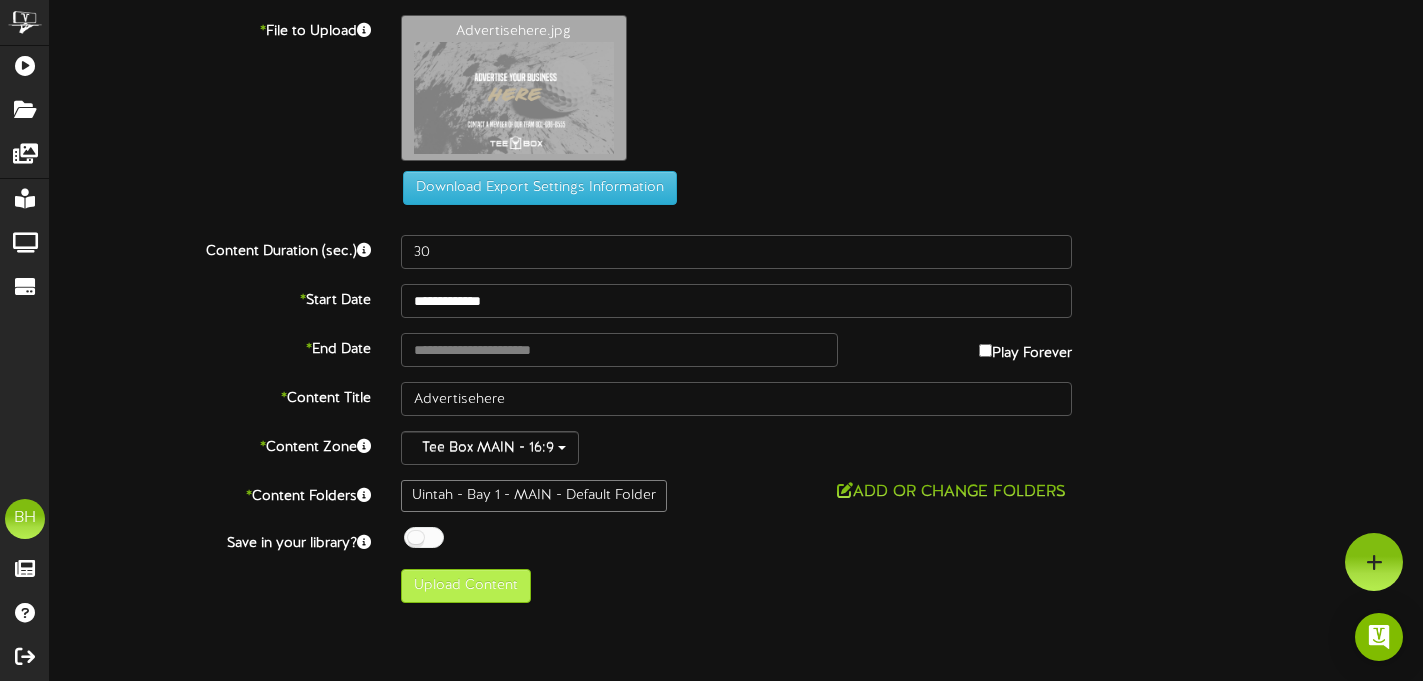 type on "**********" 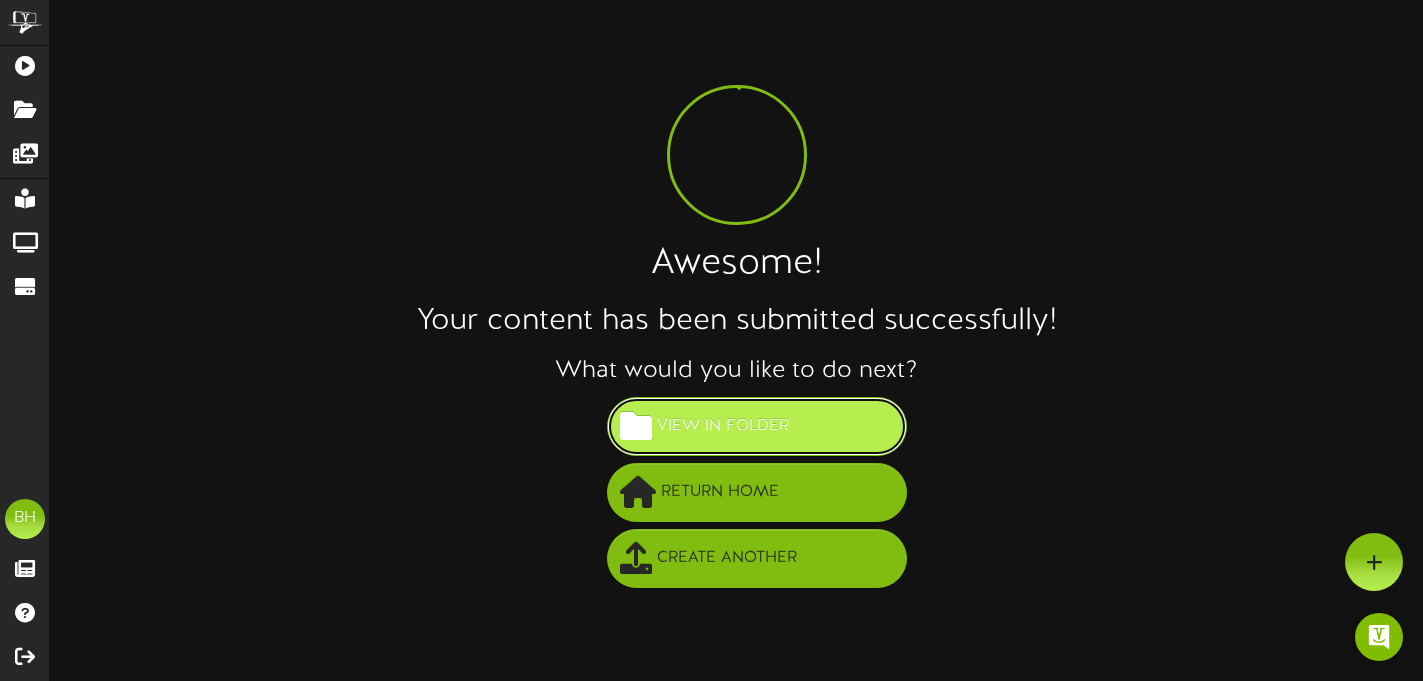 click on "View in Folder" at bounding box center (723, 426) 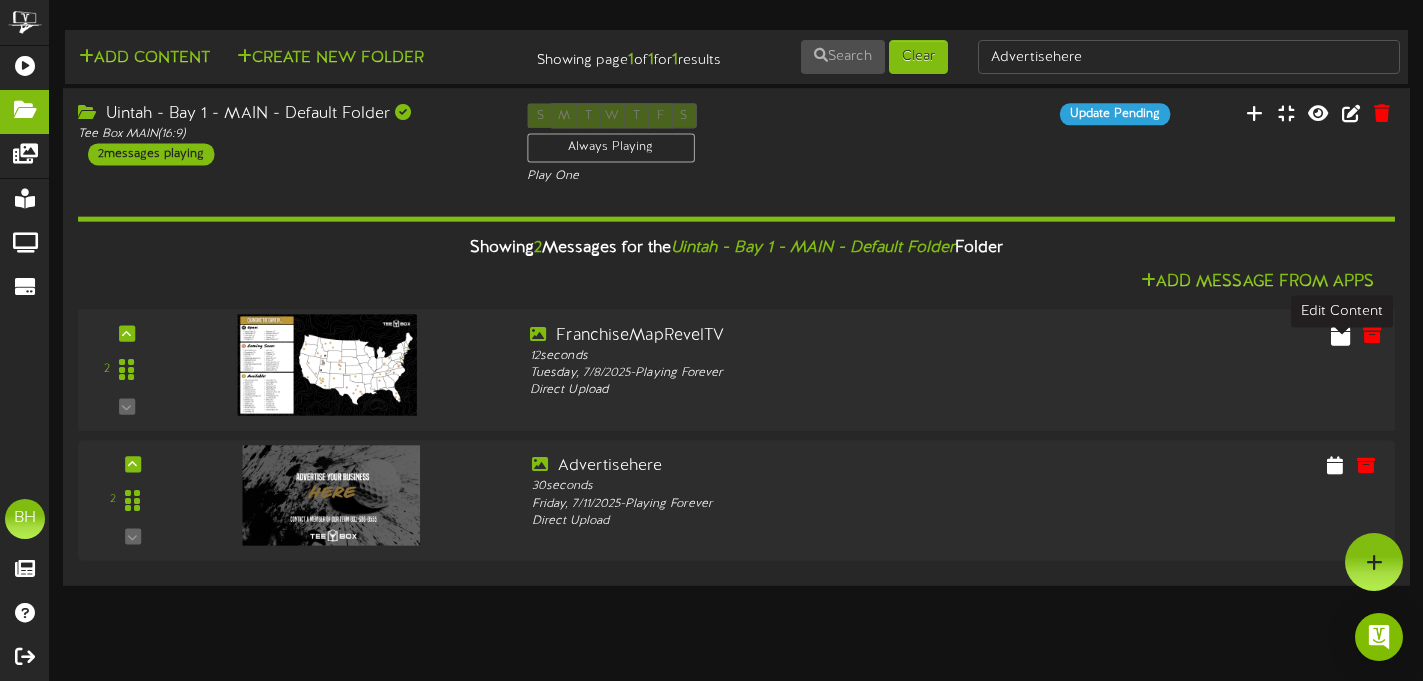 click at bounding box center (1340, 334) 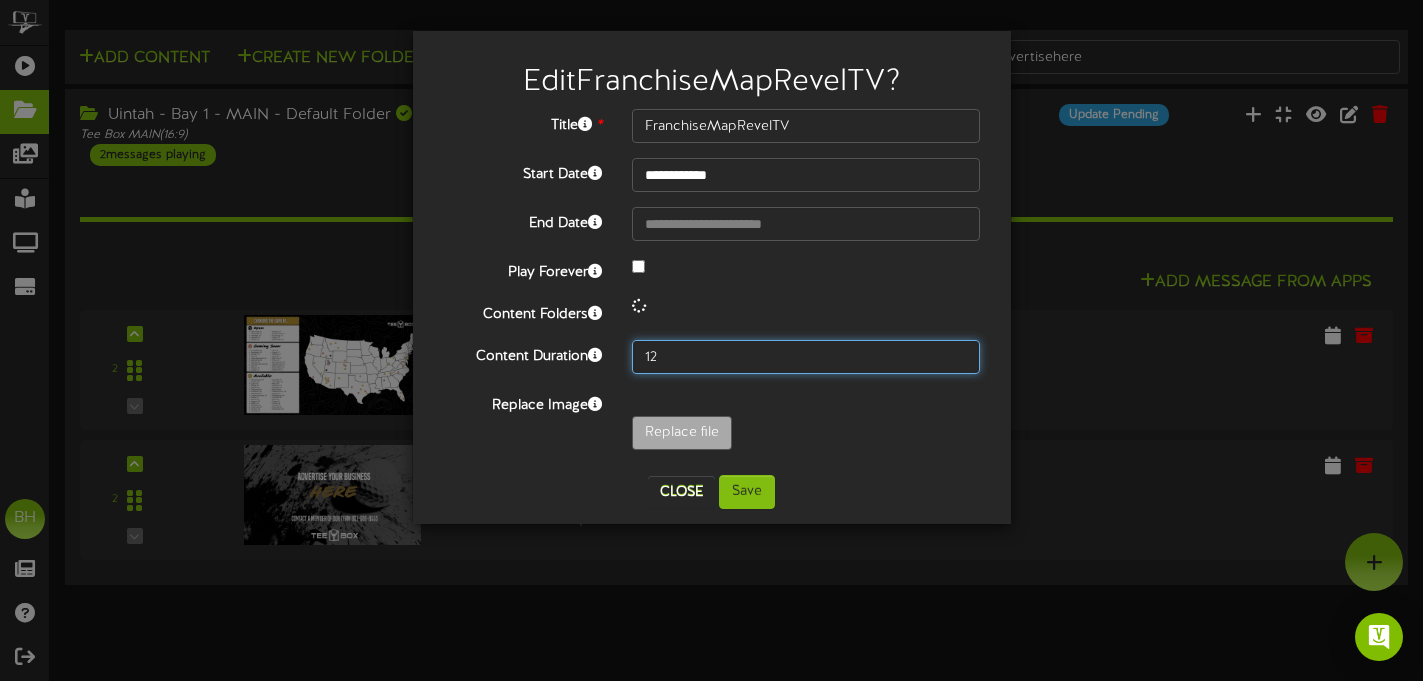 drag, startPoint x: 661, startPoint y: 356, endPoint x: 626, endPoint y: 356, distance: 35 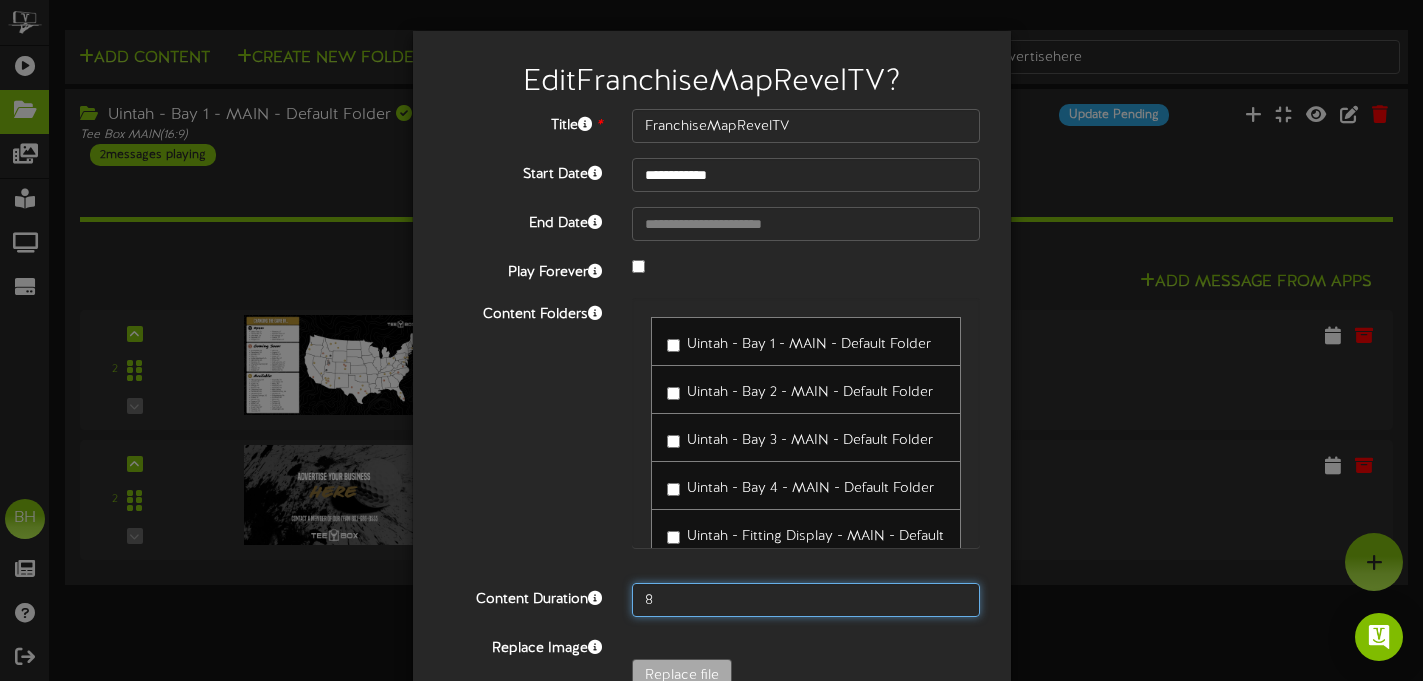 scroll, scrollTop: 49, scrollLeft: 0, axis: vertical 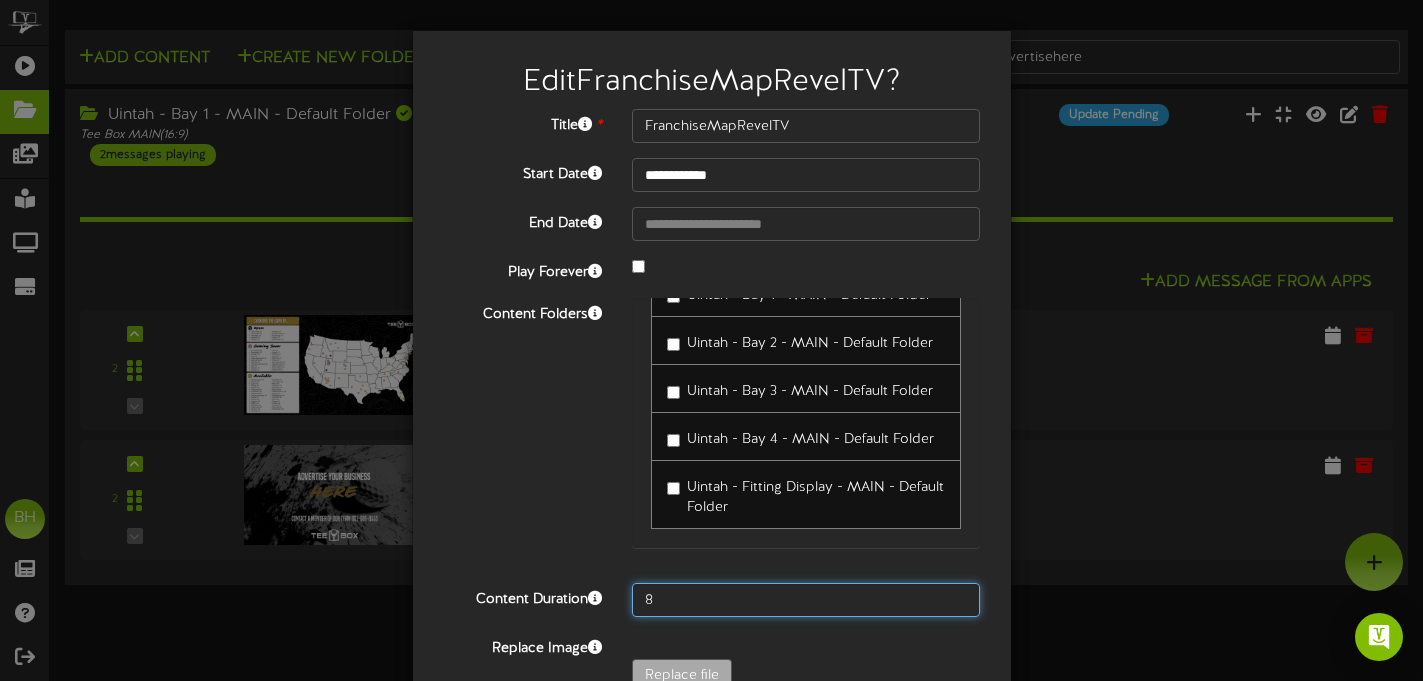 type on "8" 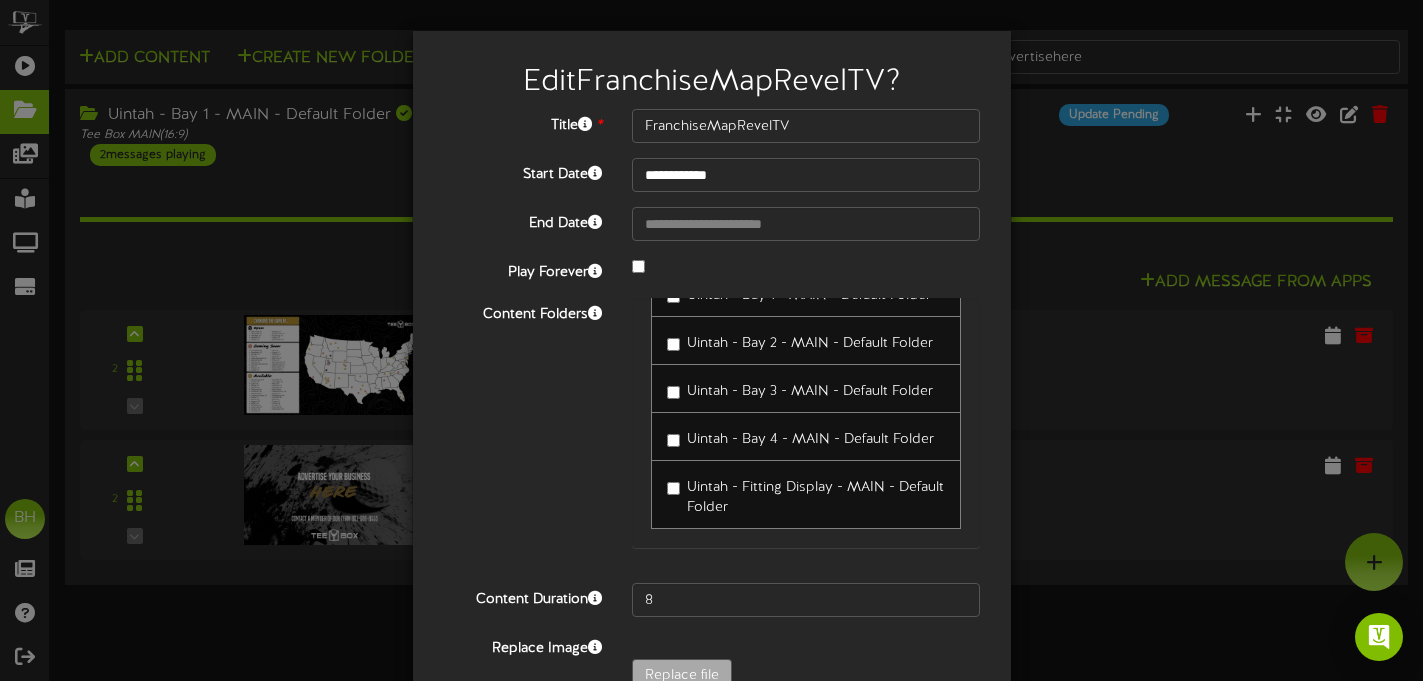 click on "Content Folders
[CITY] - Bay 1 - MAIN - Default Folder" at bounding box center [712, 433] 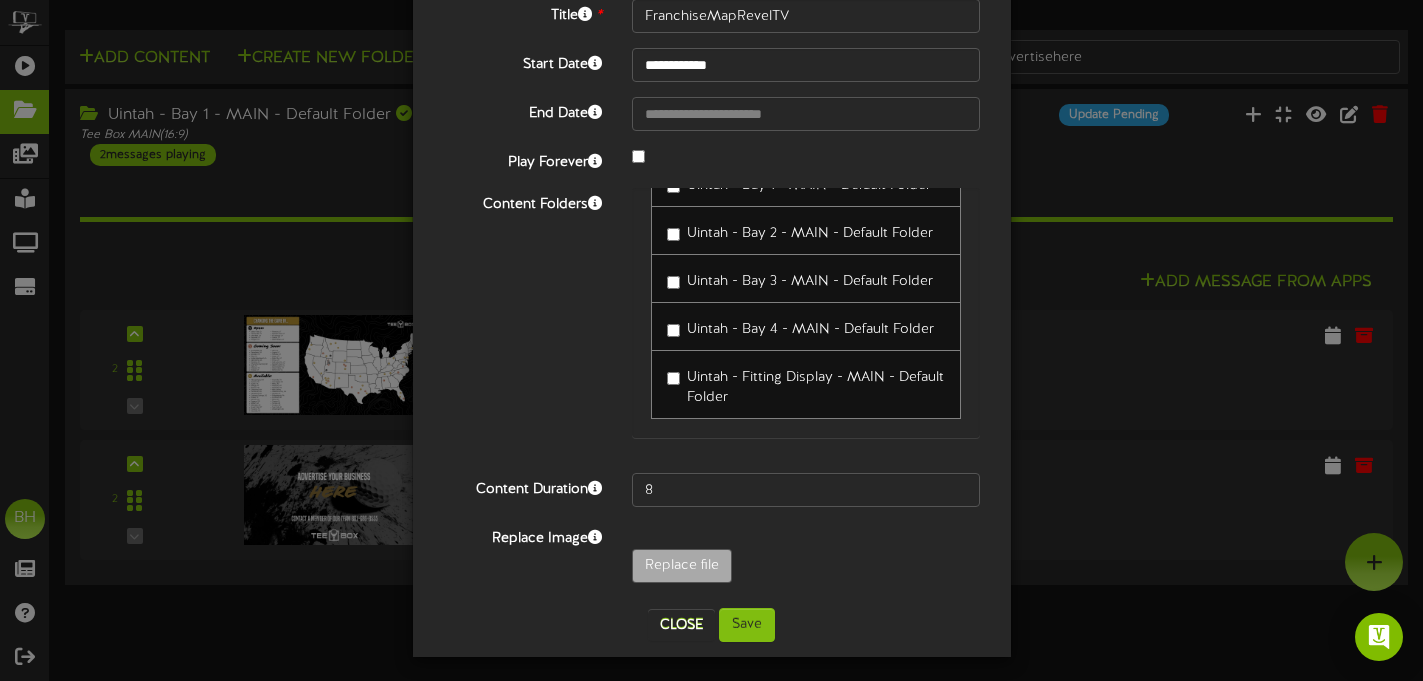scroll, scrollTop: 117, scrollLeft: 0, axis: vertical 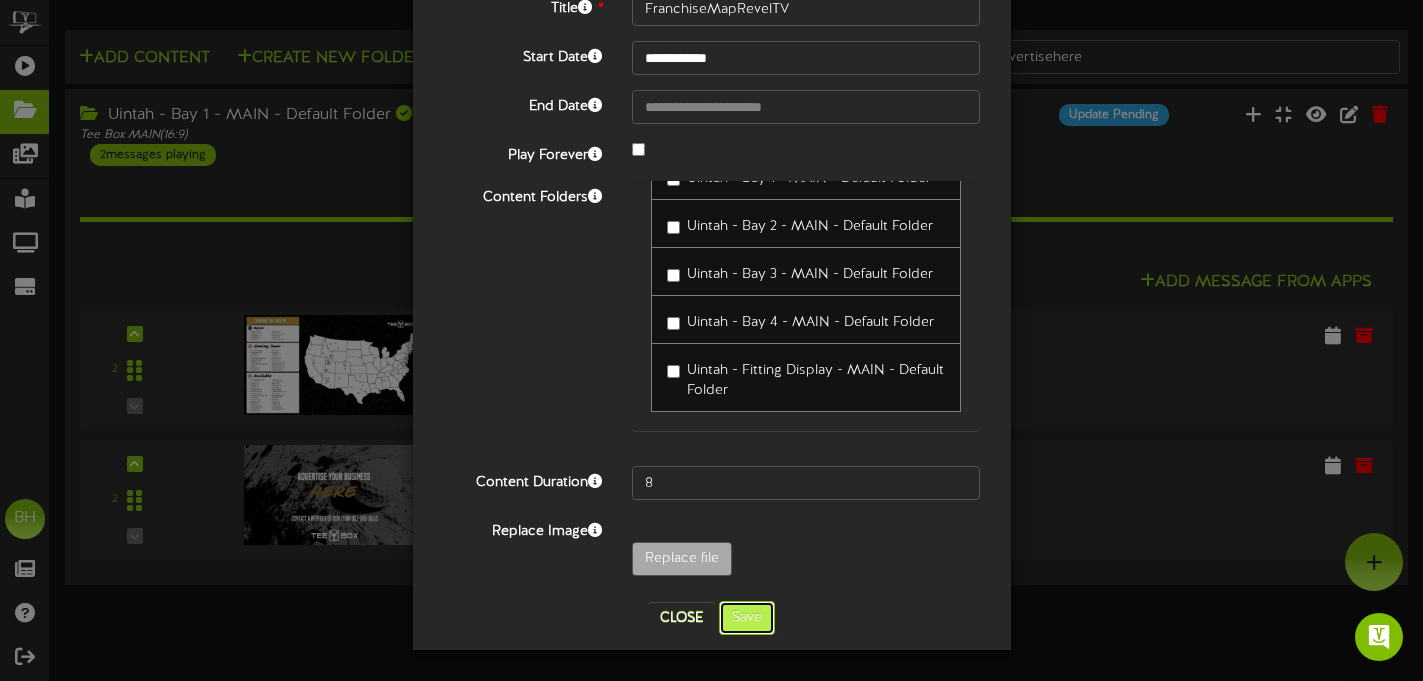click on "Save" at bounding box center (747, 618) 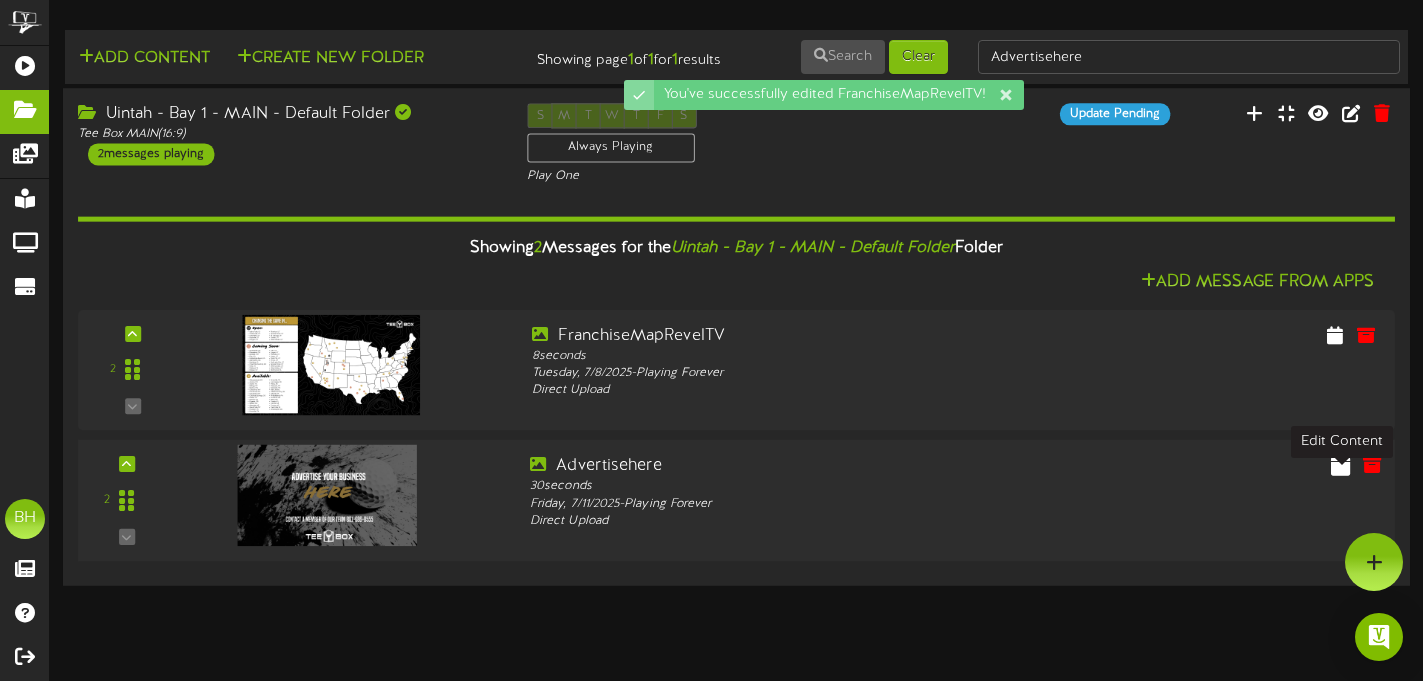 click at bounding box center [1340, 464] 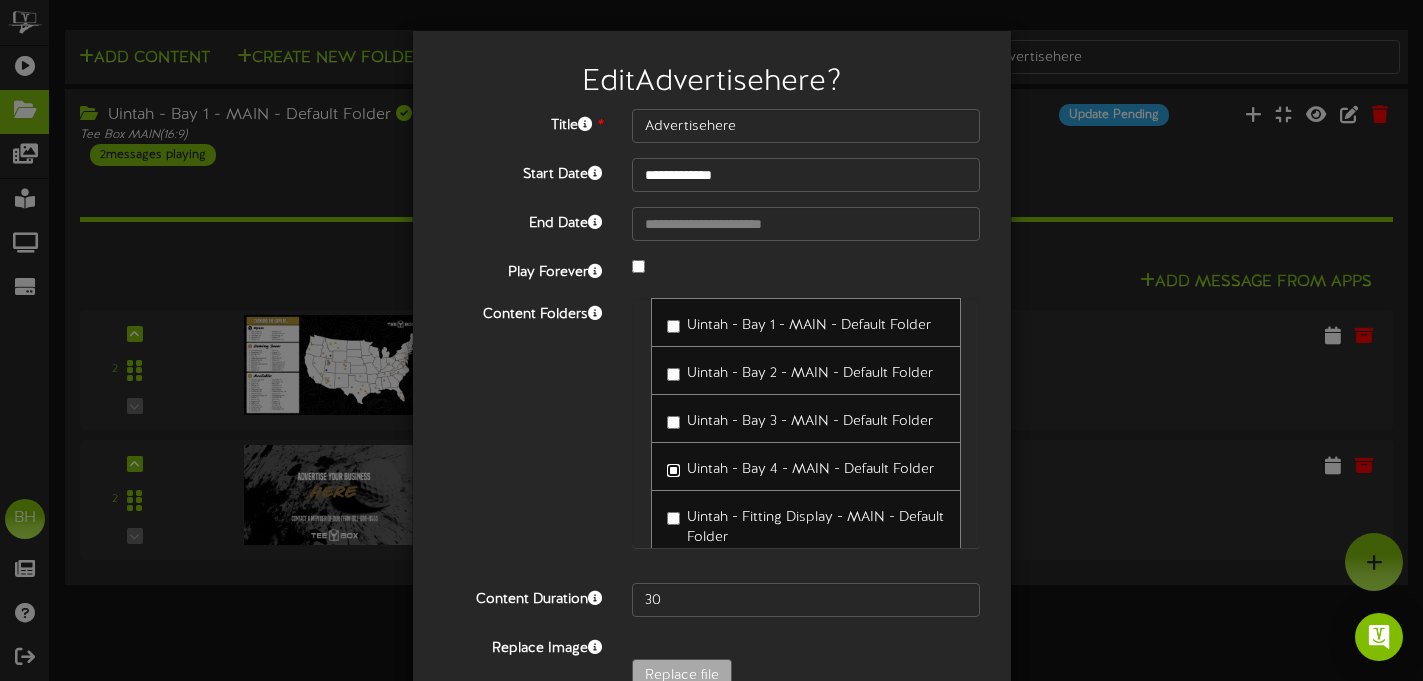 scroll, scrollTop: 49, scrollLeft: 0, axis: vertical 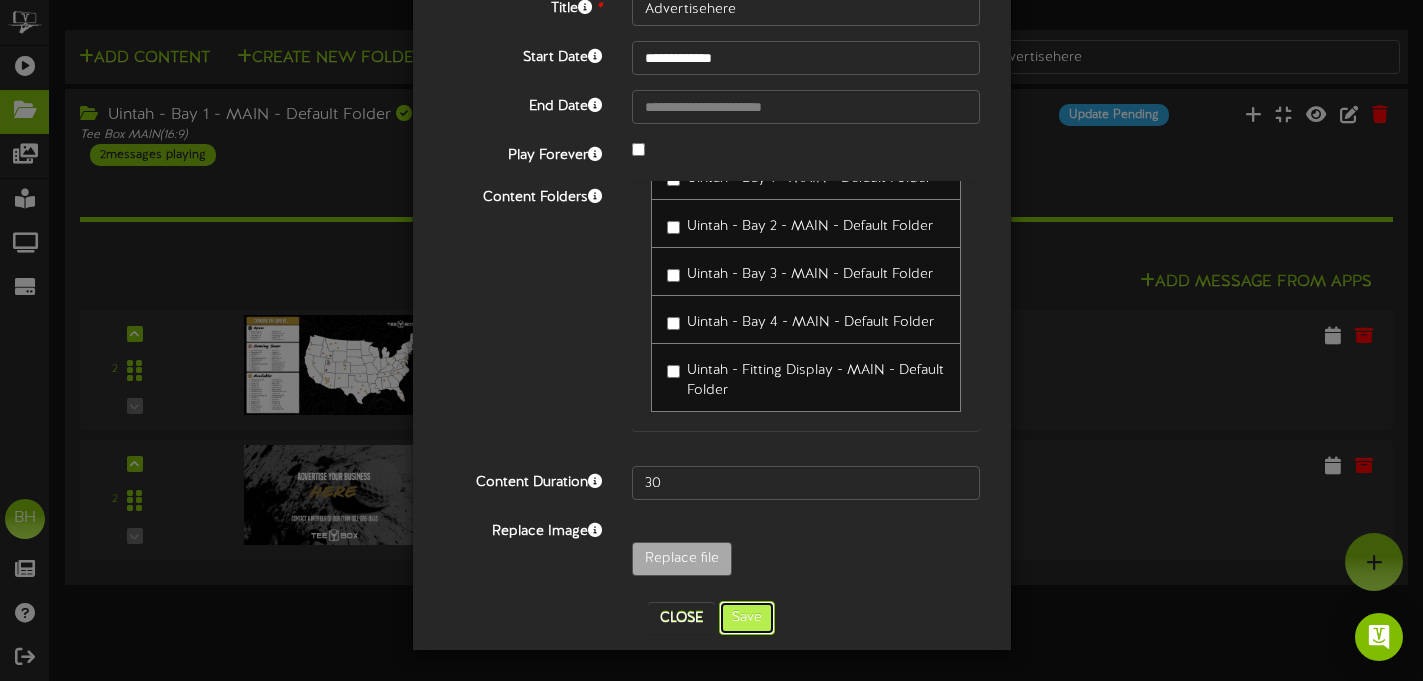 click on "Save" at bounding box center (747, 618) 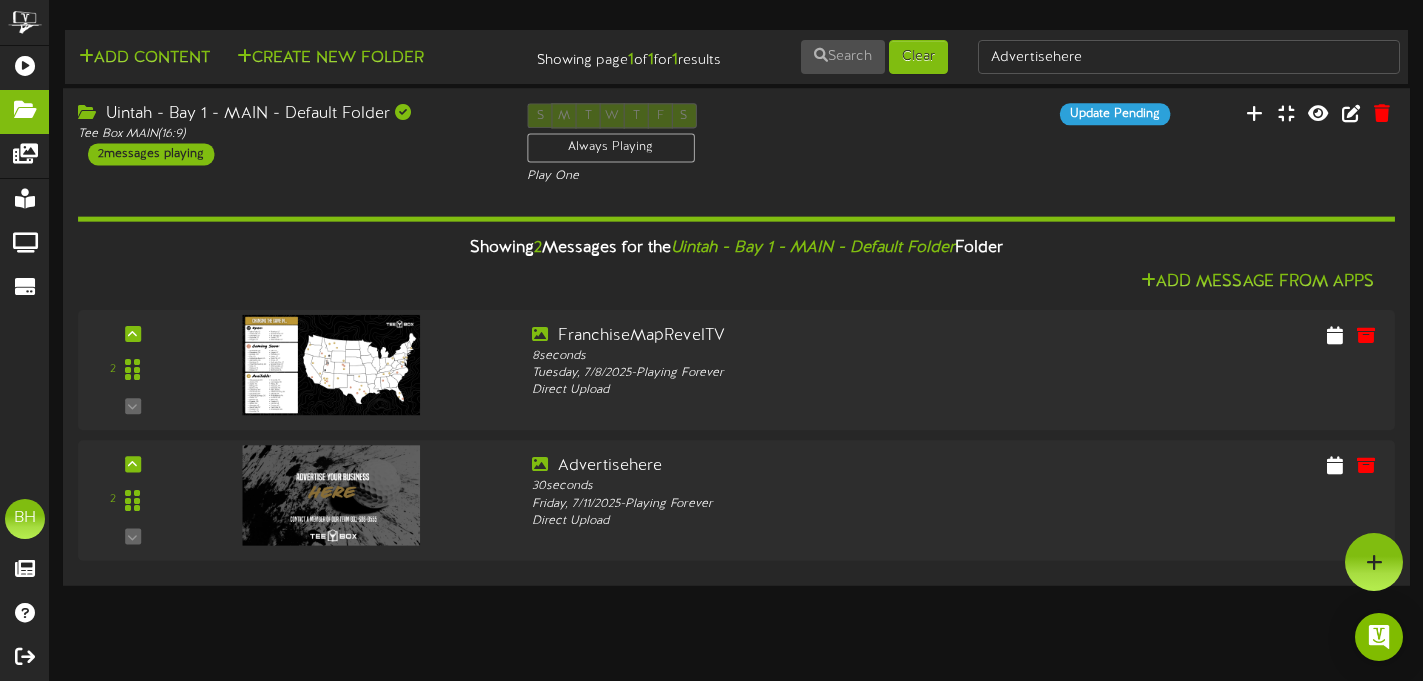 click on "Uintah - Bay 1 - MAIN - Default Folder" at bounding box center (287, 114) 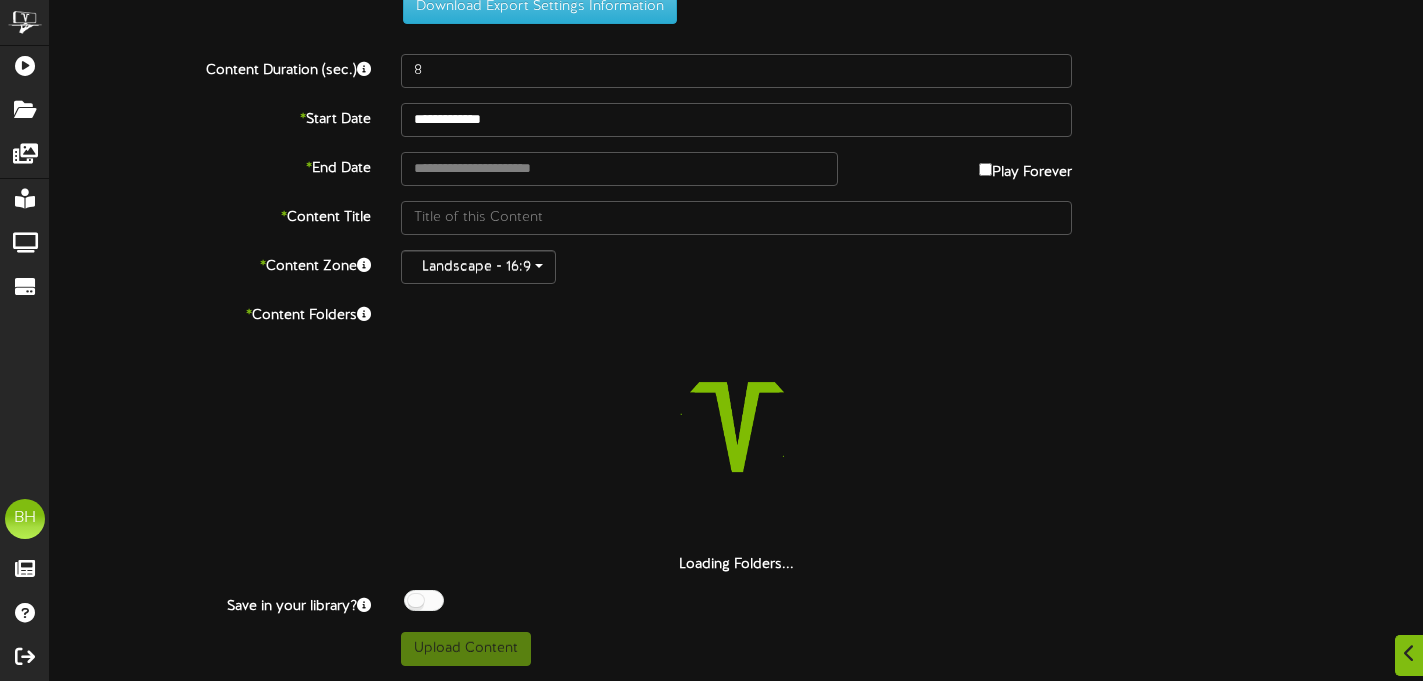 scroll, scrollTop: 0, scrollLeft: 0, axis: both 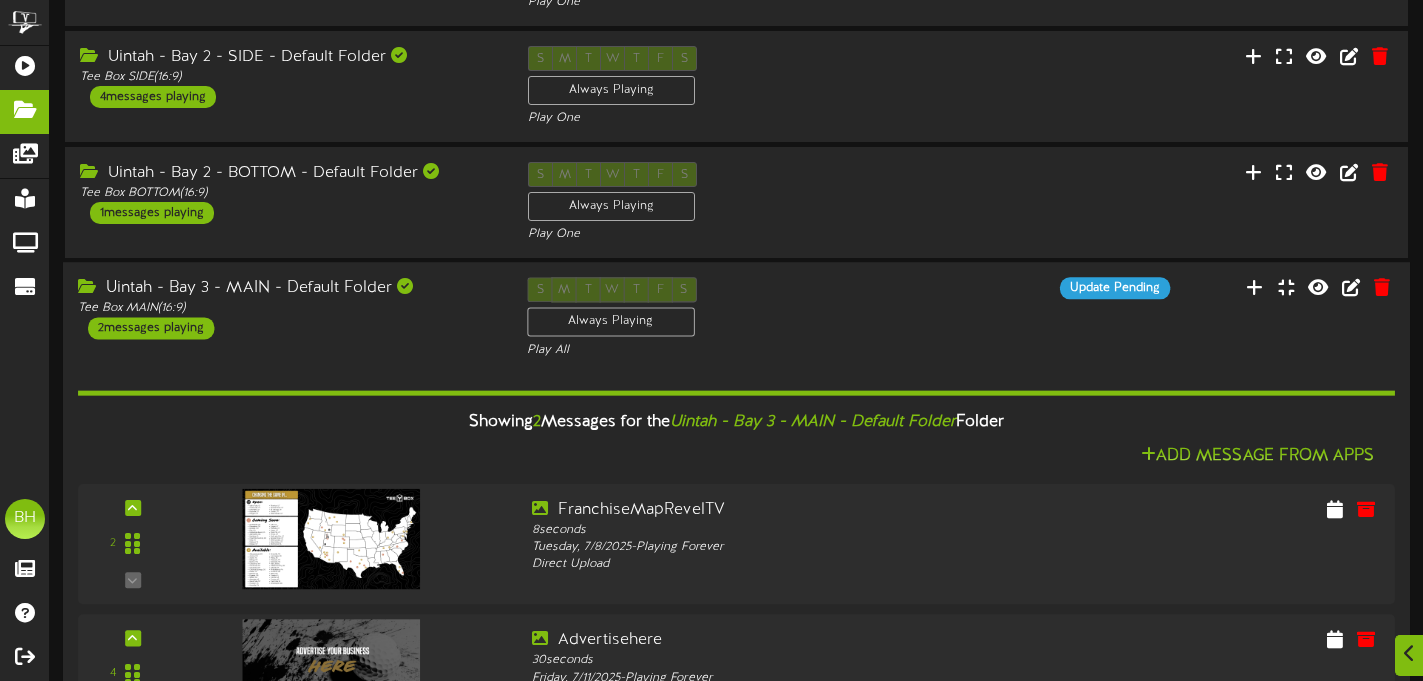 click on "Uintah - Bay 3 - MAIN - Default Folder" at bounding box center [287, 289] 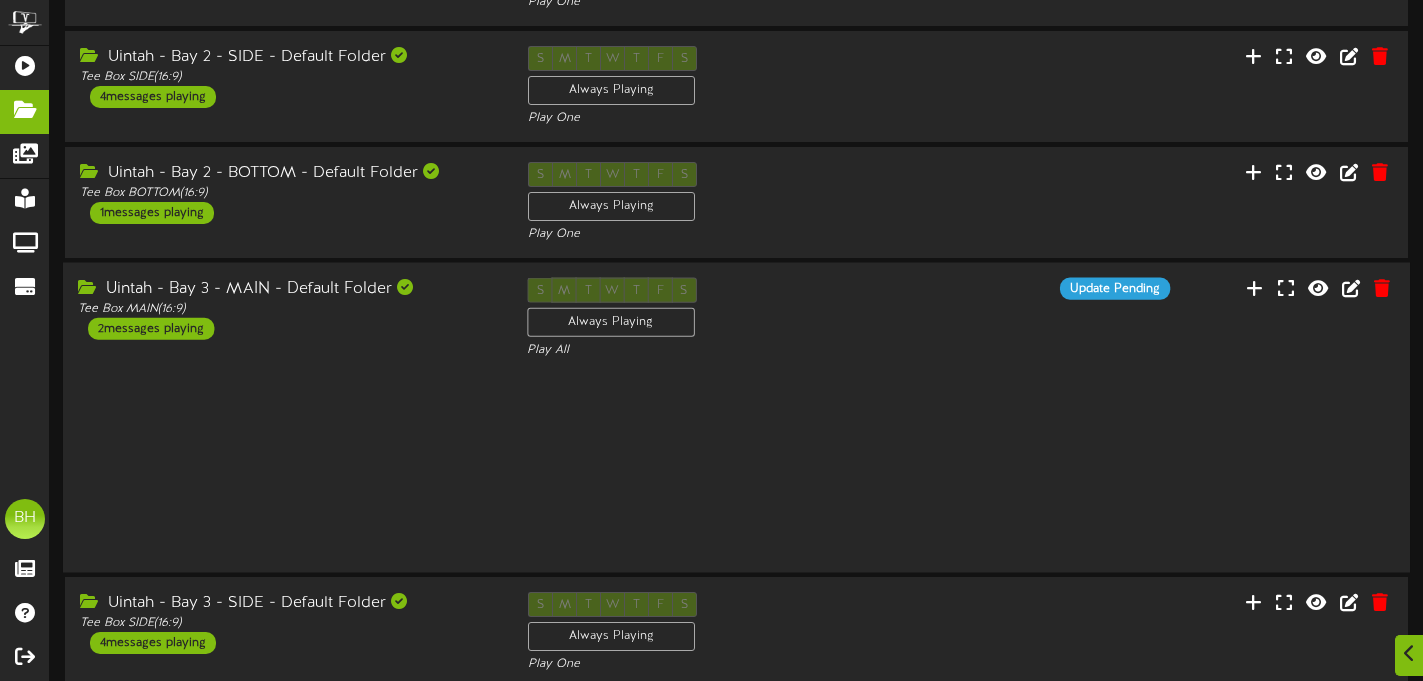scroll, scrollTop: 664, scrollLeft: 0, axis: vertical 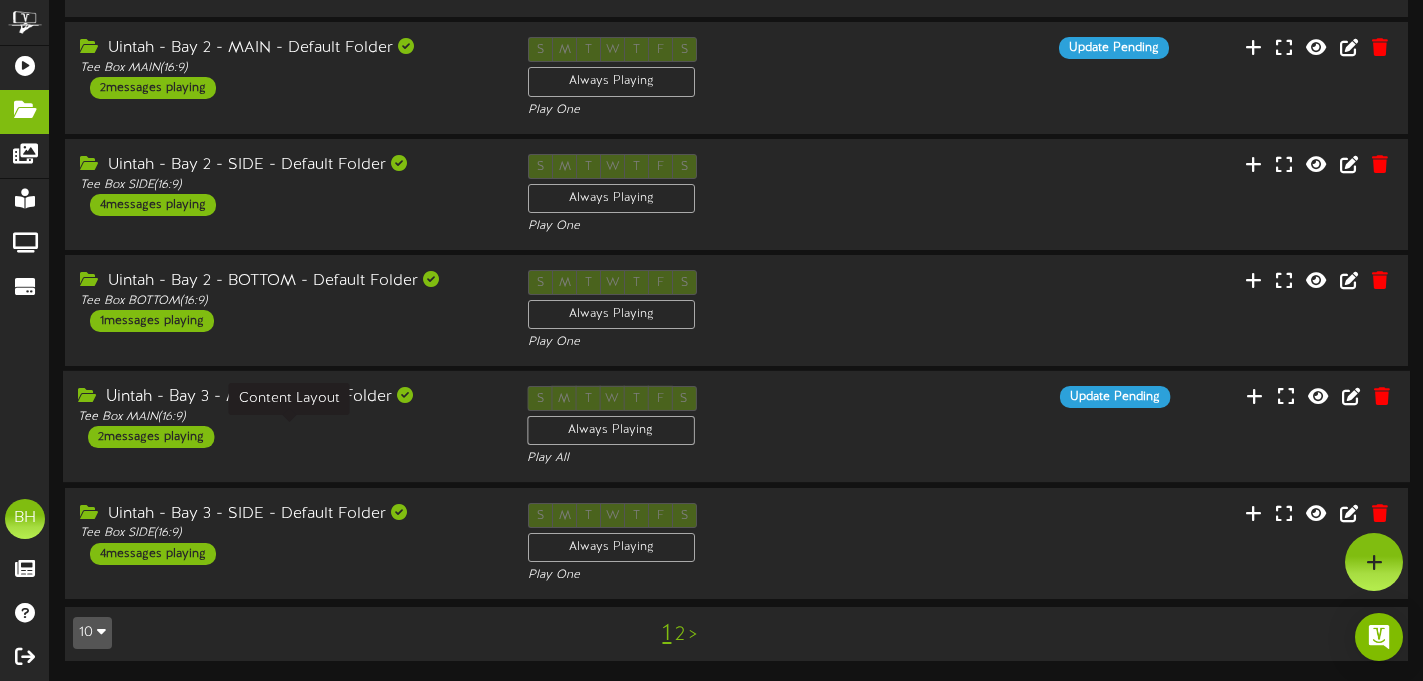 click on "Tee Box MAIN  ( 16:9 )" at bounding box center (287, 417) 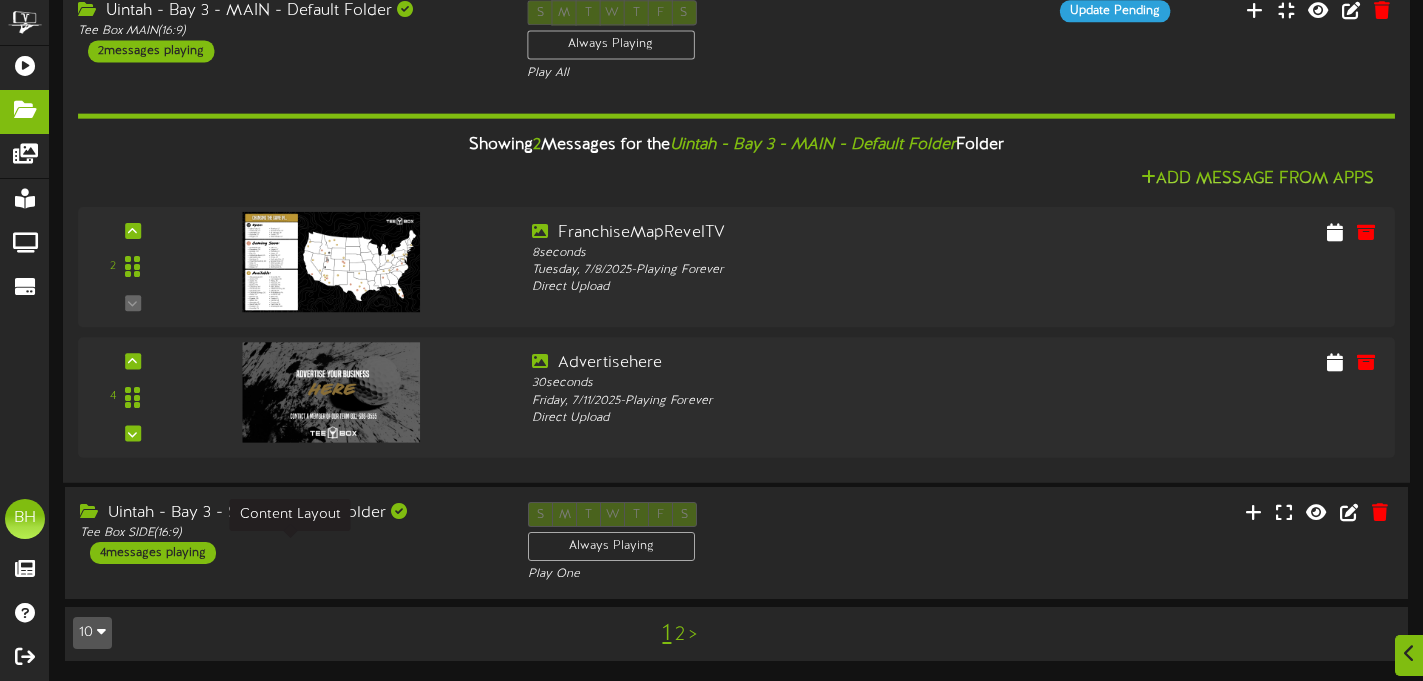 scroll, scrollTop: 1048, scrollLeft: 0, axis: vertical 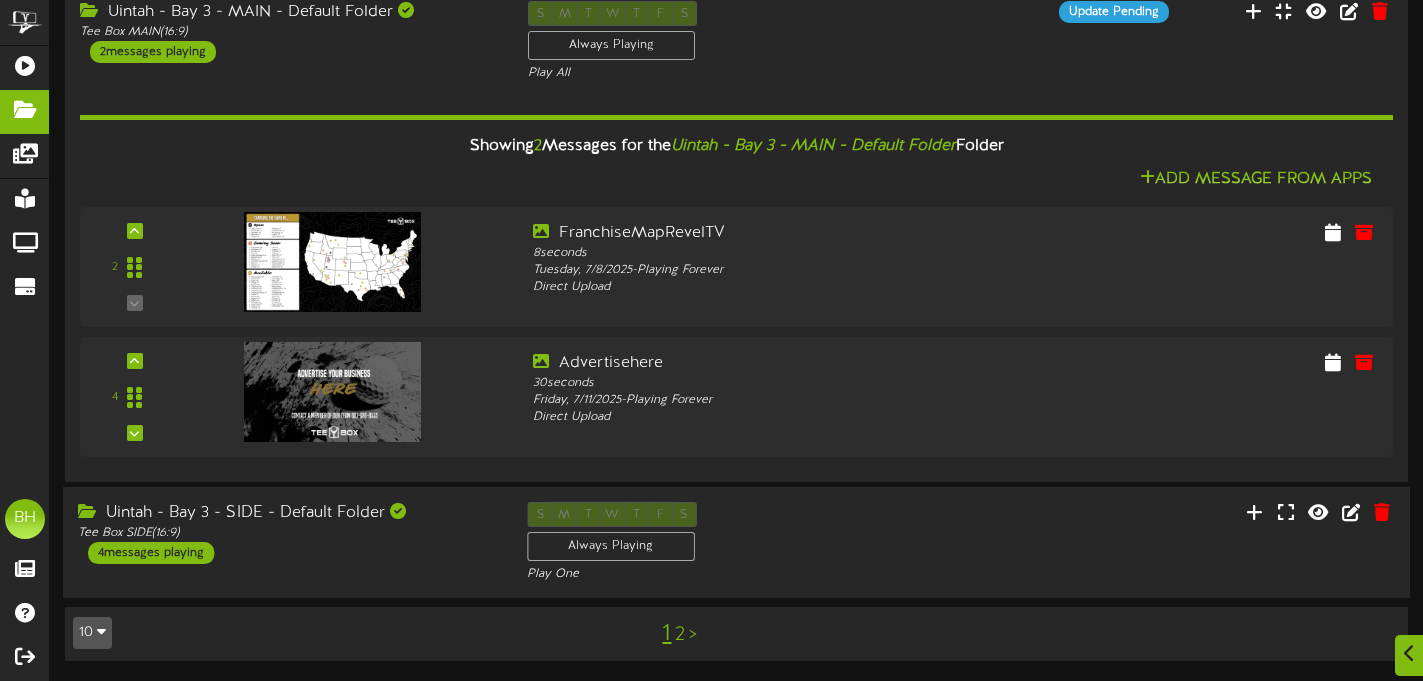 click on "[CITY] - Bay 3 - SIDE - Default Folder
Tee Box SIDE  ( 16:9 )
4  messages playing" at bounding box center (287, 533) 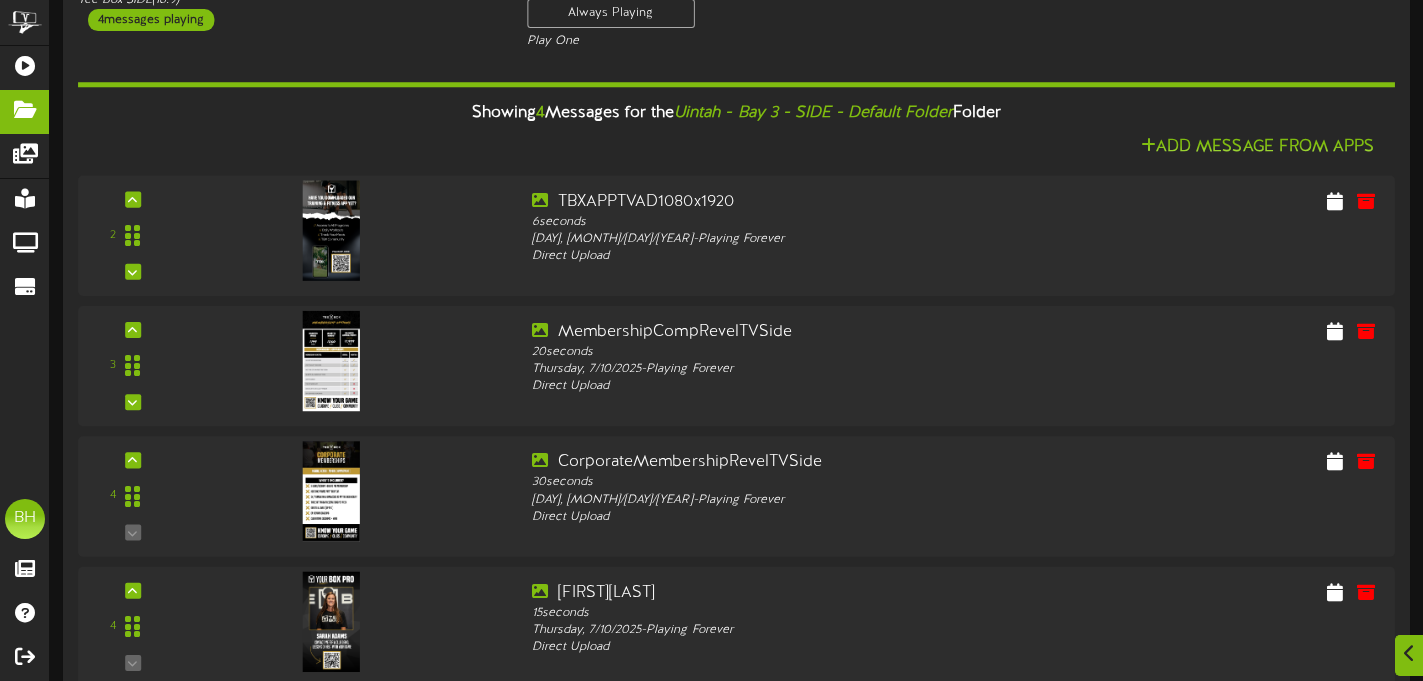 scroll, scrollTop: 1693, scrollLeft: 0, axis: vertical 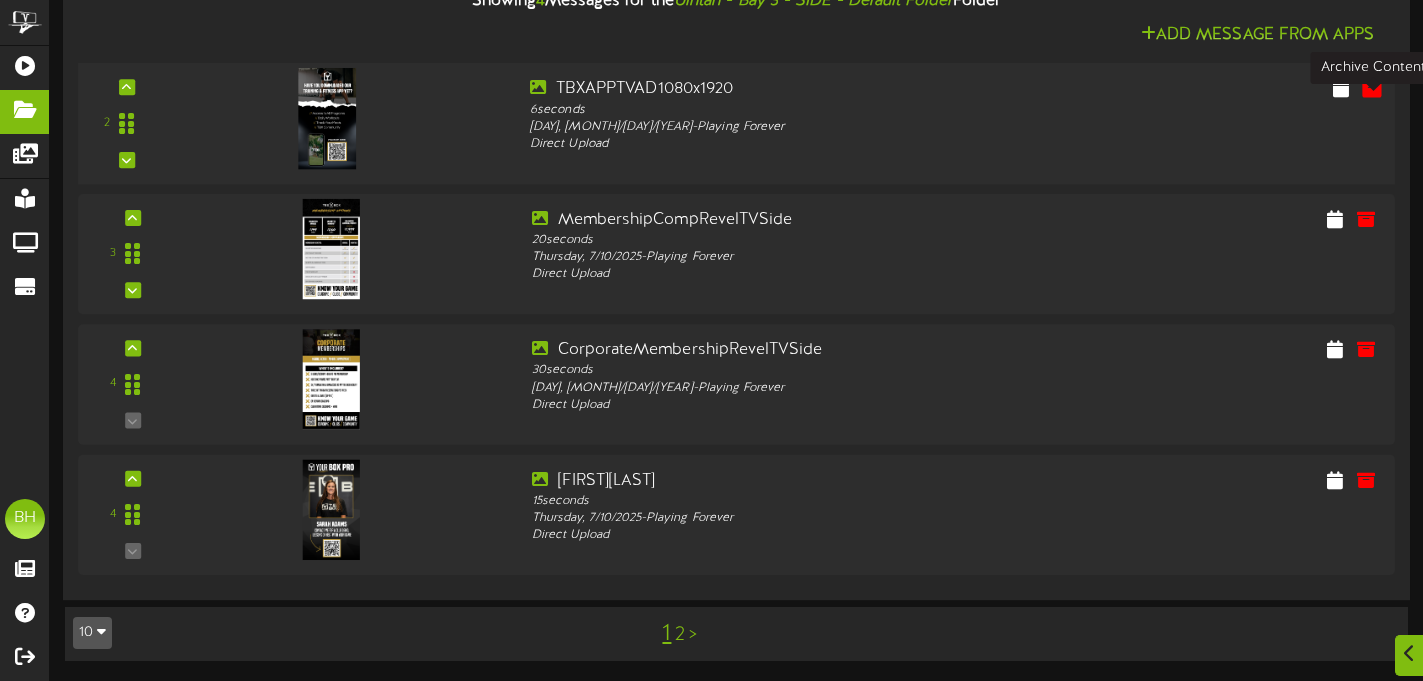 click at bounding box center (1372, 88) 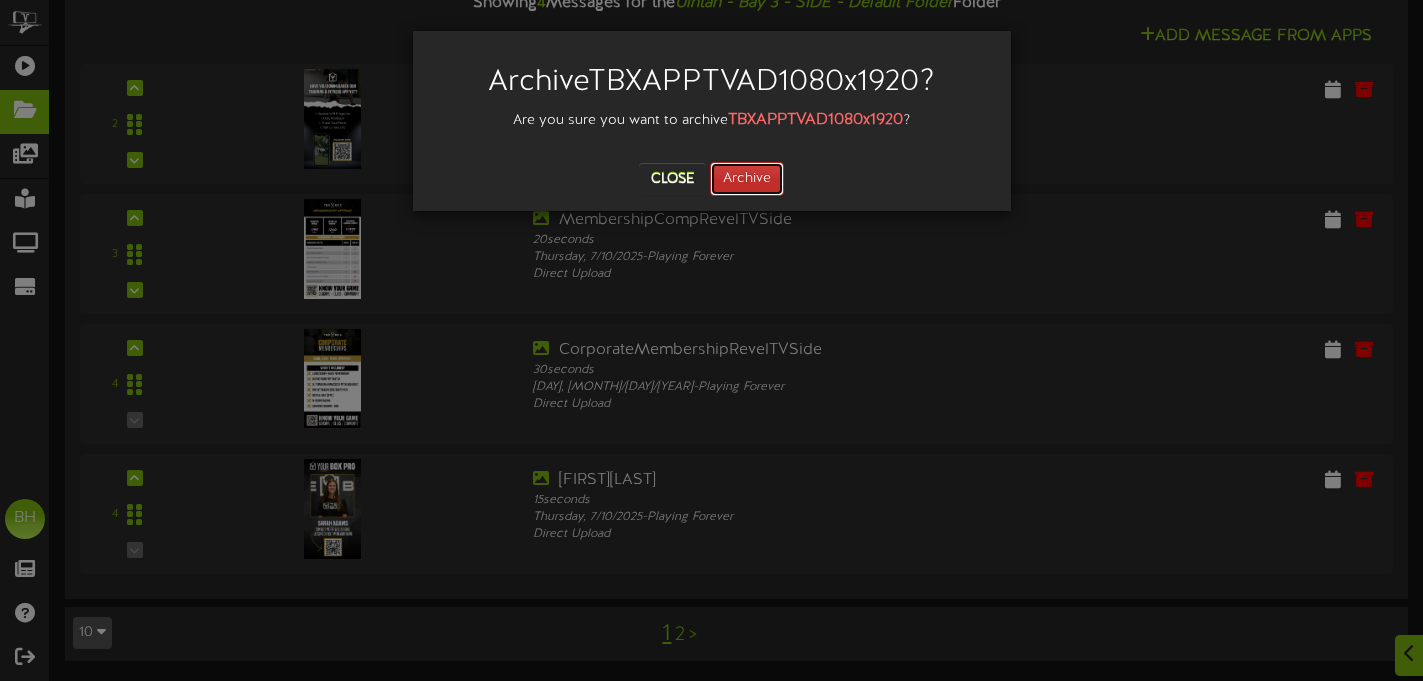 click on "Archive" at bounding box center (747, 179) 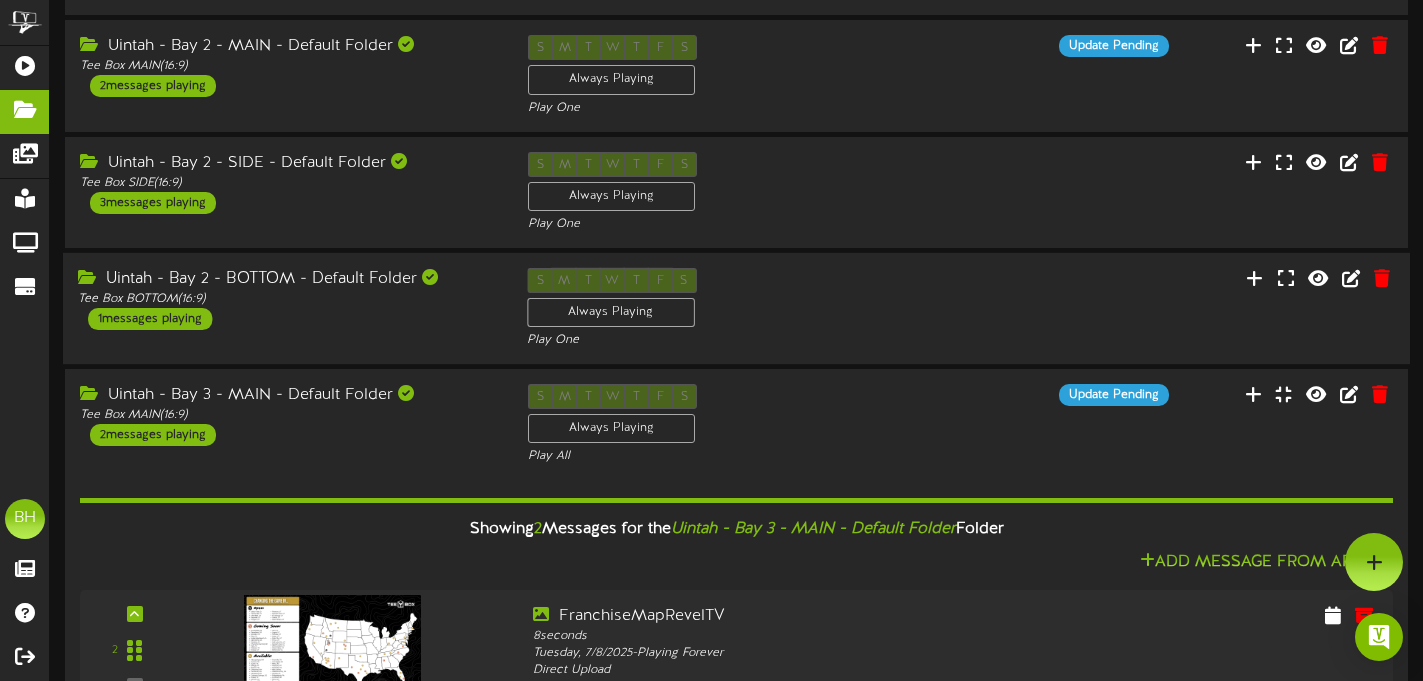 scroll, scrollTop: 647, scrollLeft: 0, axis: vertical 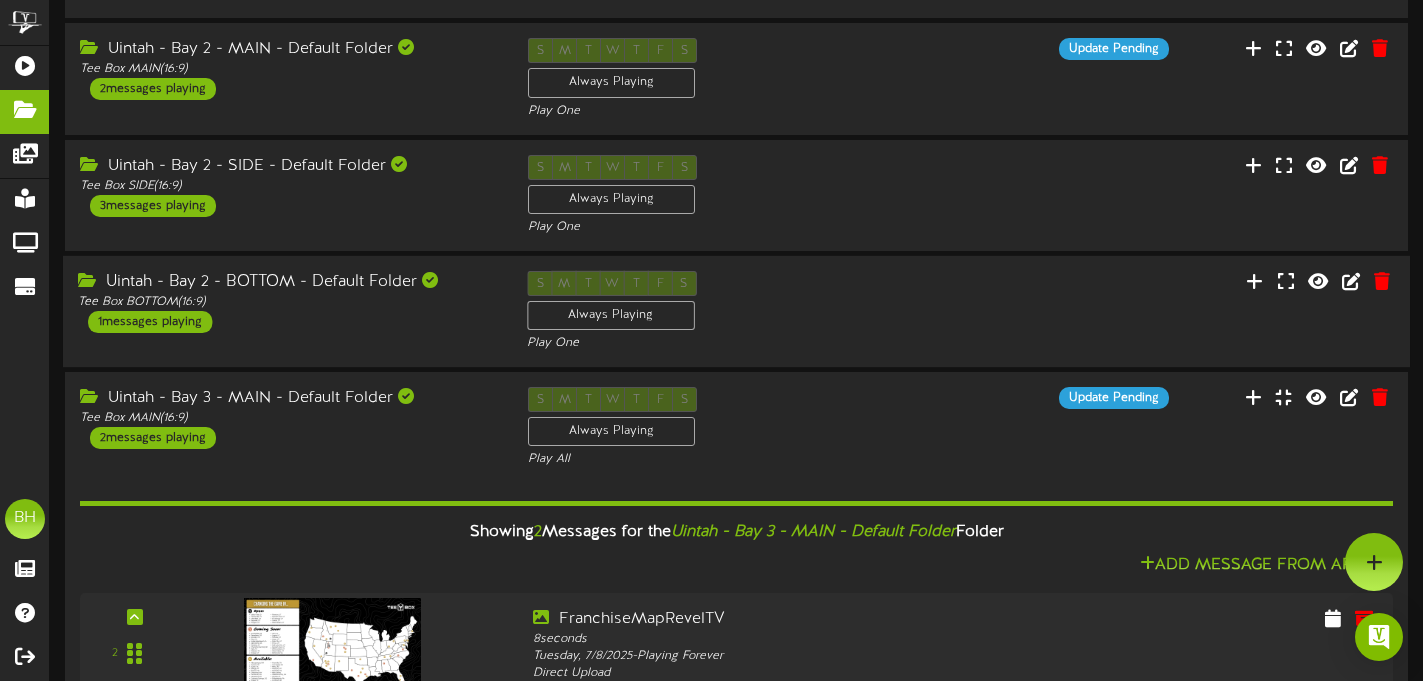 click on "[CITY] - Bay 2 - SIDE - Default Folder
Tee Box SIDE  ( 16:9 )
3  messages playing" at bounding box center [289, 186] 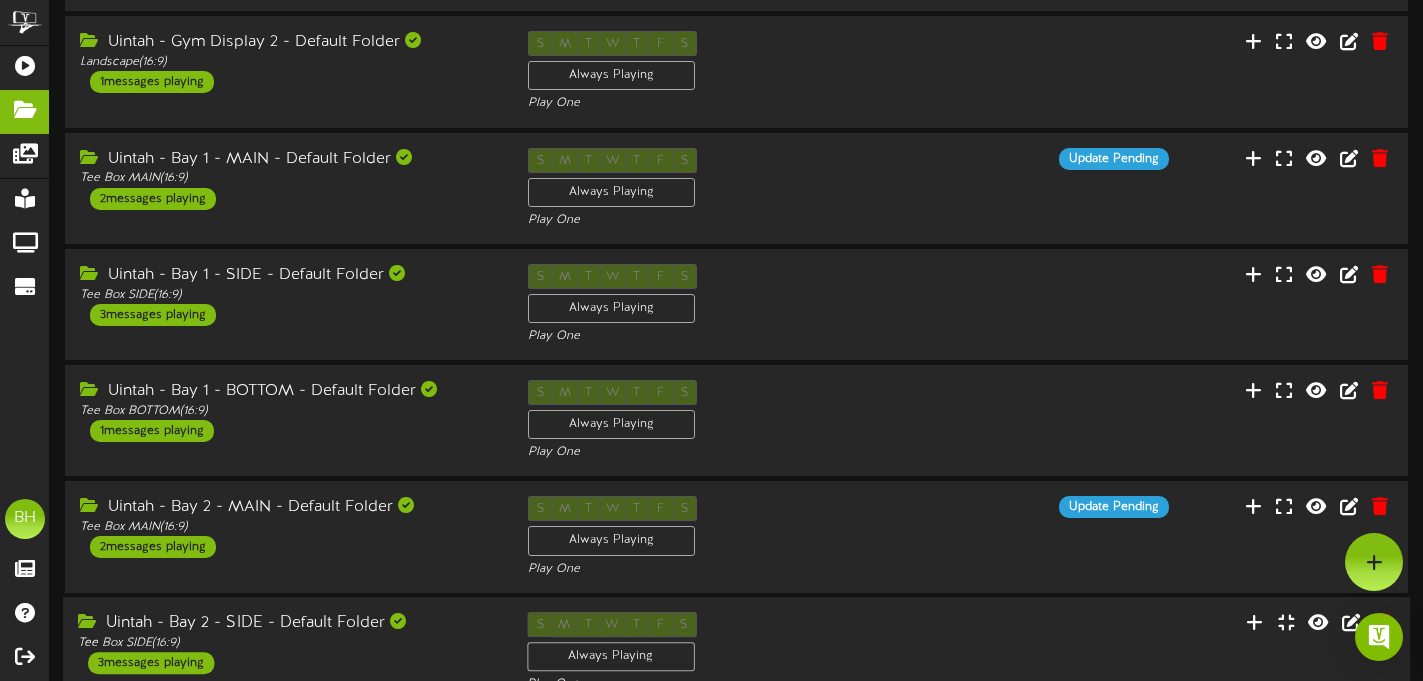 scroll, scrollTop: 188, scrollLeft: 0, axis: vertical 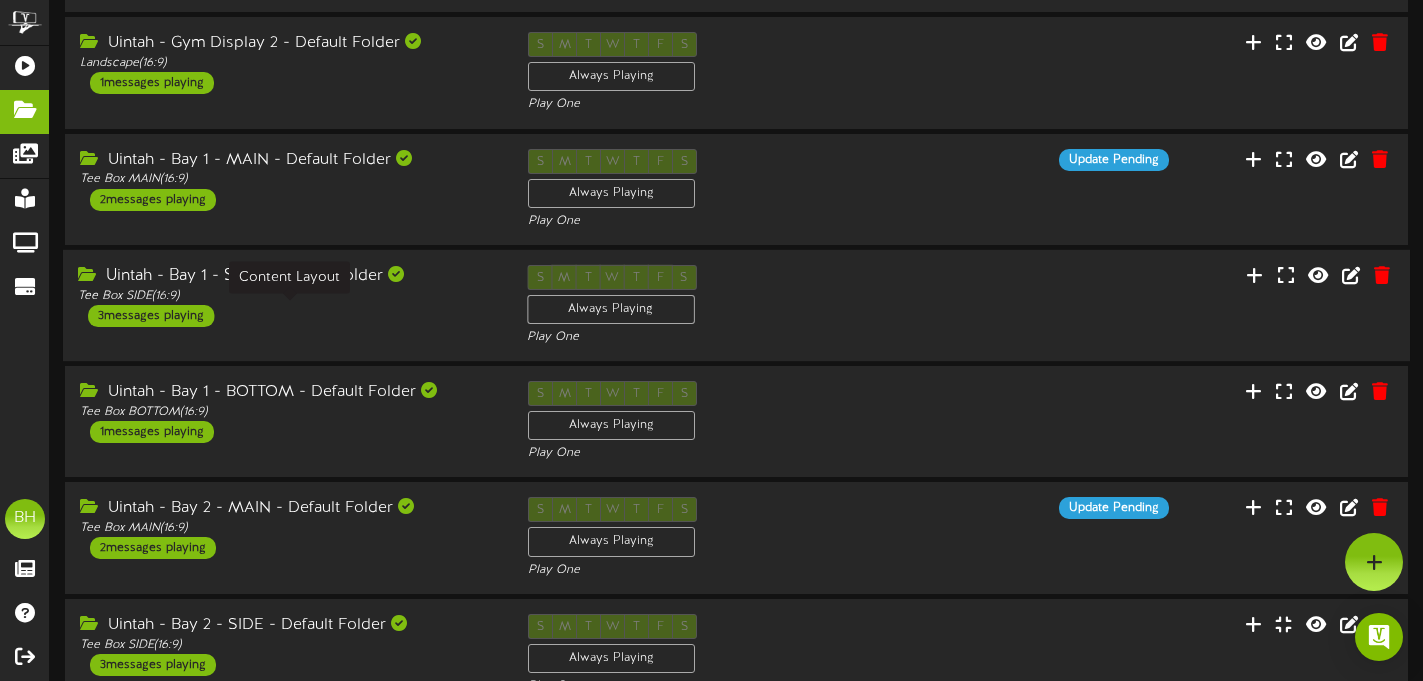 click on "Tee Box SIDE  ( 16:9 )" at bounding box center [287, 296] 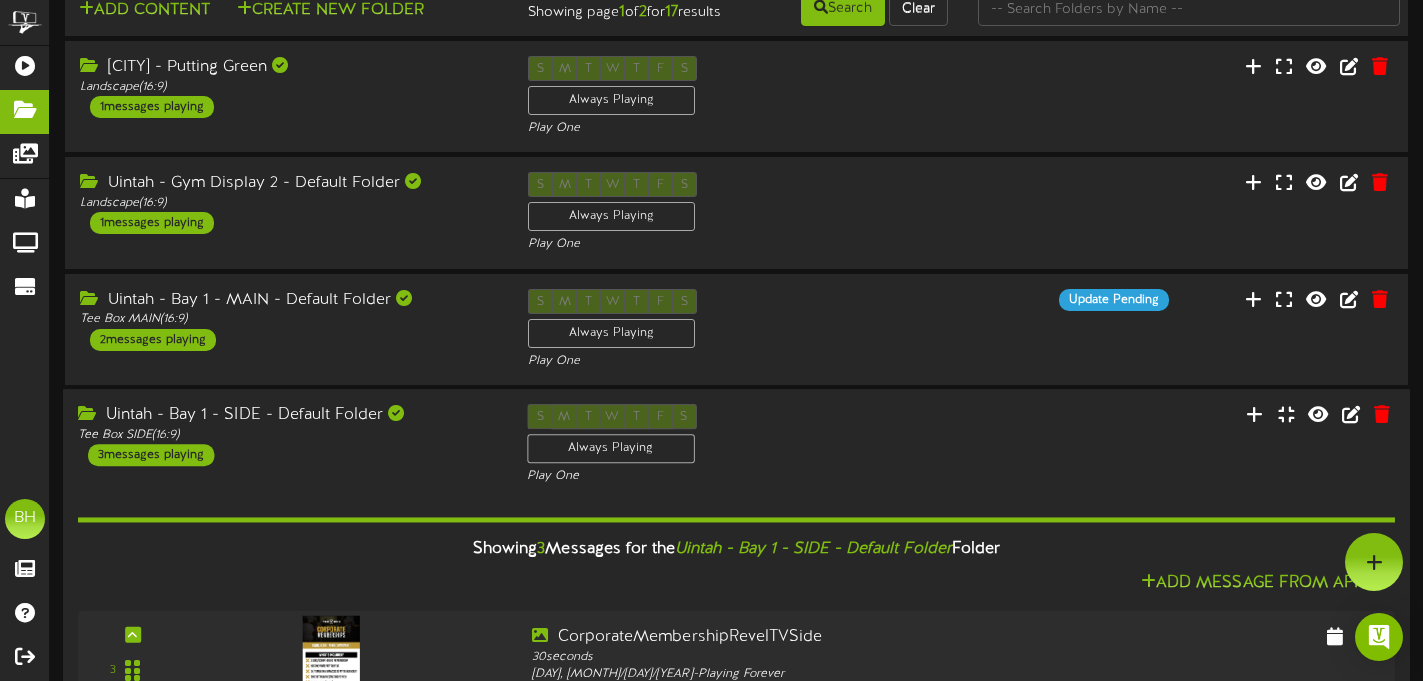 scroll, scrollTop: 0, scrollLeft: 0, axis: both 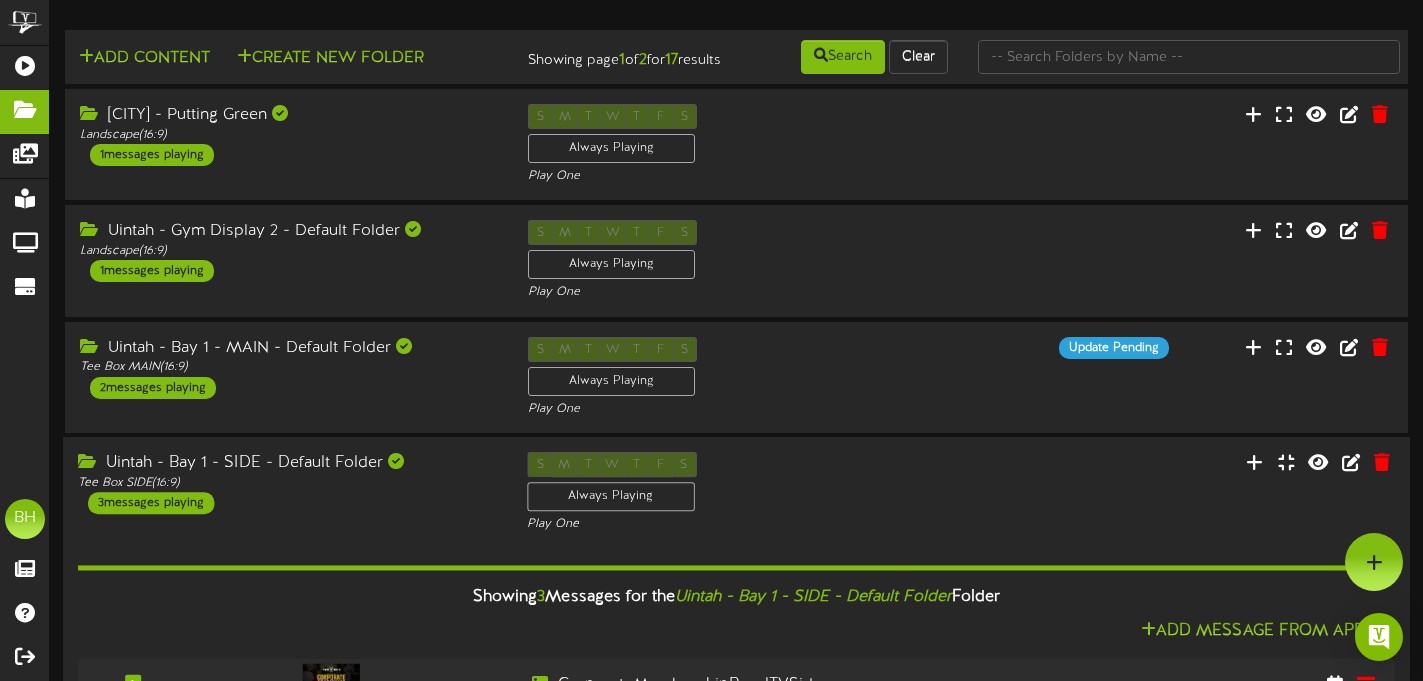 click on "[CITY] - Gym Display 2 - Default Folder
Landscape  ( 16:9 )
1  messages playing
S
M
T
W
T
F
S
Always Playing" at bounding box center [736, 260] 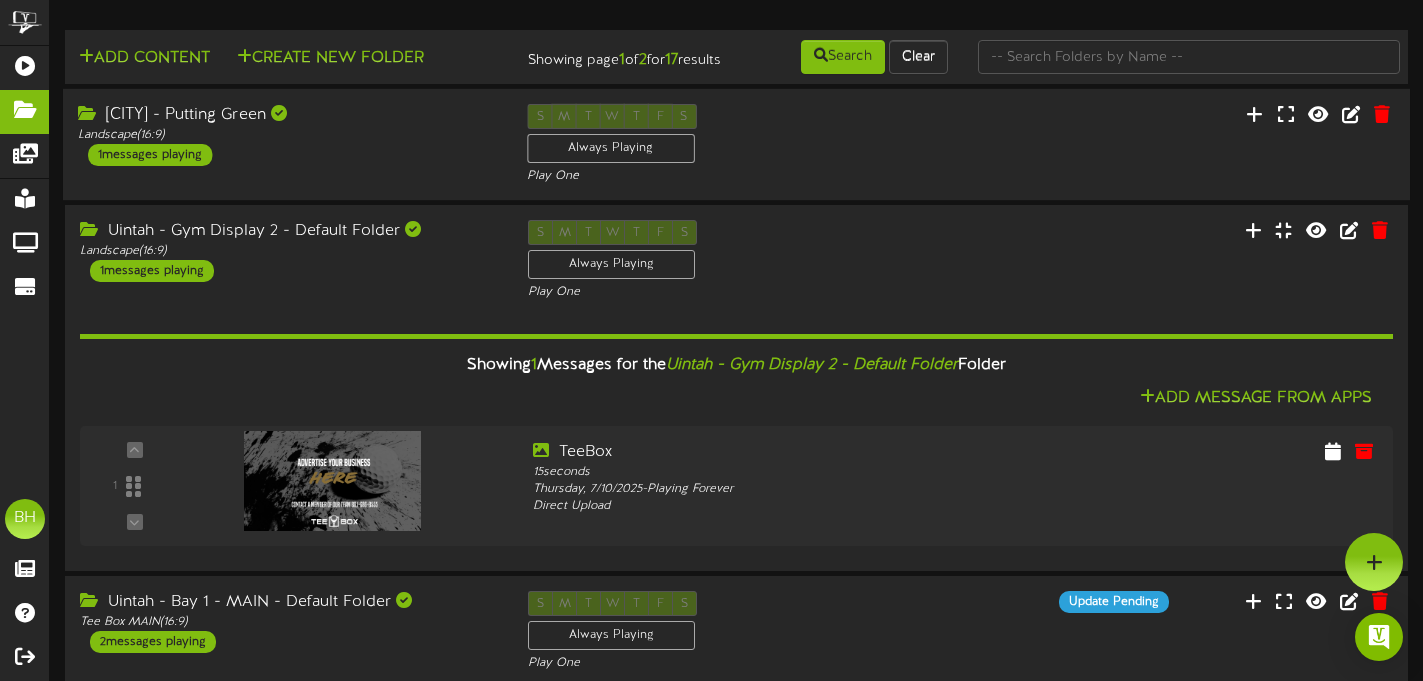 click on "[CITY] - Putting Green
Landscape  ( 16:9 )
1  messages playing
S
M
T
W
T
F
S
Always Playing
Play One" at bounding box center (736, 145) 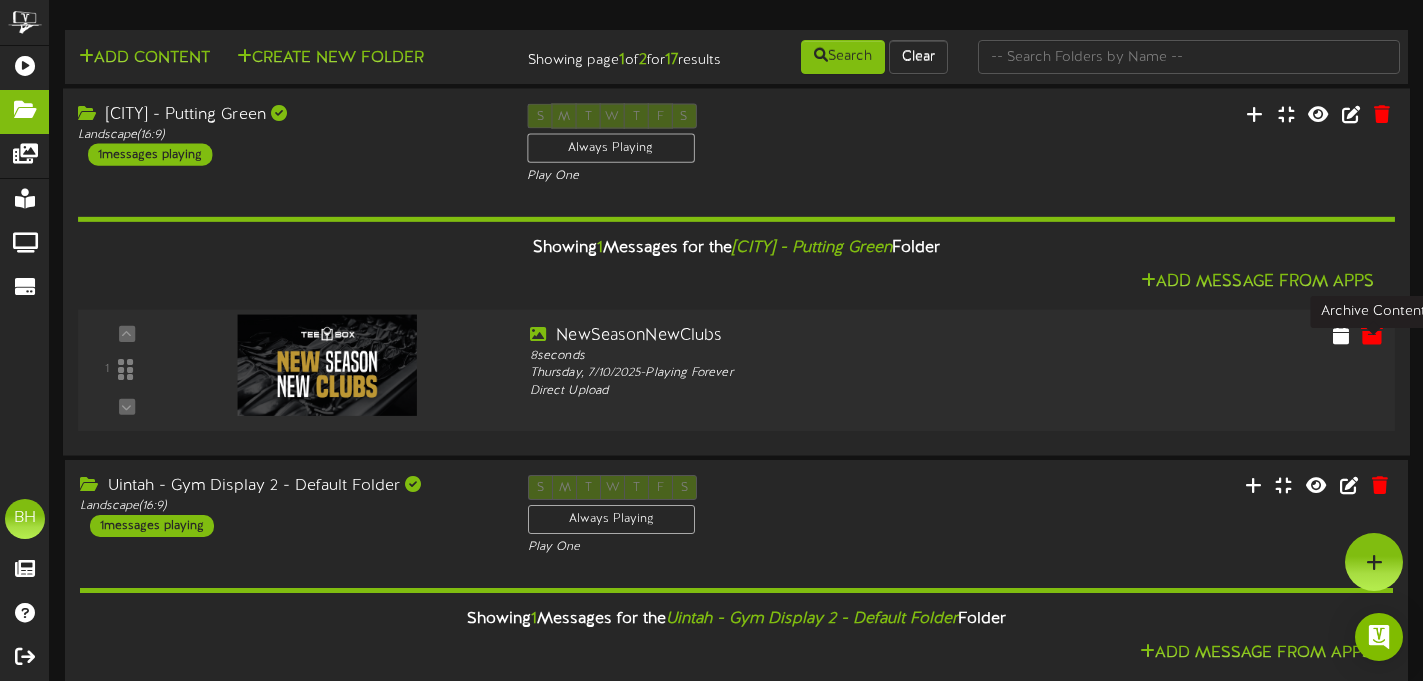 click at bounding box center (1372, 334) 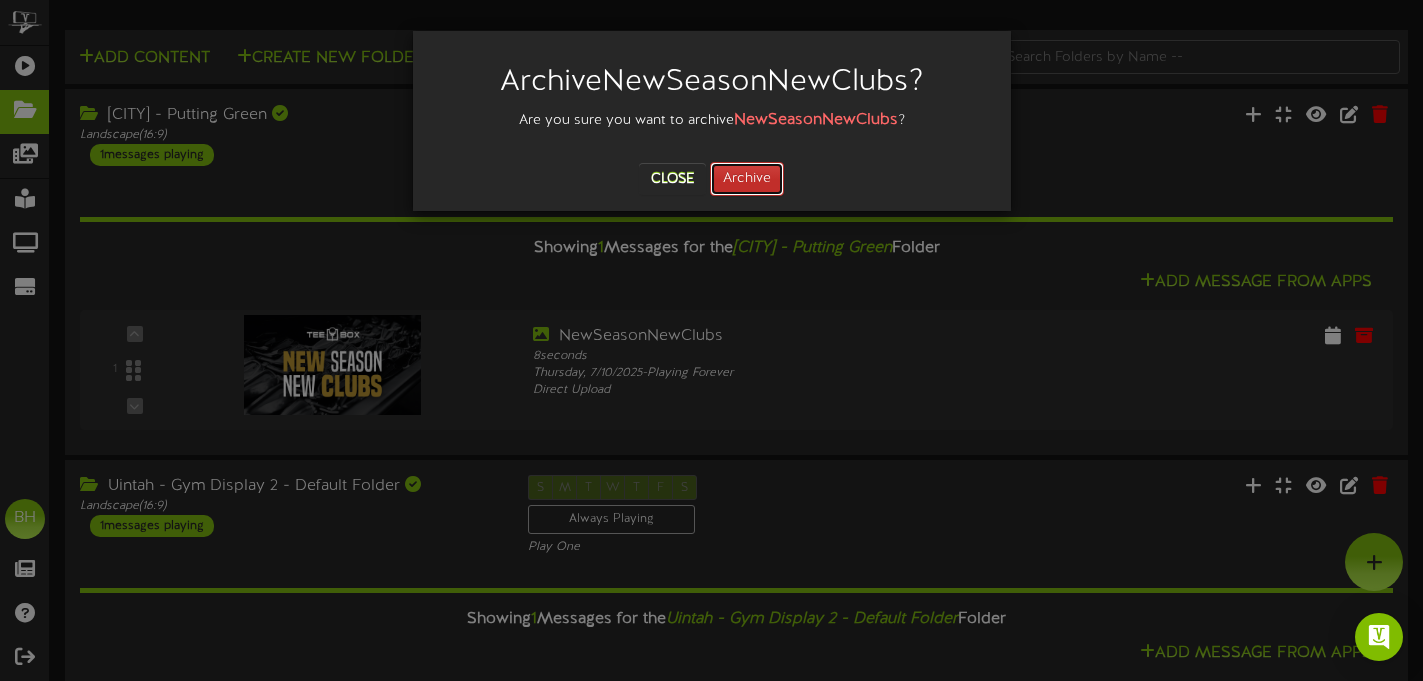 click on "Archive" at bounding box center [747, 179] 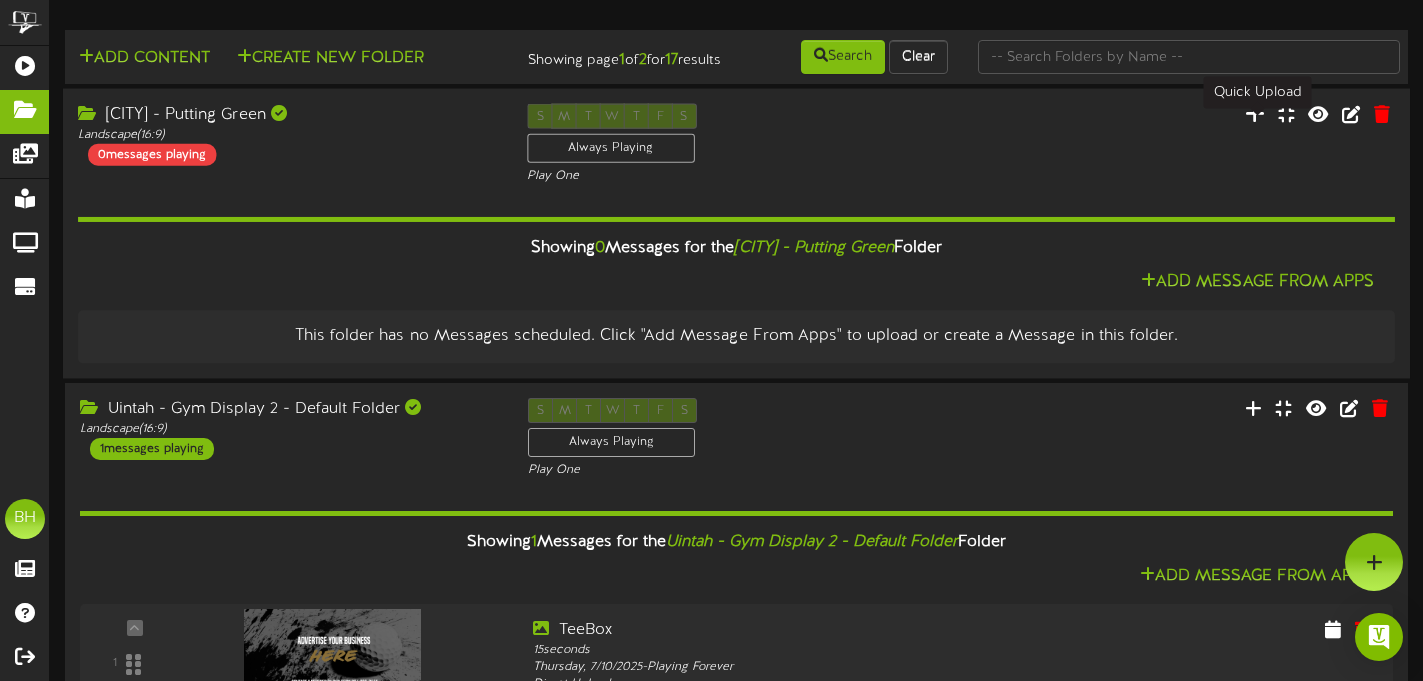 click at bounding box center (1255, 113) 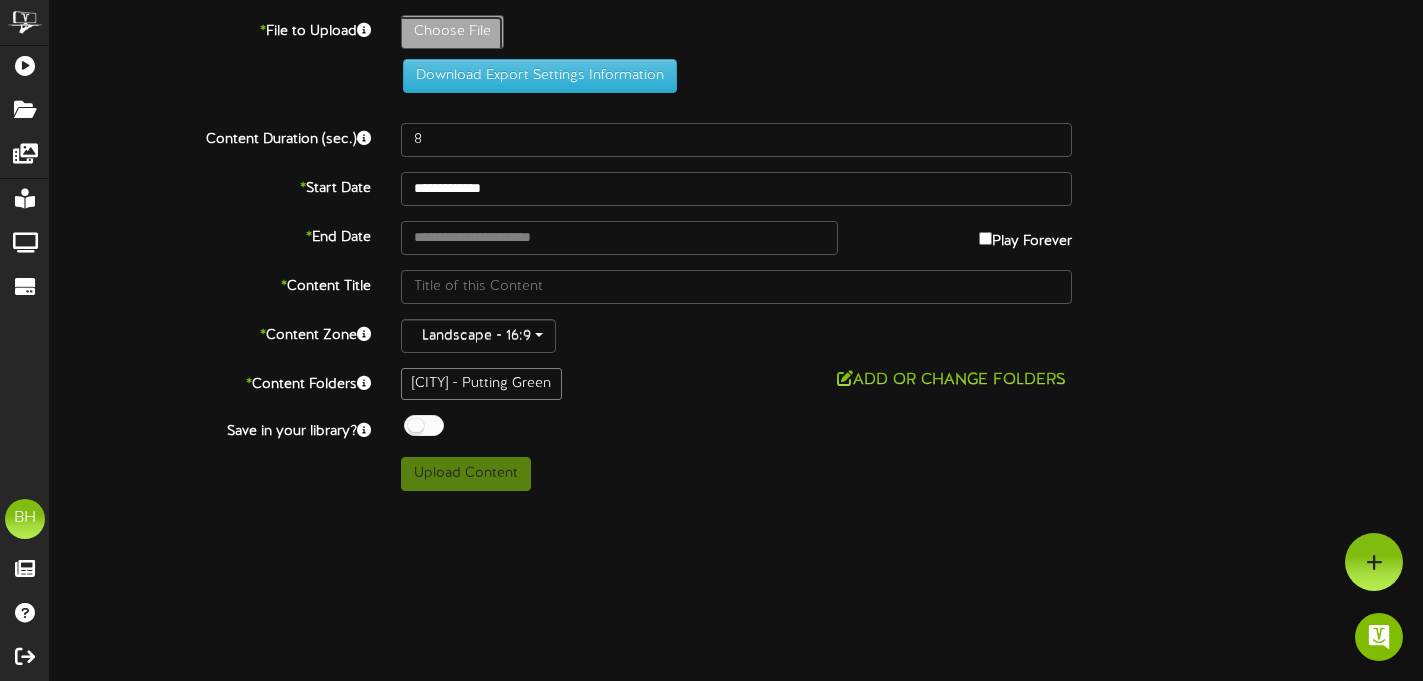 click on "Choose File" at bounding box center (-585, 87) 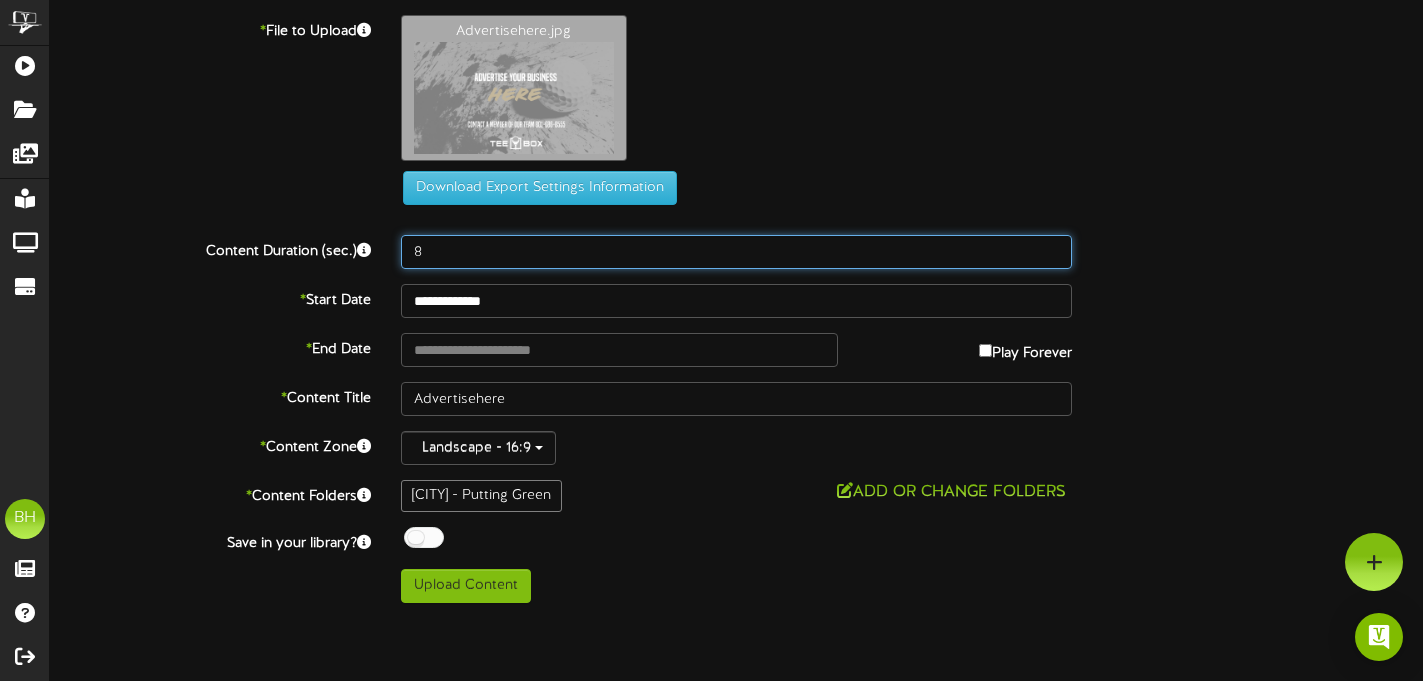 drag, startPoint x: 438, startPoint y: 250, endPoint x: 394, endPoint y: 256, distance: 44.407207 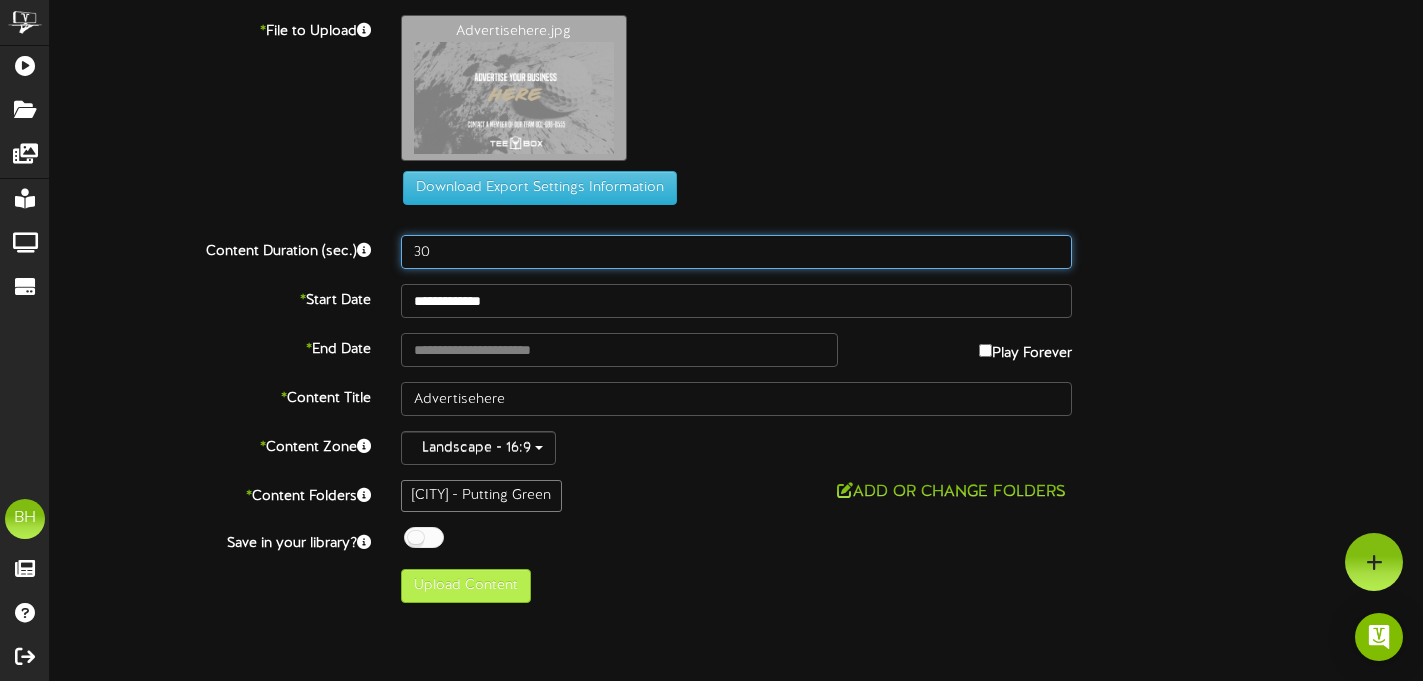 type on "30" 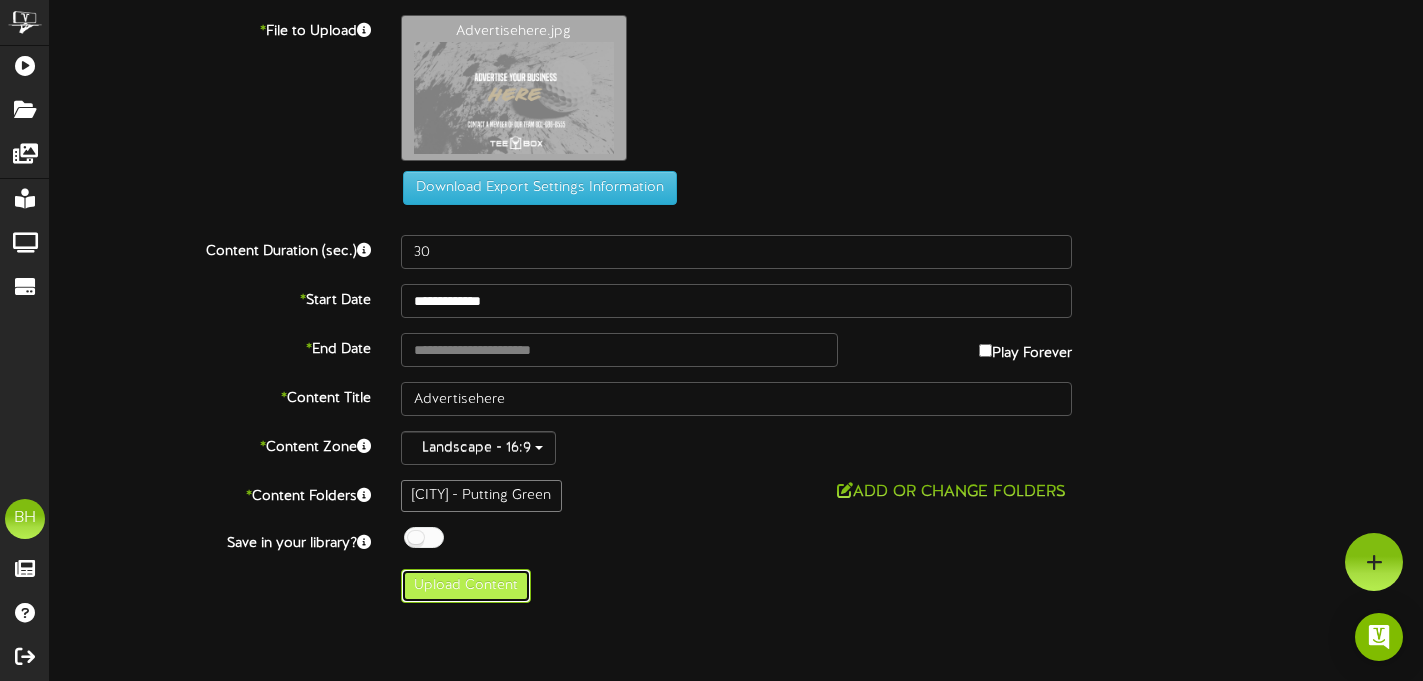 click on "Upload Content" at bounding box center [466, 586] 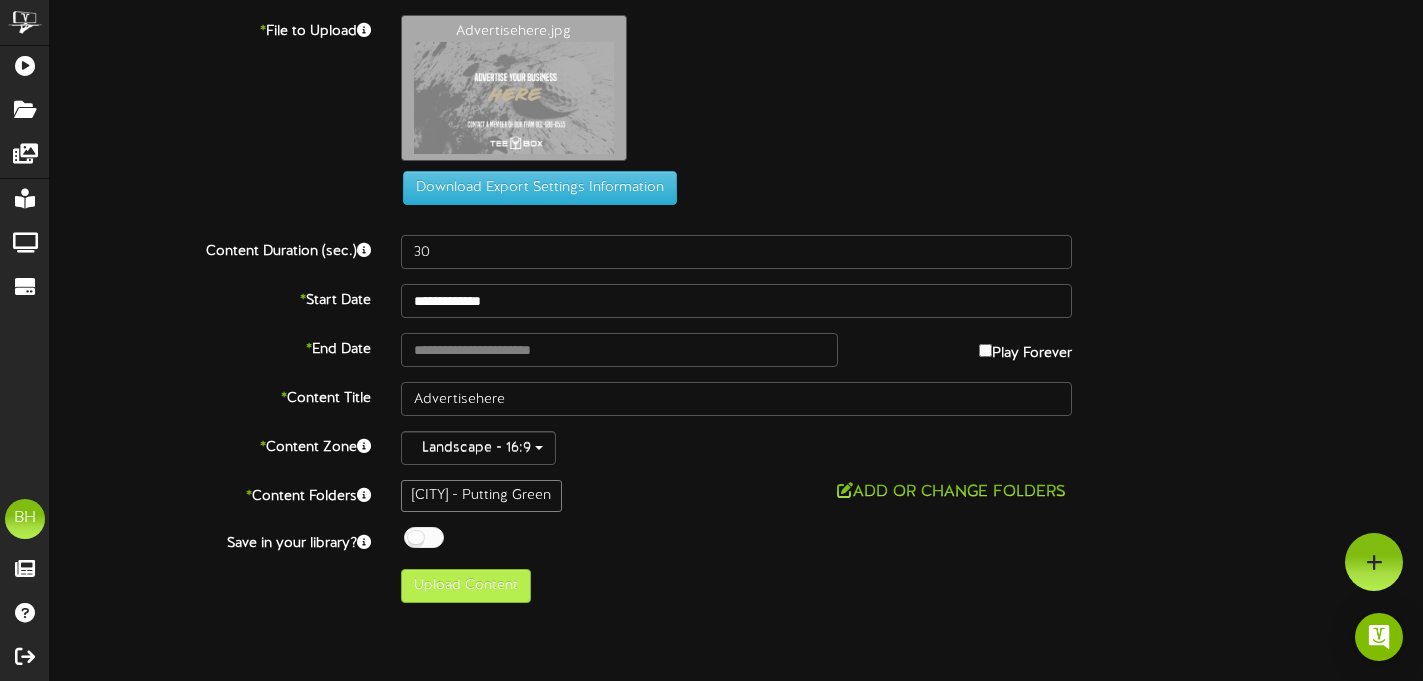 type on "**********" 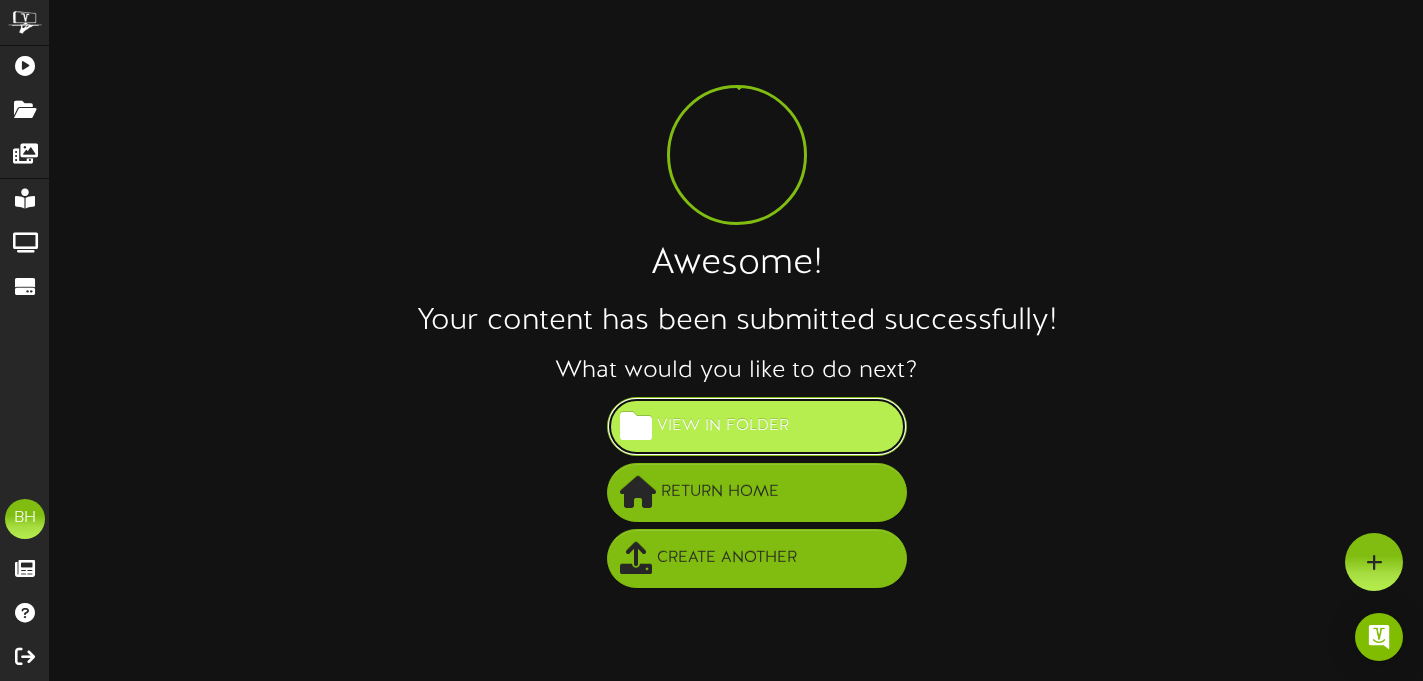 click on "View in Folder" at bounding box center (723, 426) 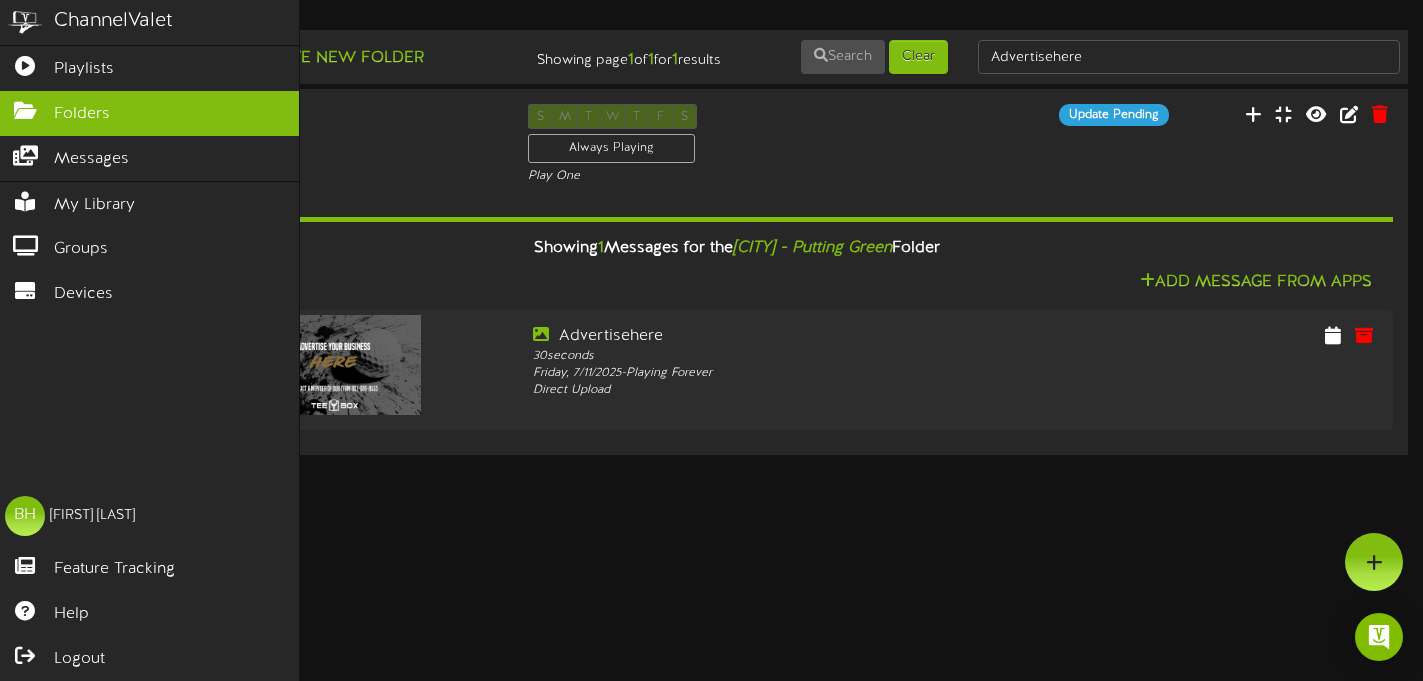 click at bounding box center (25, 22) 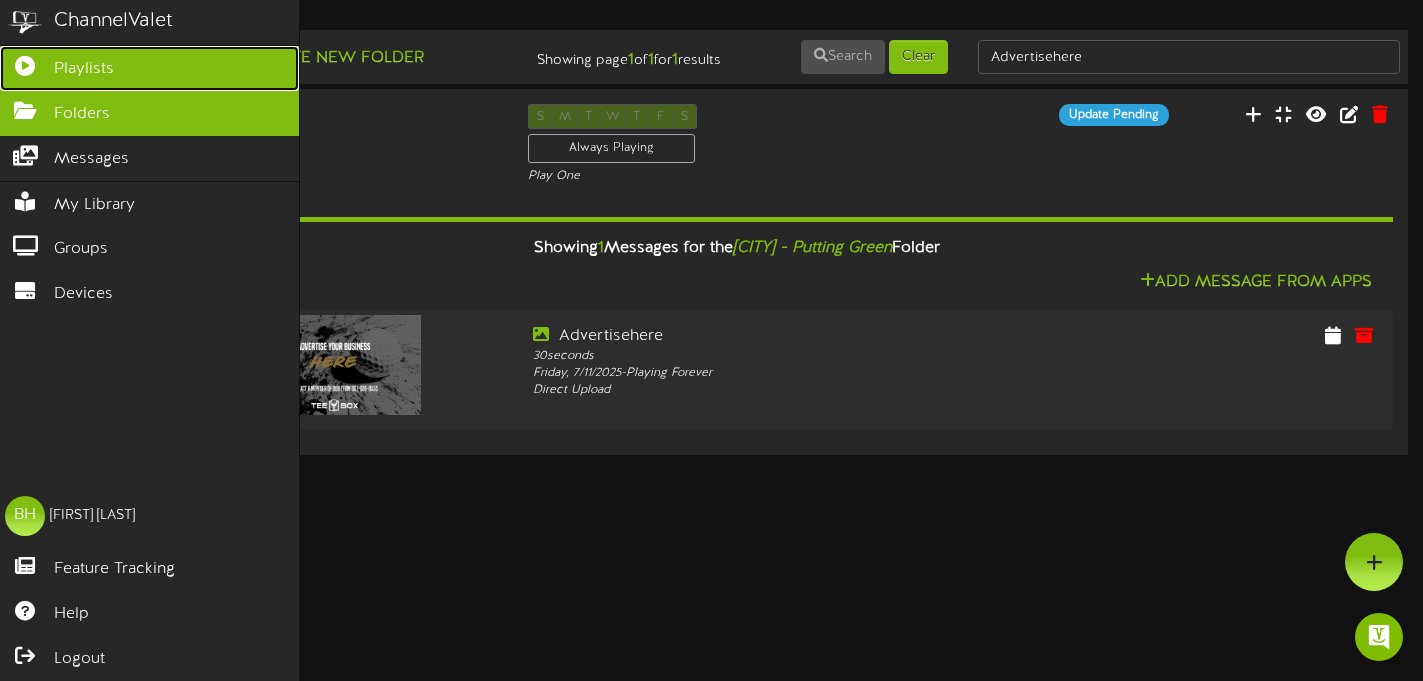 click at bounding box center [25, 63] 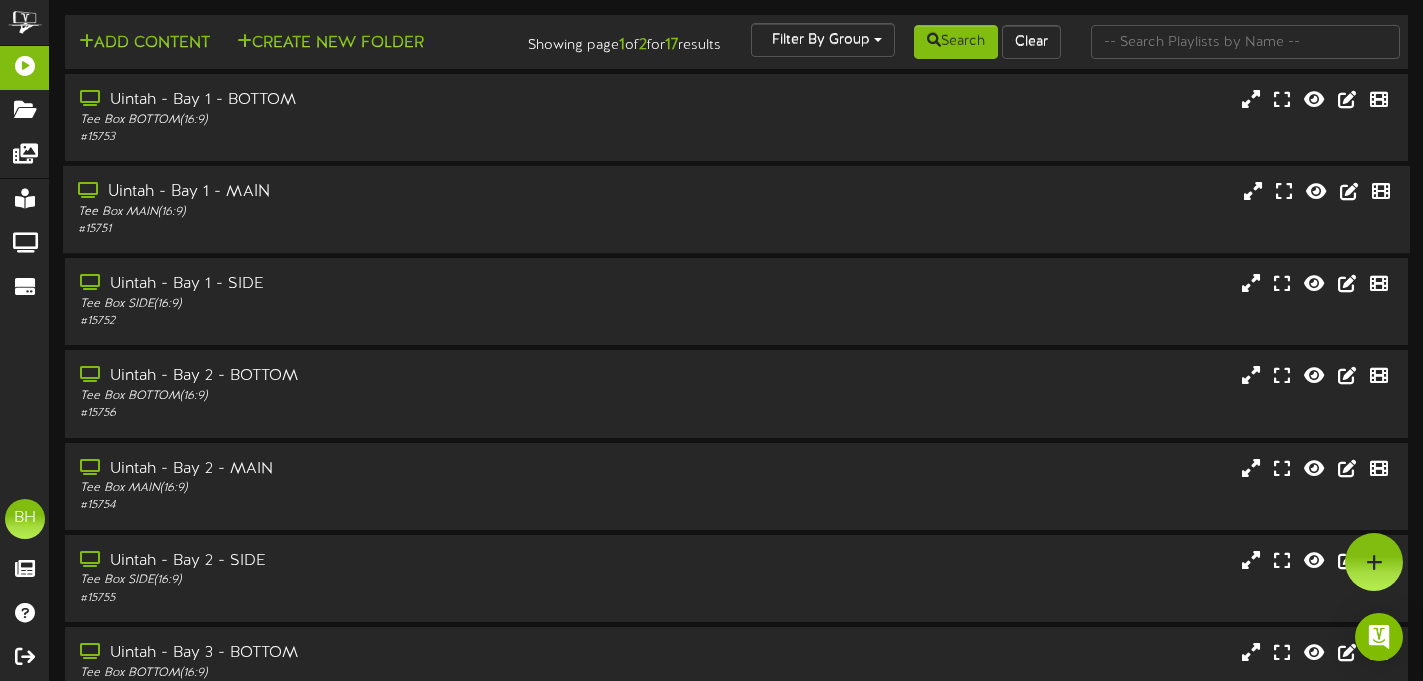 click on "Tee Box MAIN  ( 16:9 )" at bounding box center (343, 212) 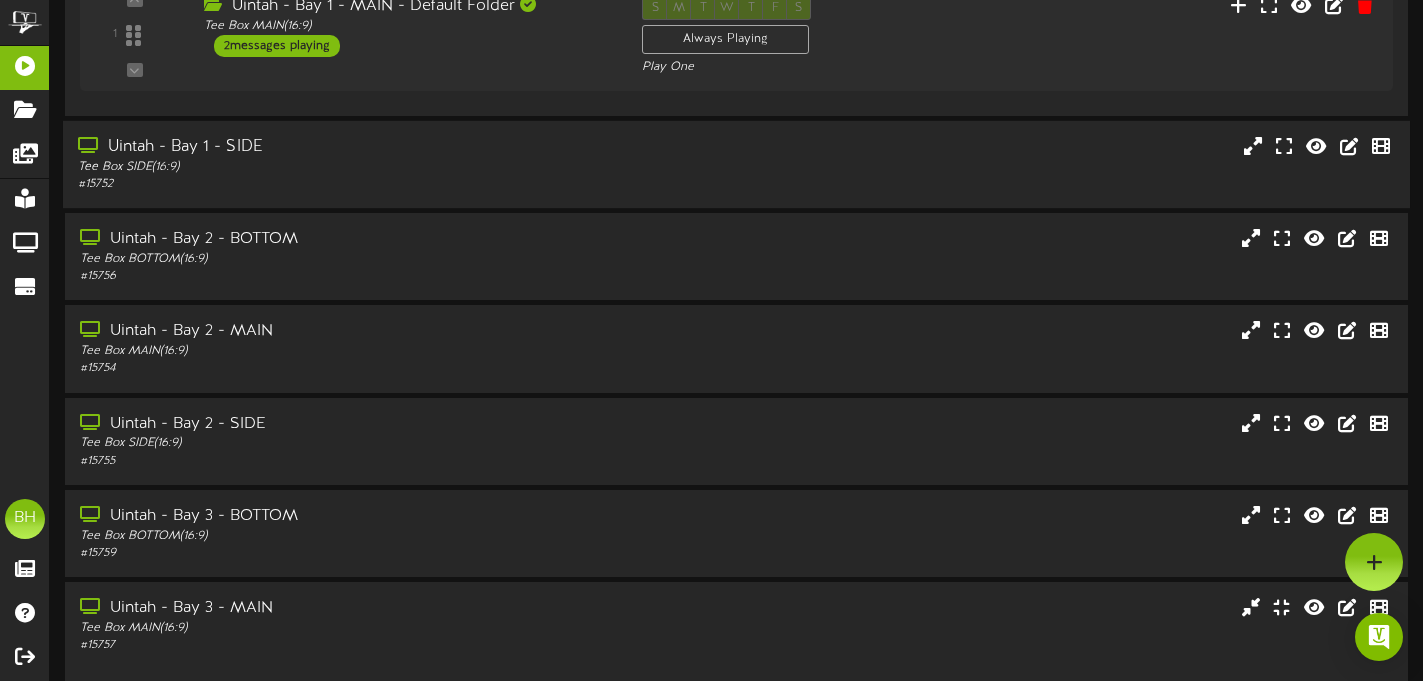 scroll, scrollTop: 386, scrollLeft: 0, axis: vertical 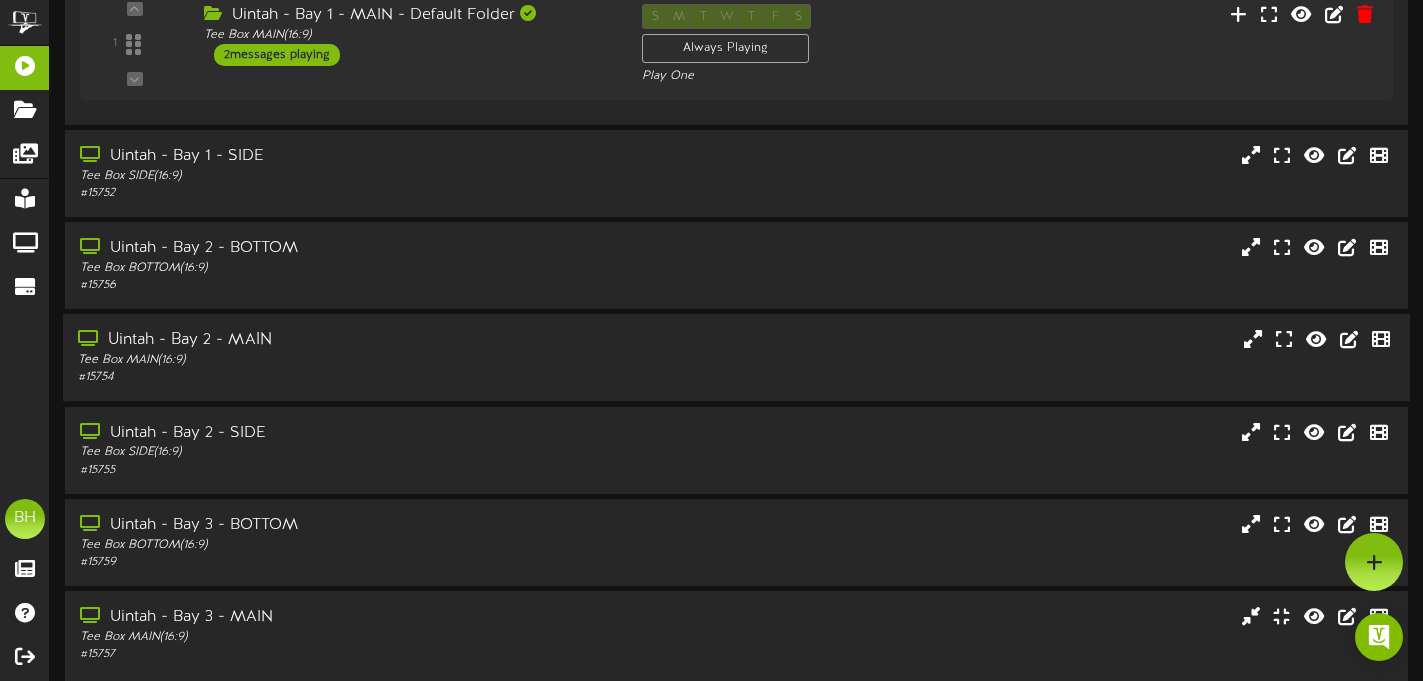 click on "Tee Box MAIN  ( 16:9 )" at bounding box center (343, 360) 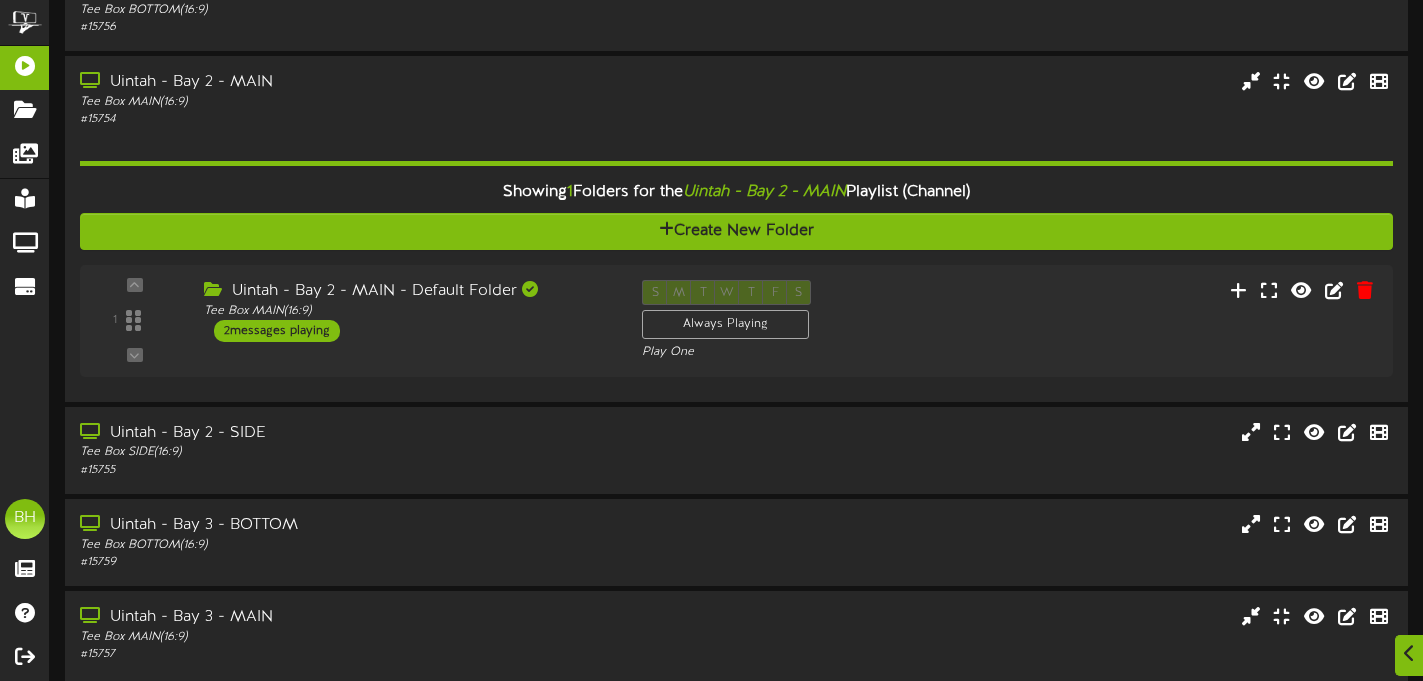 scroll, scrollTop: 707, scrollLeft: 0, axis: vertical 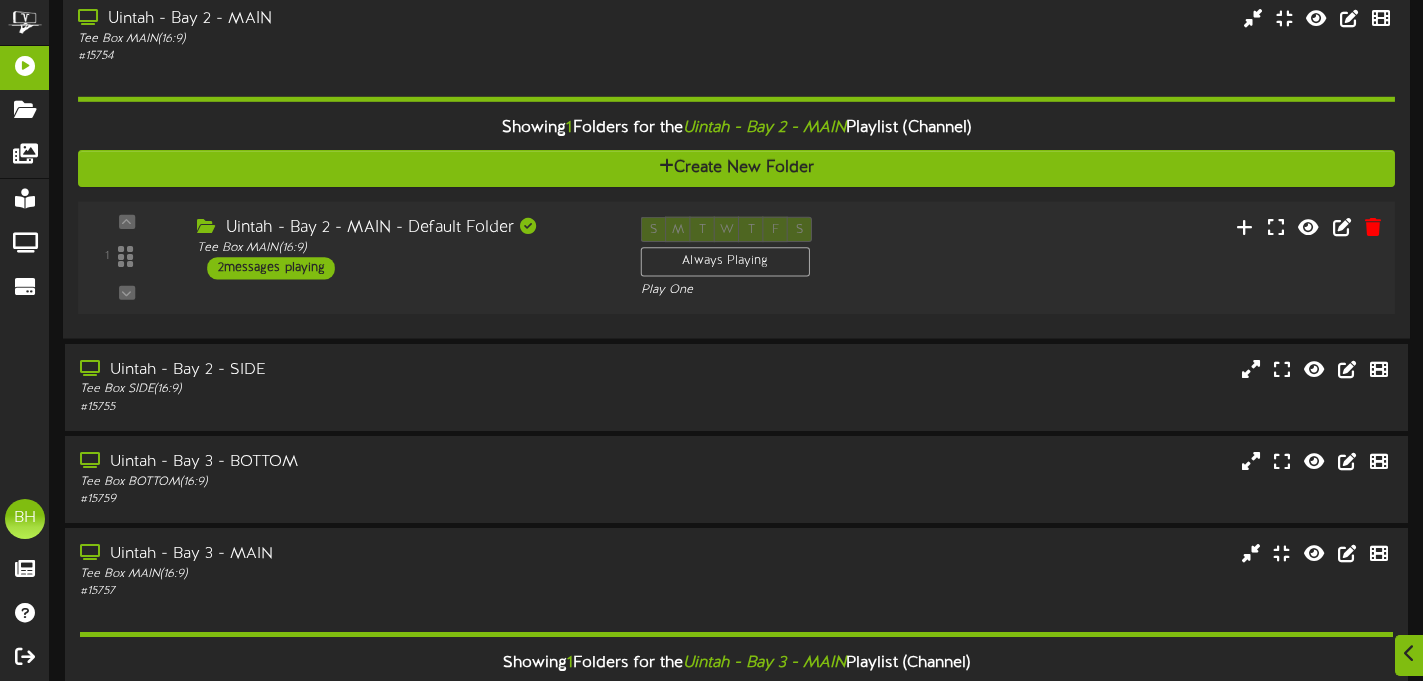 click on "2  messages playing" at bounding box center (272, 269) 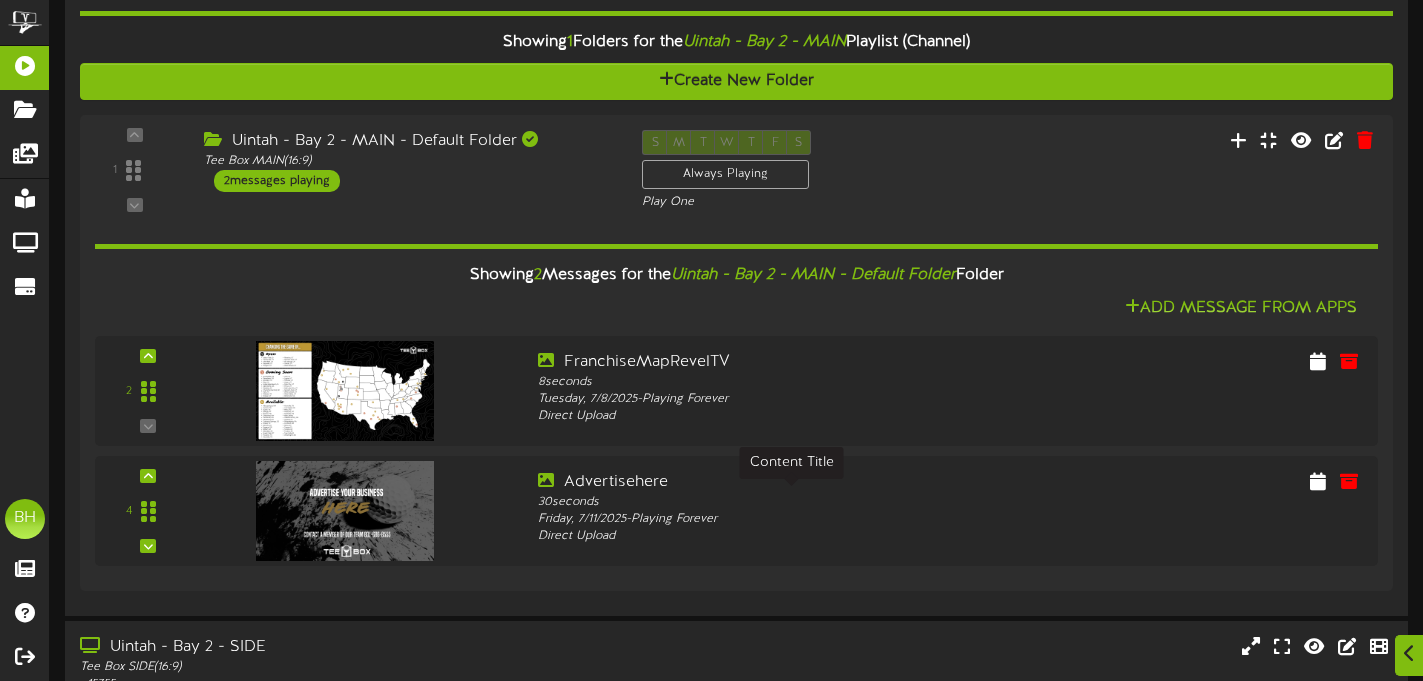 scroll, scrollTop: 809, scrollLeft: 0, axis: vertical 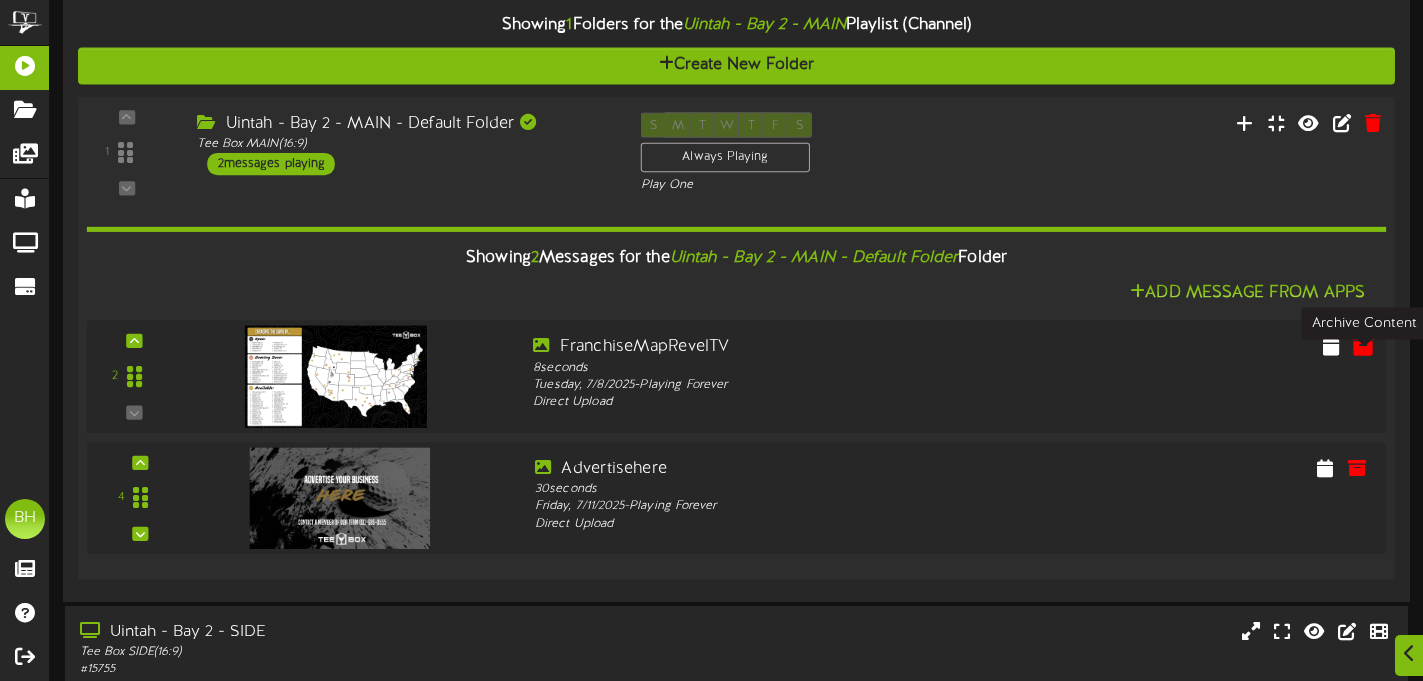 click at bounding box center [1363, 346] 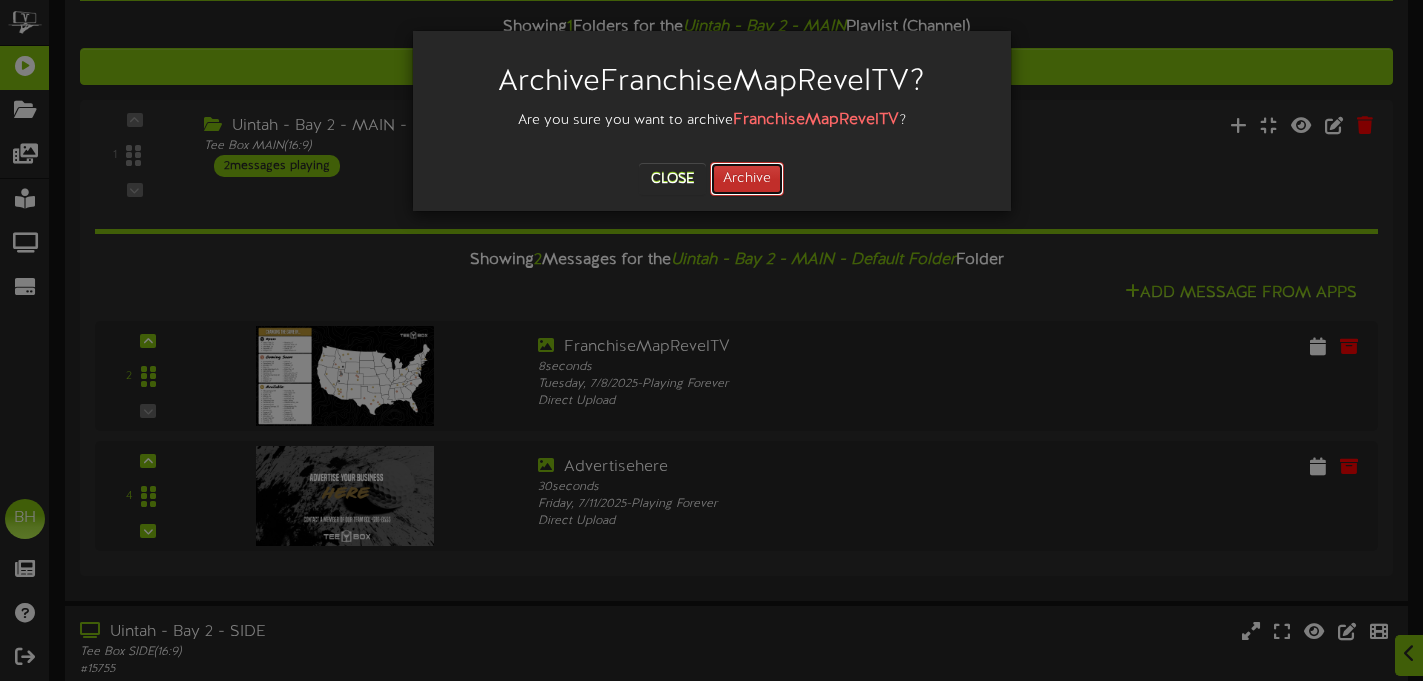 click on "Archive" at bounding box center (747, 179) 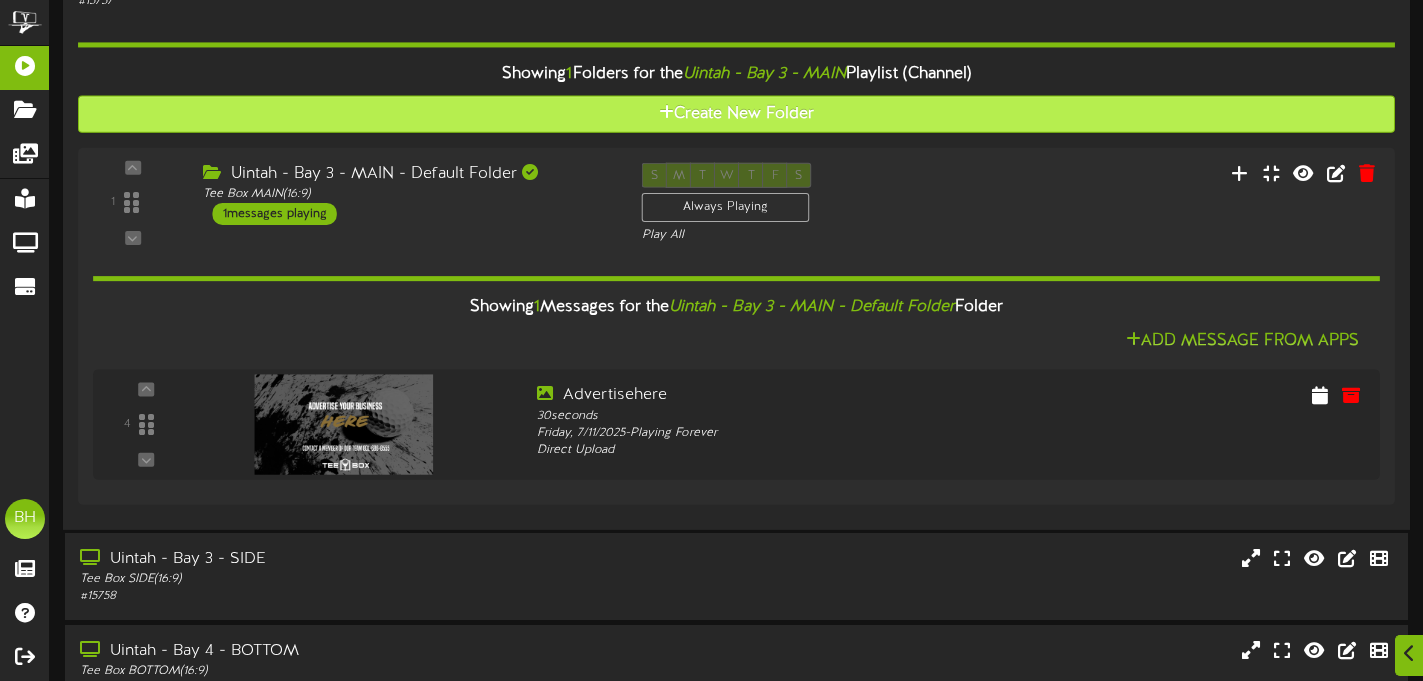 scroll, scrollTop: 1671, scrollLeft: 0, axis: vertical 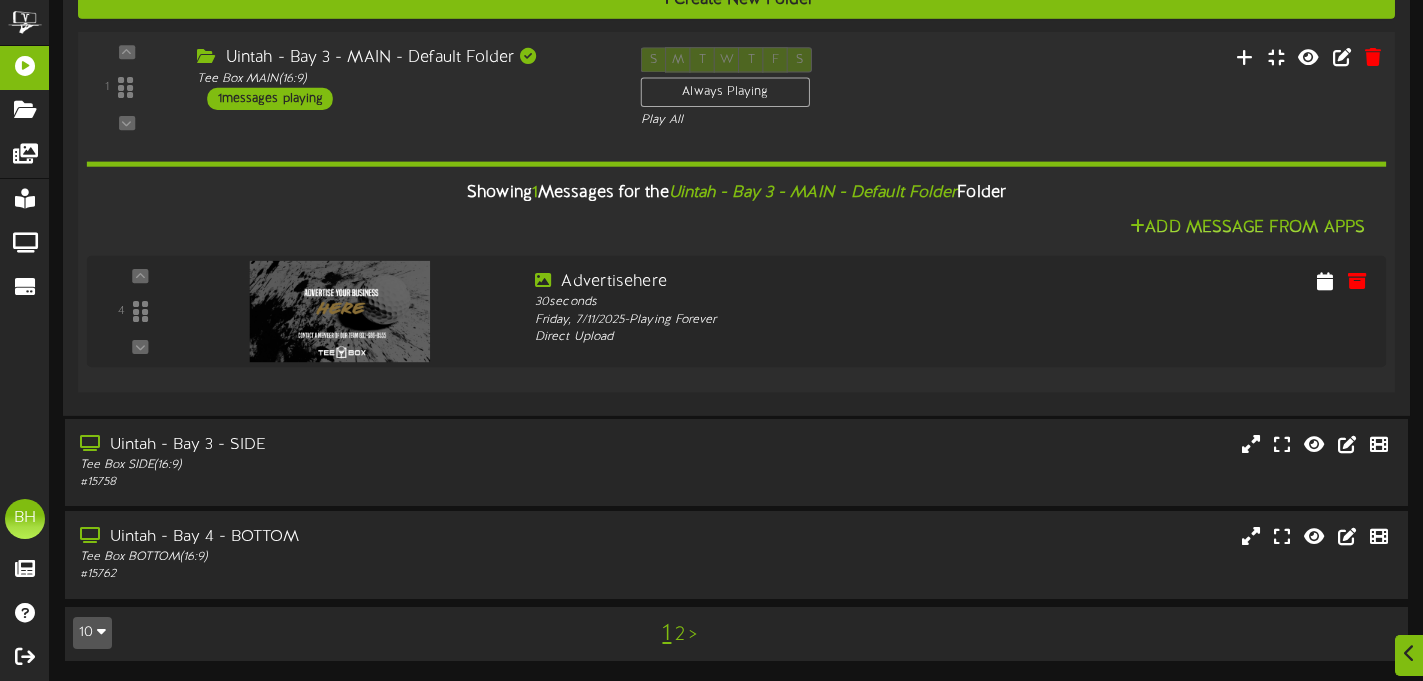 click on "1  messages playing" at bounding box center [271, 98] 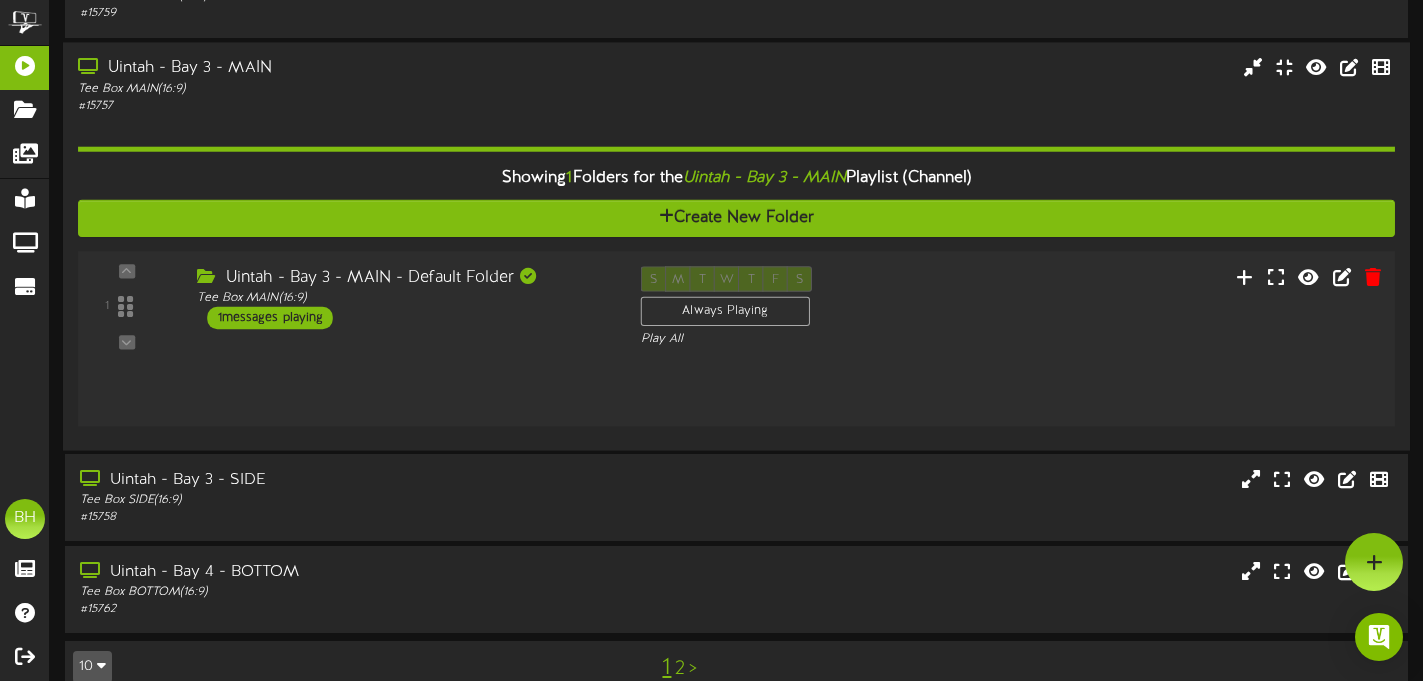 scroll, scrollTop: 1426, scrollLeft: 0, axis: vertical 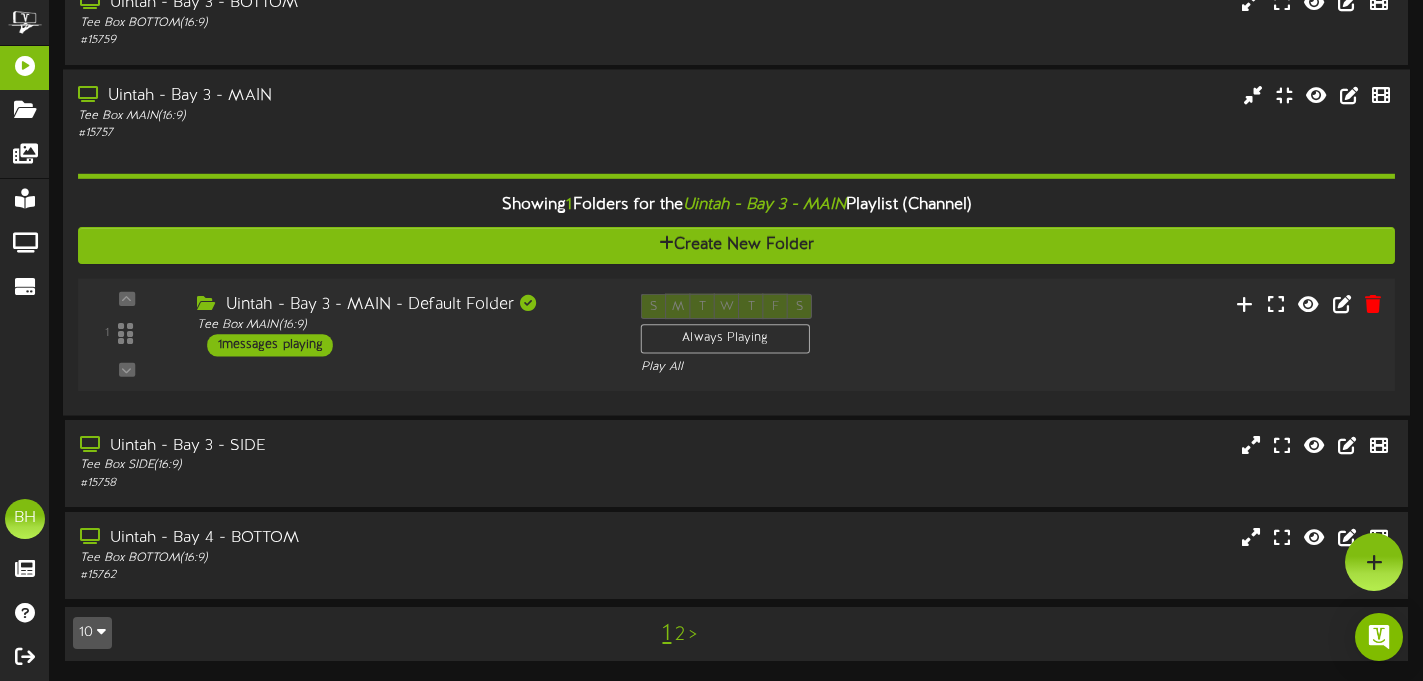 click on "1  messages playing" at bounding box center [271, 345] 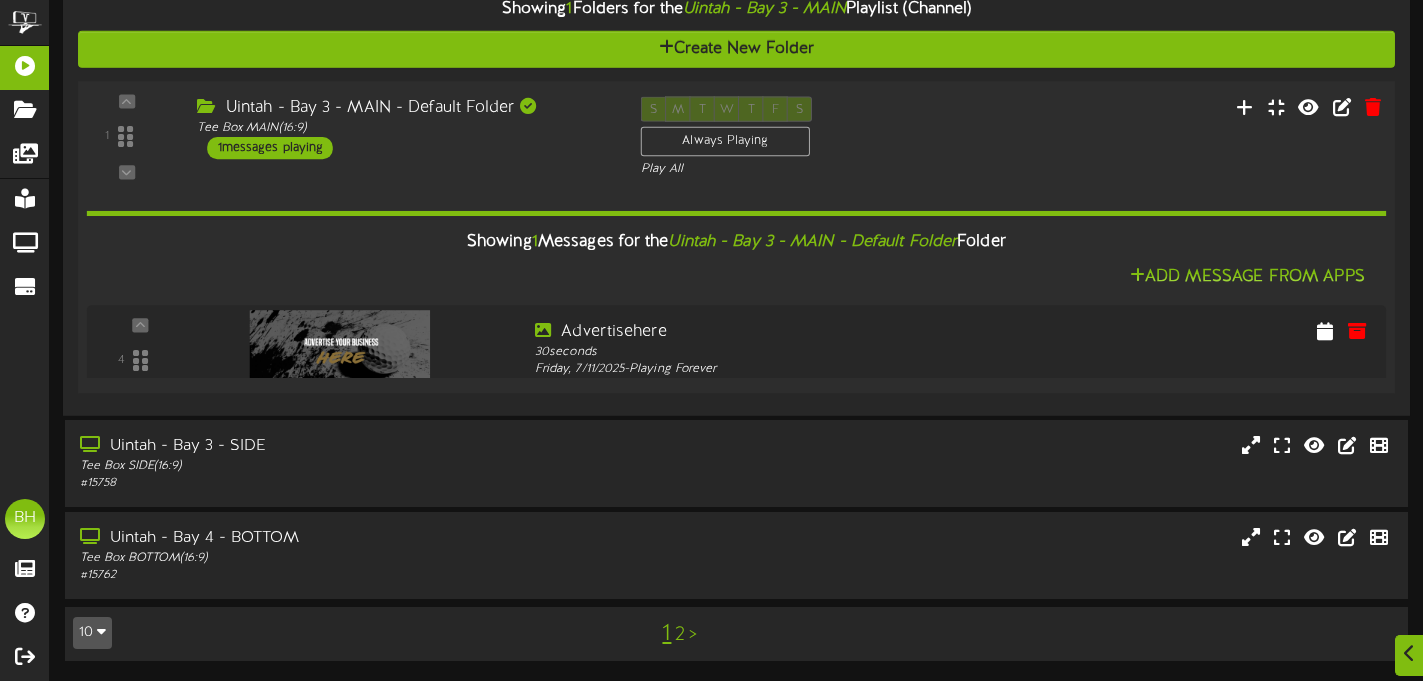 scroll, scrollTop: 1671, scrollLeft: 0, axis: vertical 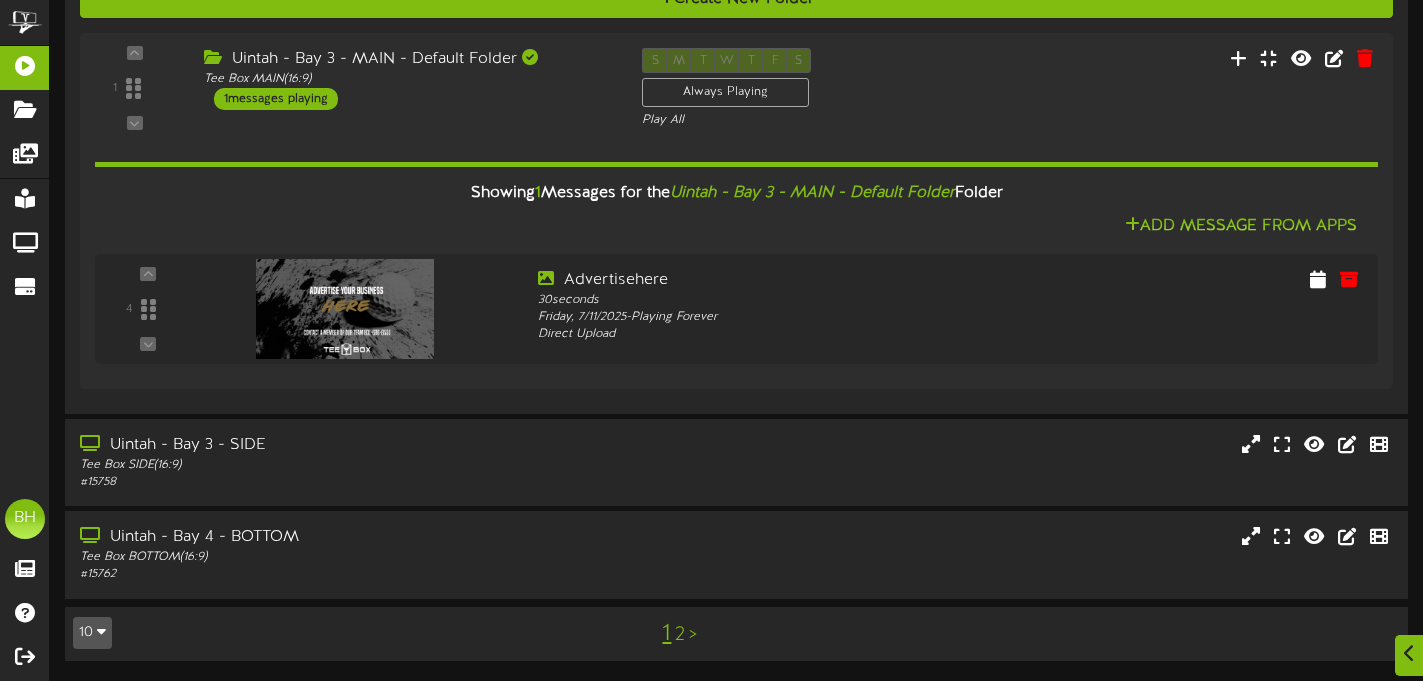 click on "2" at bounding box center (680, 635) 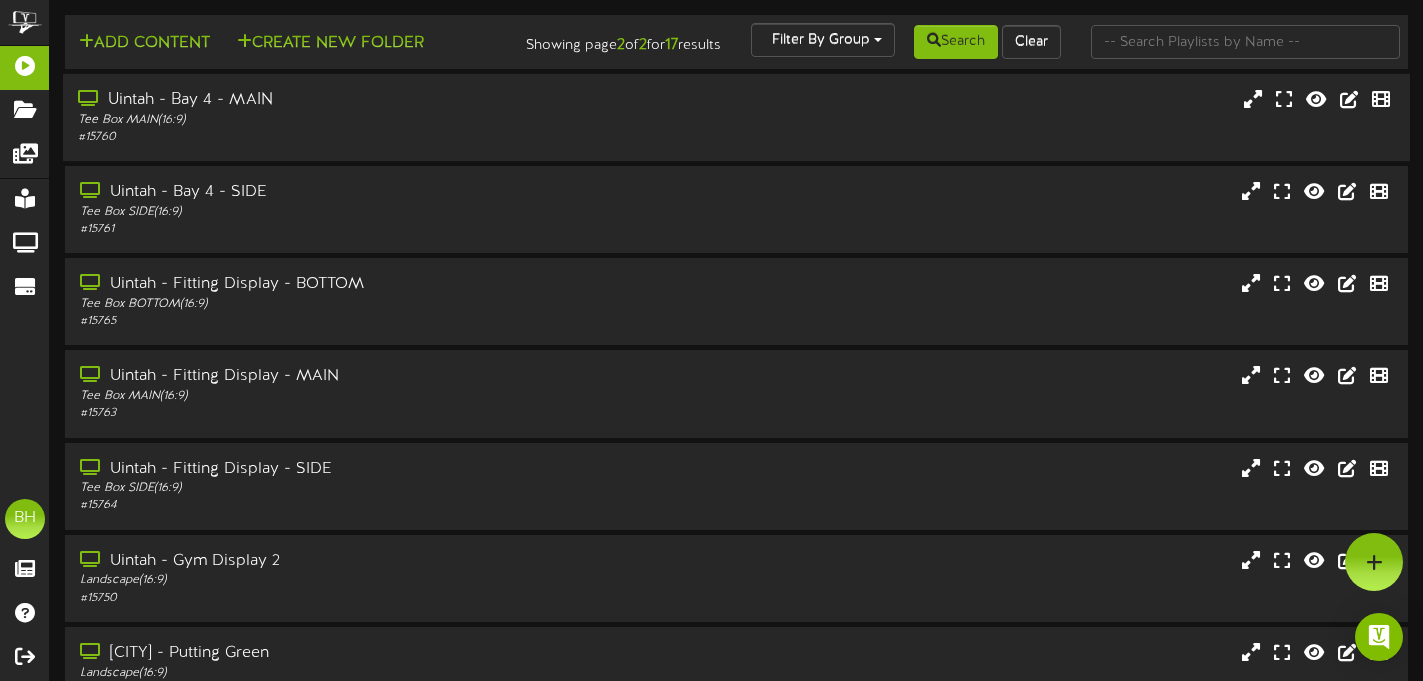 click on "Tee Box MAIN  ( 16:9 )" at bounding box center (343, 120) 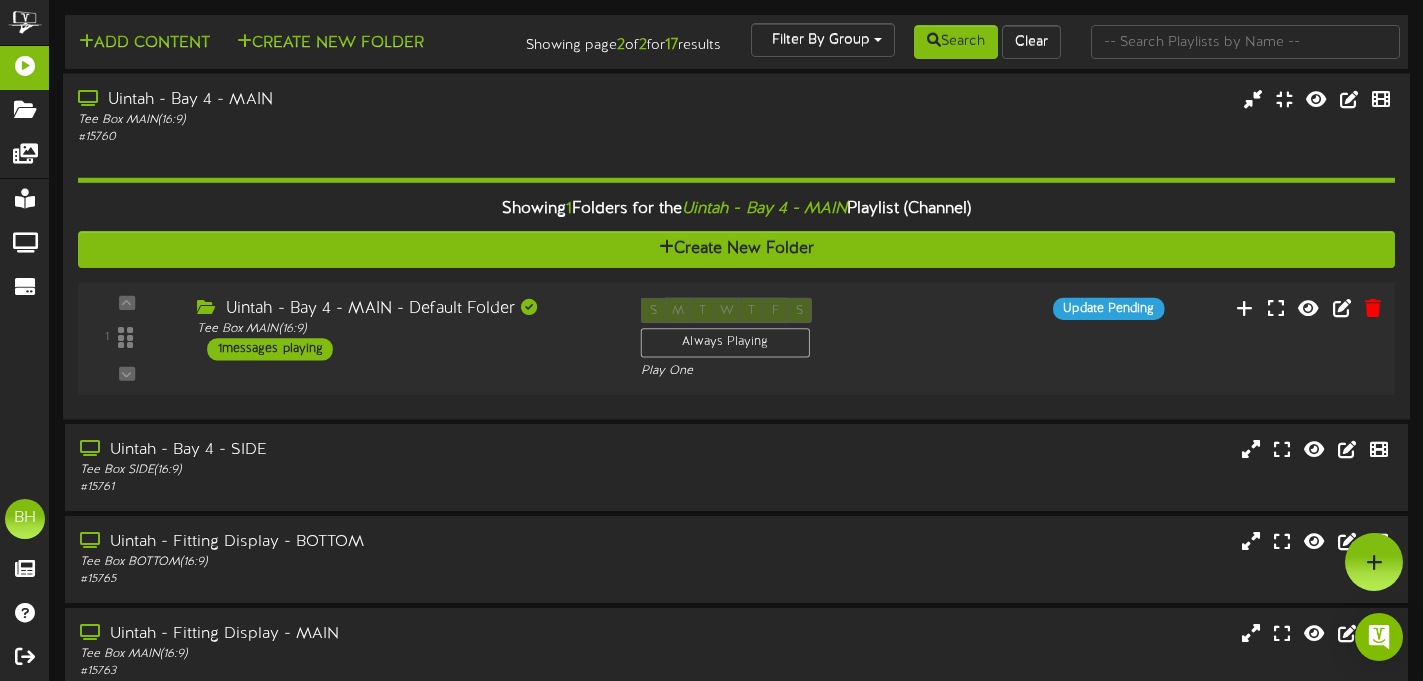 click on "1  messages playing" at bounding box center (271, 349) 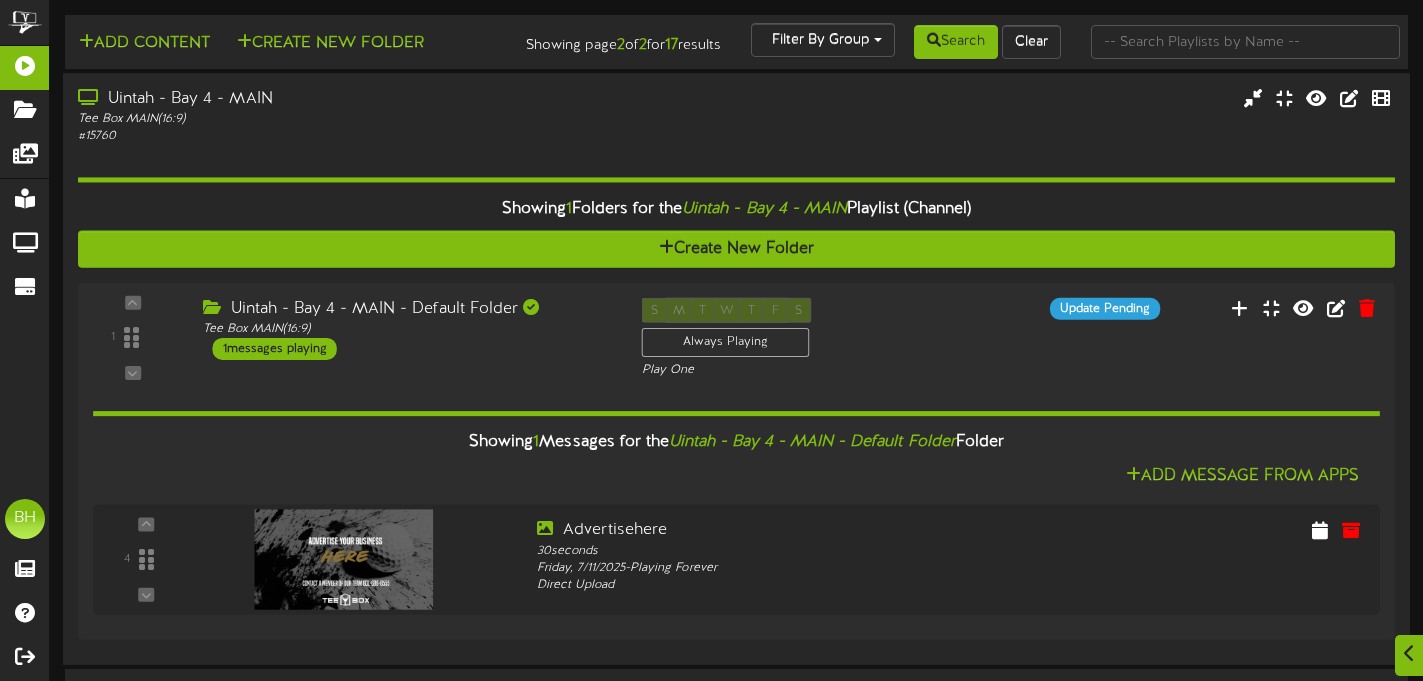 scroll, scrollTop: 634, scrollLeft: 0, axis: vertical 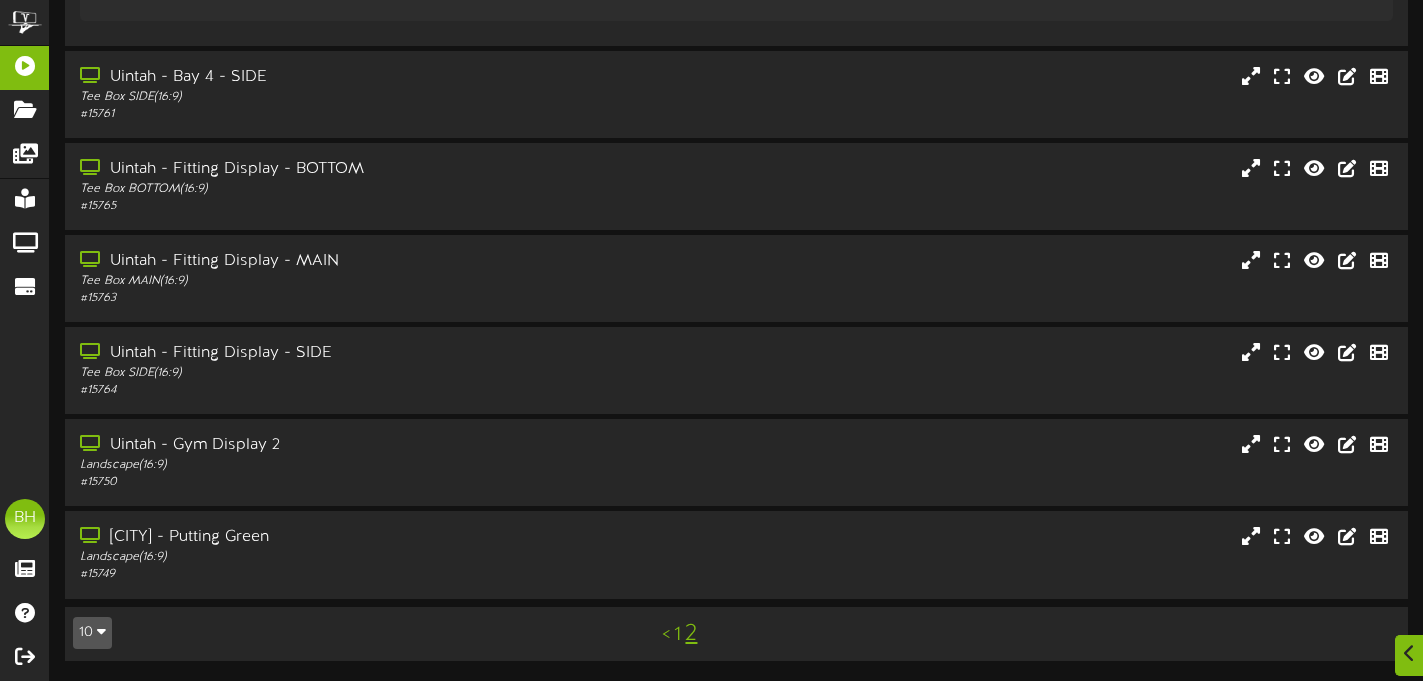 click on "1" at bounding box center [677, 635] 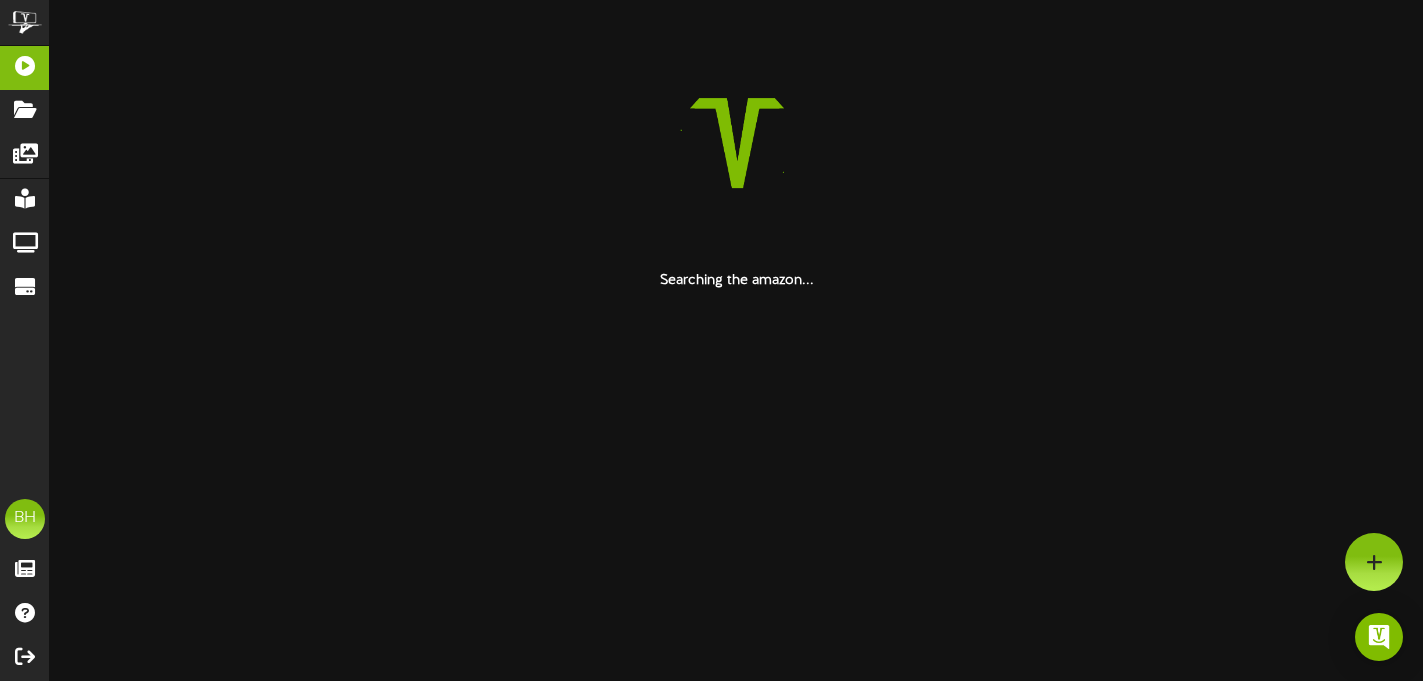scroll, scrollTop: 0, scrollLeft: 0, axis: both 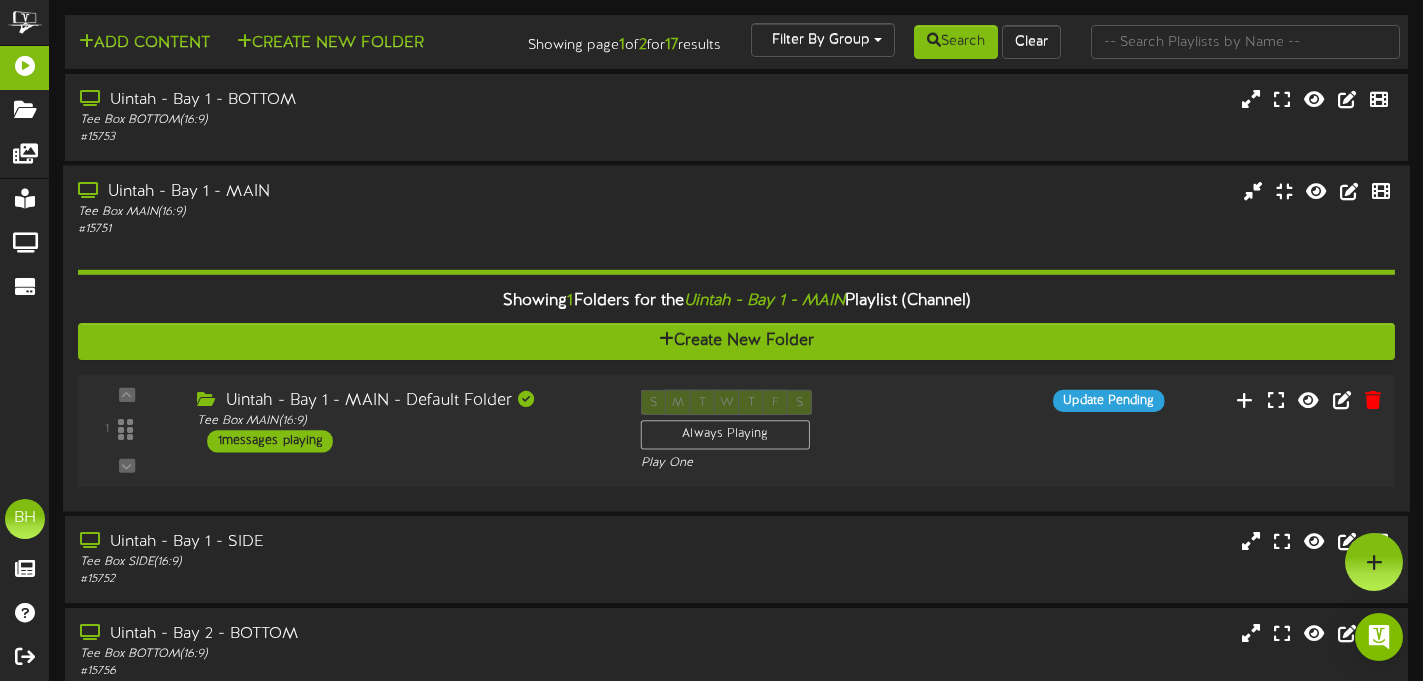 click on "1  messages playing" at bounding box center (271, 441) 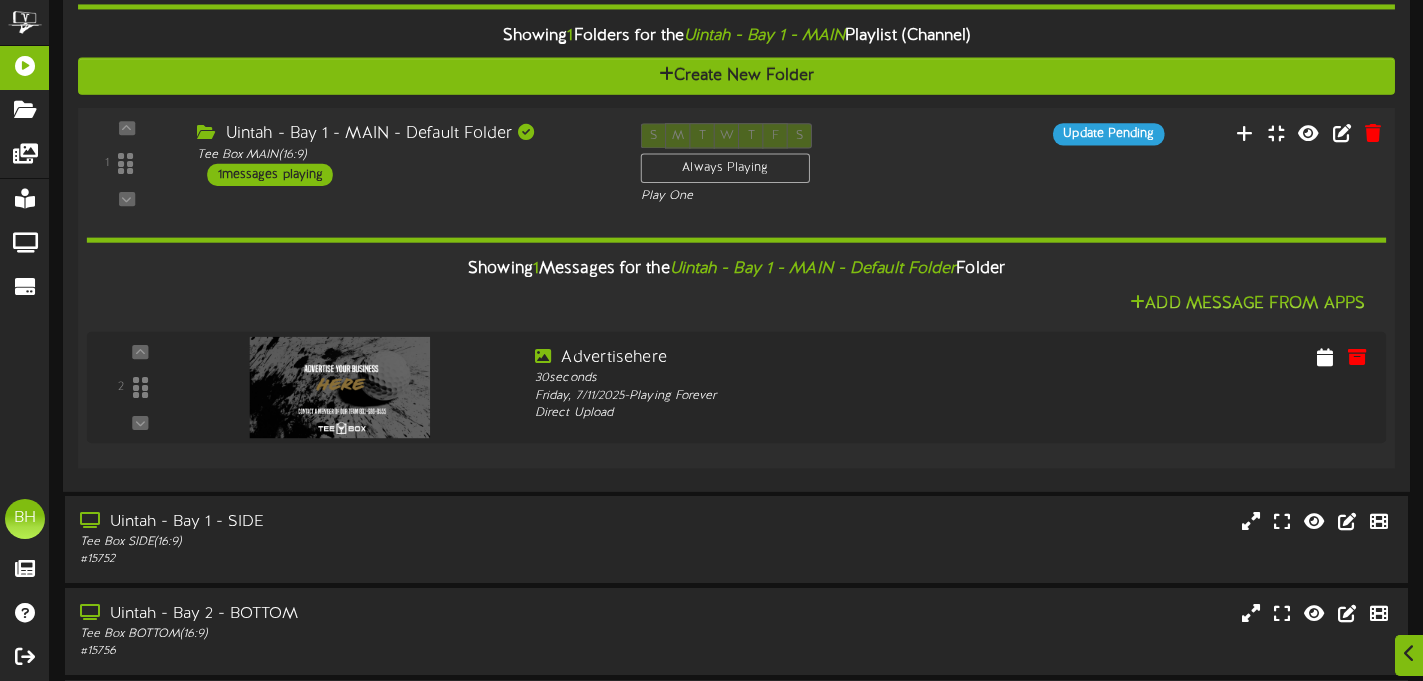 scroll, scrollTop: 270, scrollLeft: 0, axis: vertical 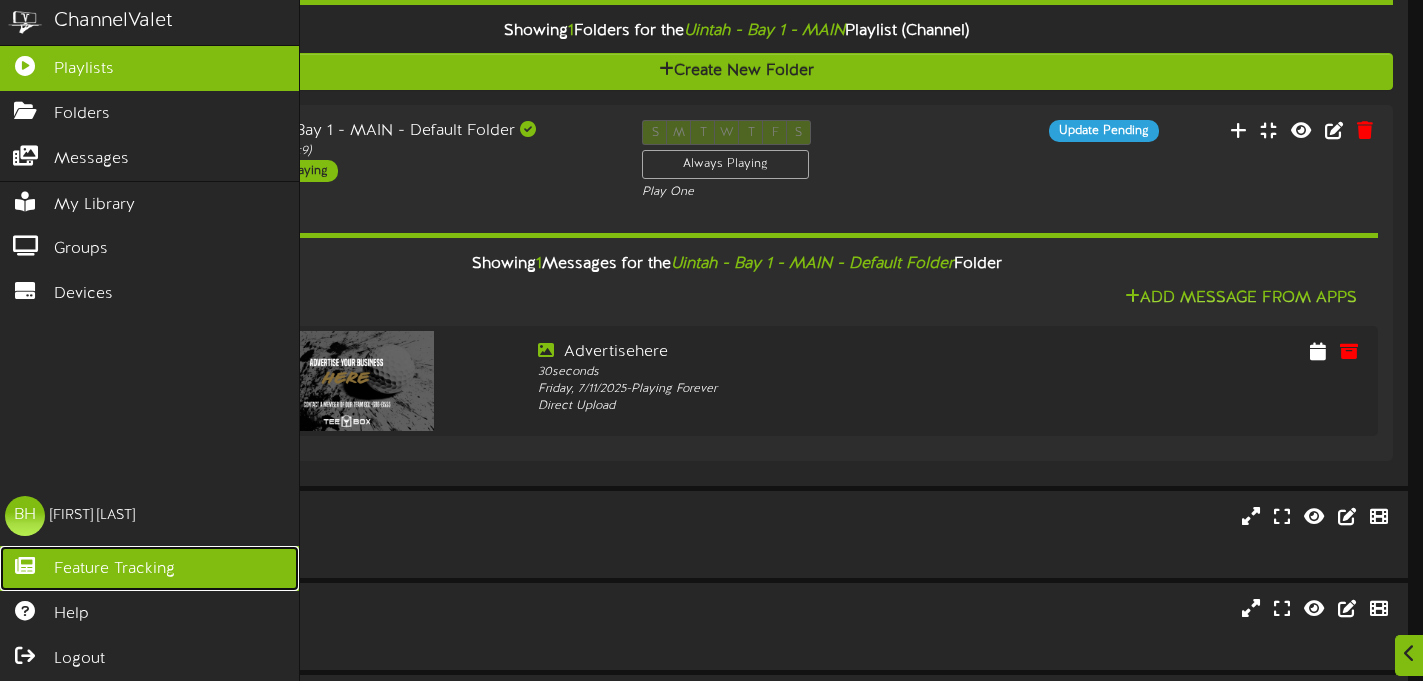 click on "Feature Tracking" at bounding box center [114, 569] 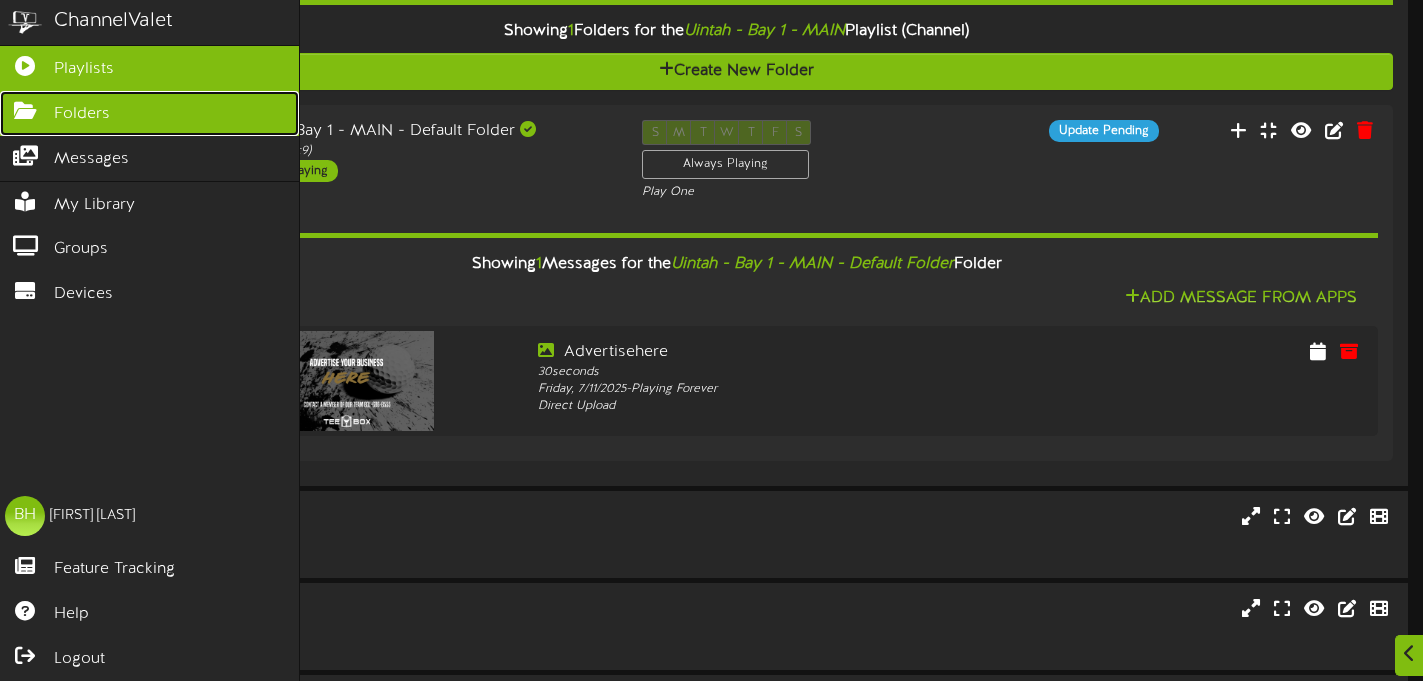 click on "Folders" at bounding box center (149, 113) 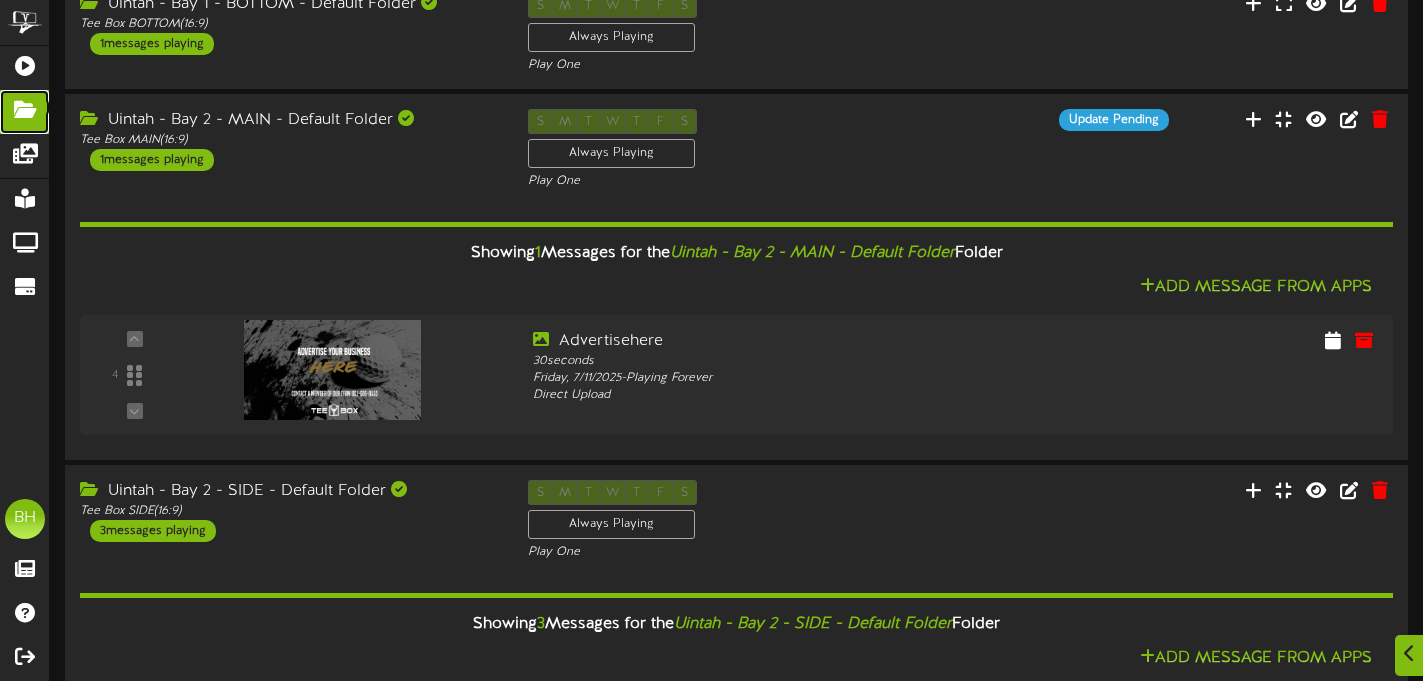 scroll, scrollTop: 1873, scrollLeft: 0, axis: vertical 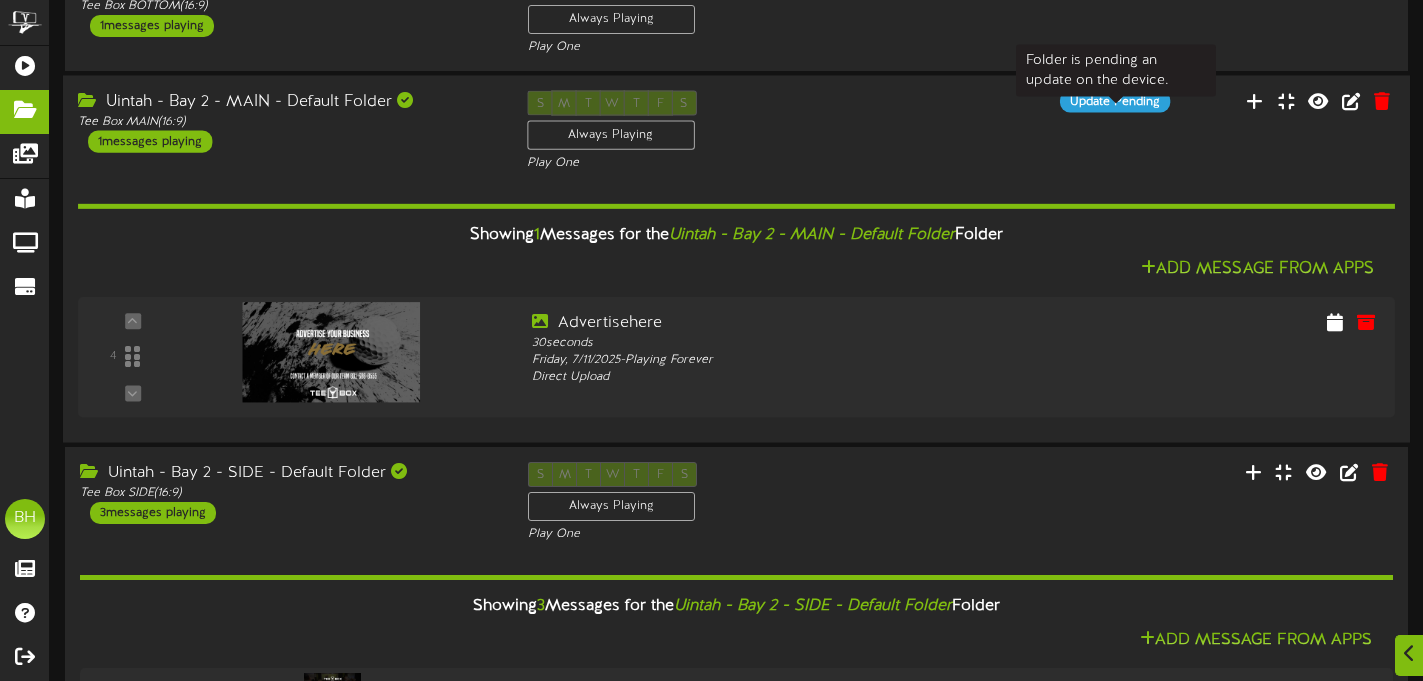 click on "Update Pending" at bounding box center [1115, 102] 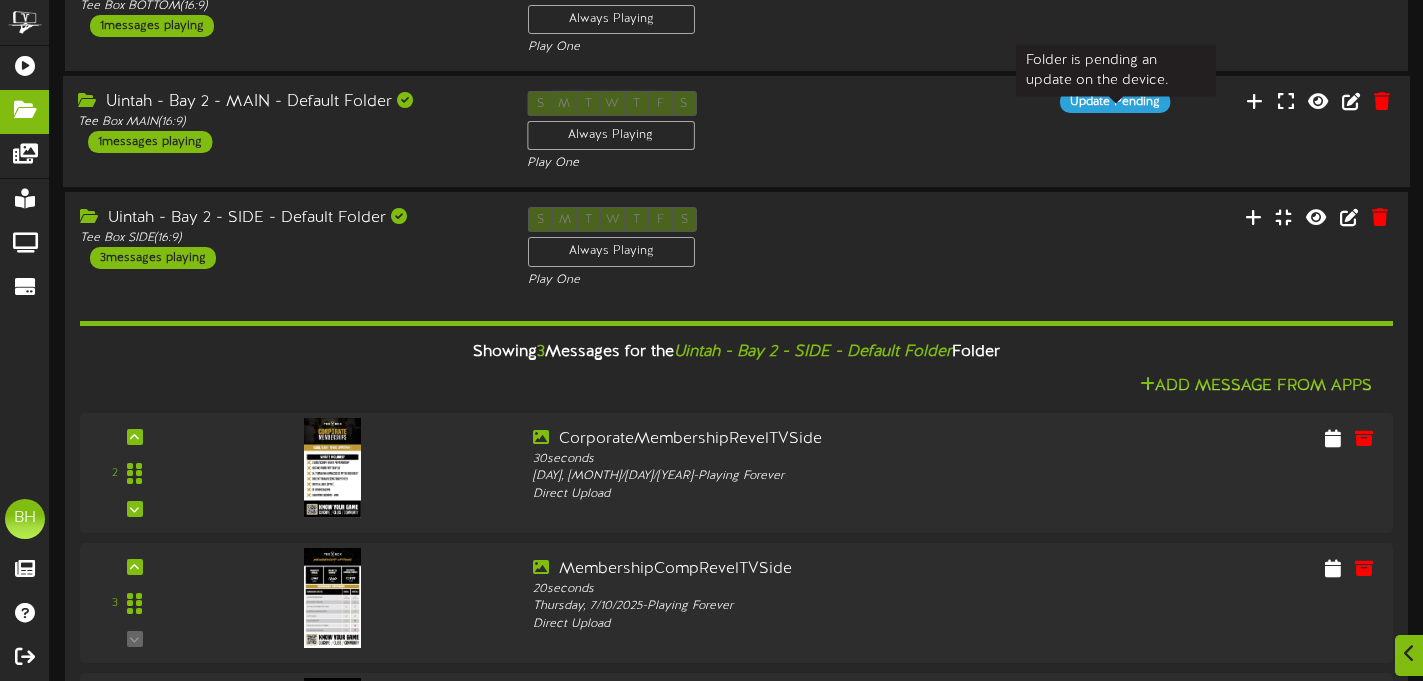 click on "Update Pending" at bounding box center (1115, 102) 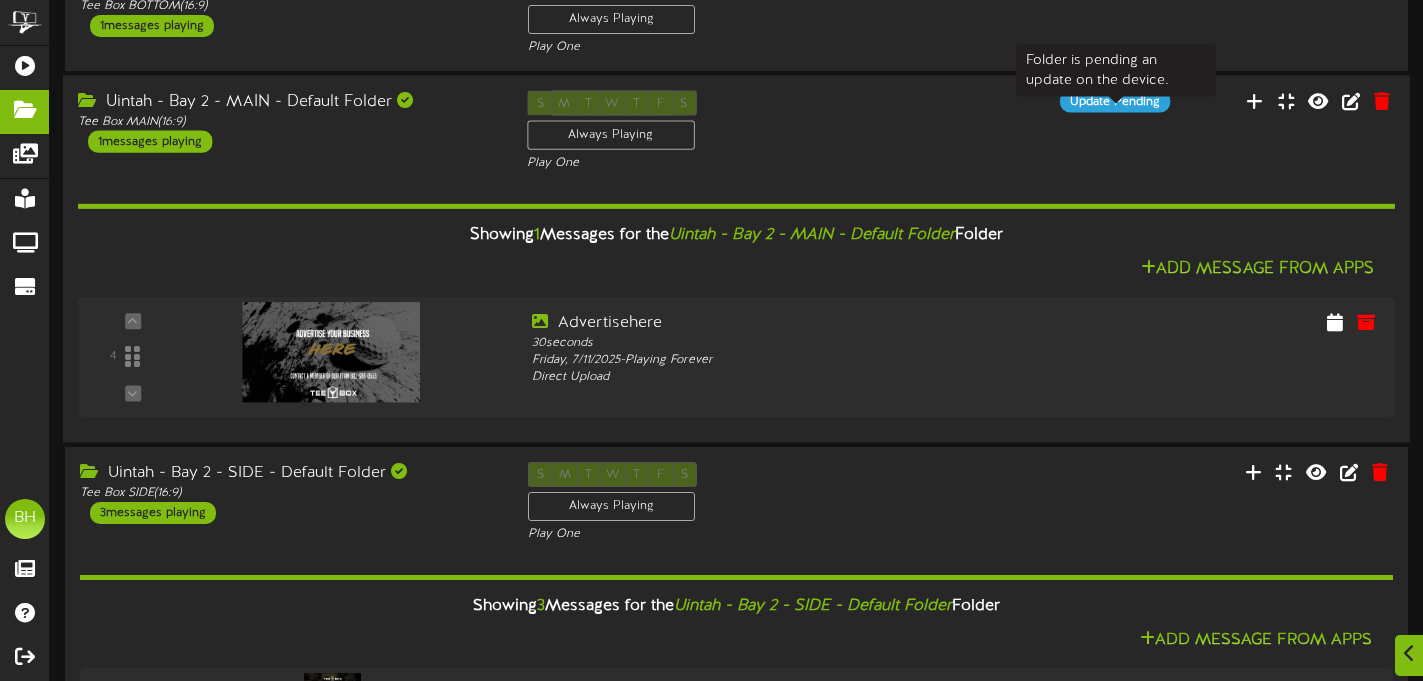 click on "Update Pending" at bounding box center (1115, 102) 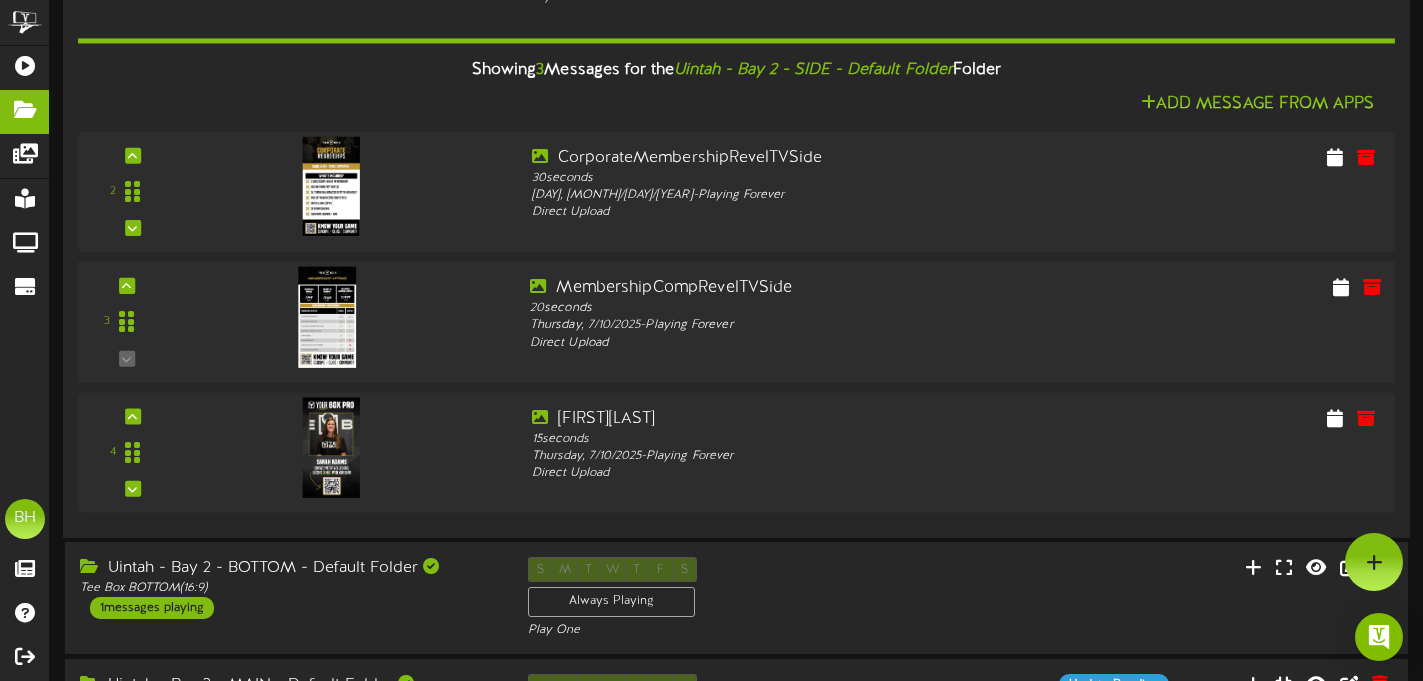 scroll, scrollTop: 1942, scrollLeft: 0, axis: vertical 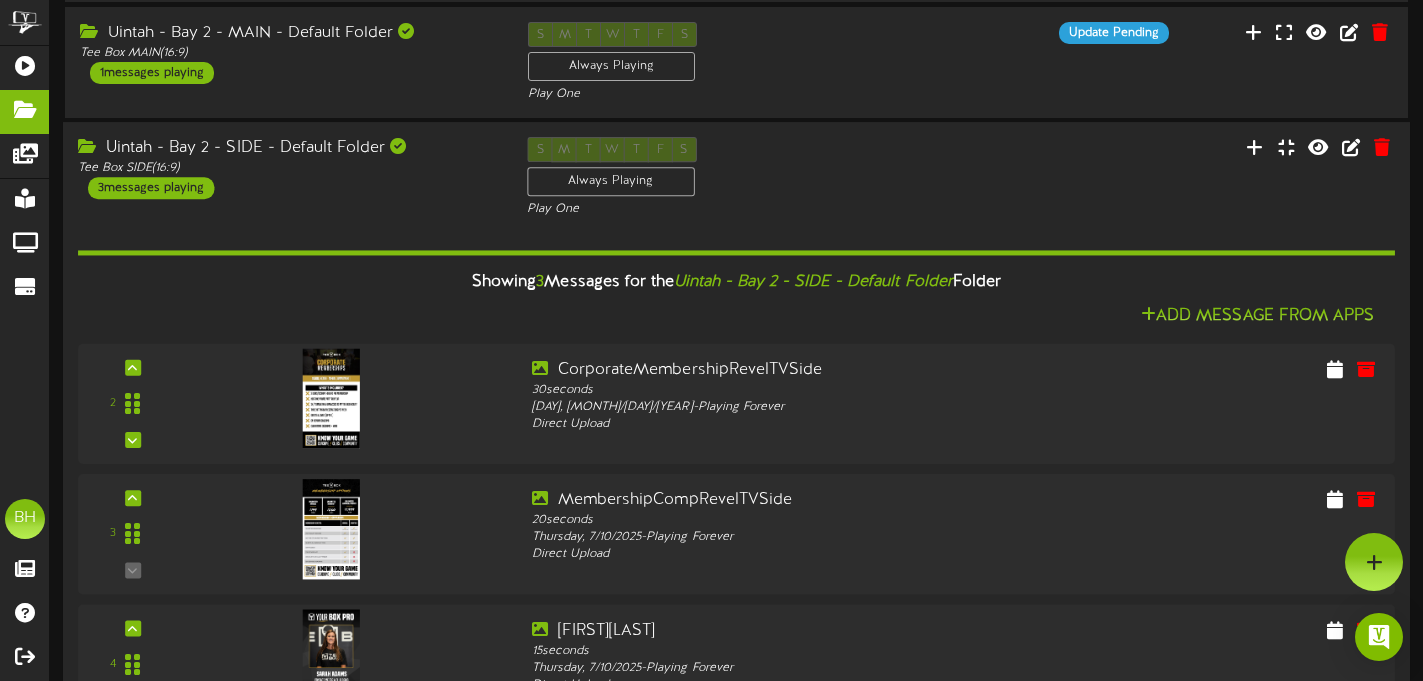 click on "S
M
T
W
T
F
S
Always Playing
Play One" at bounding box center (736, 179) 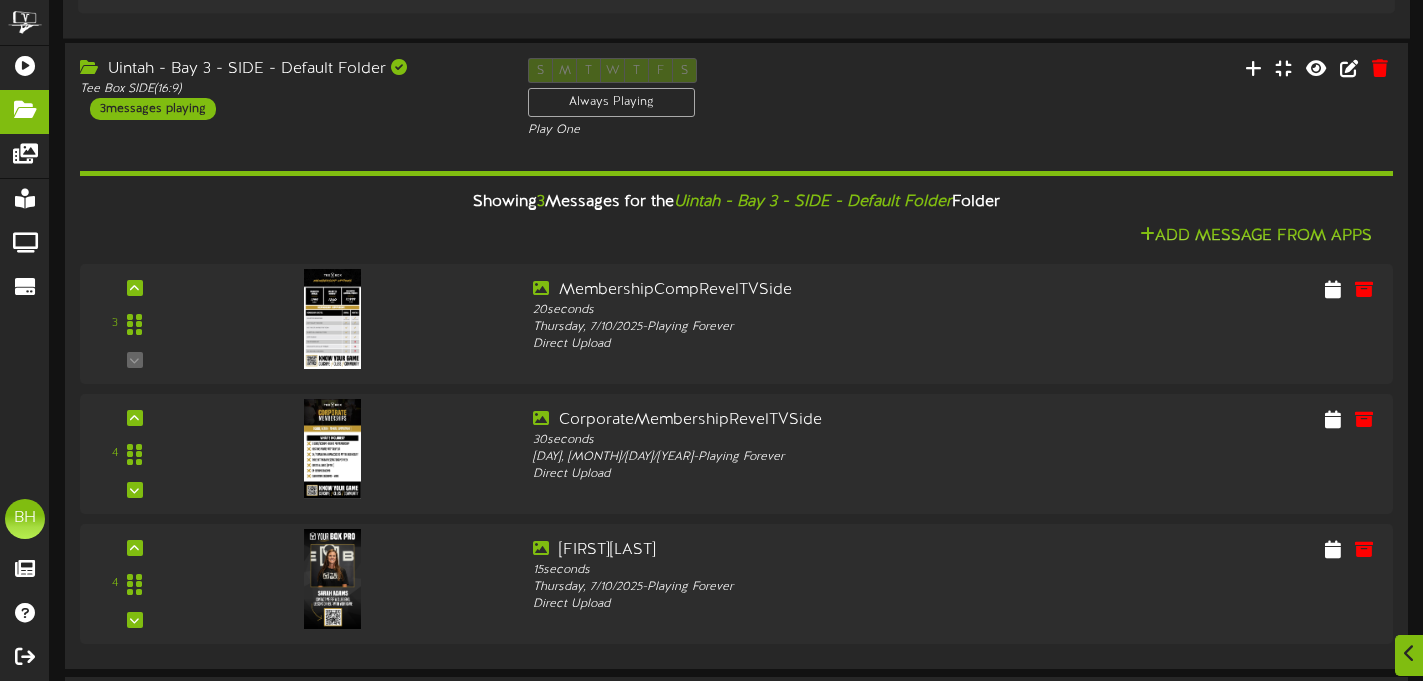 scroll, scrollTop: 2712, scrollLeft: 0, axis: vertical 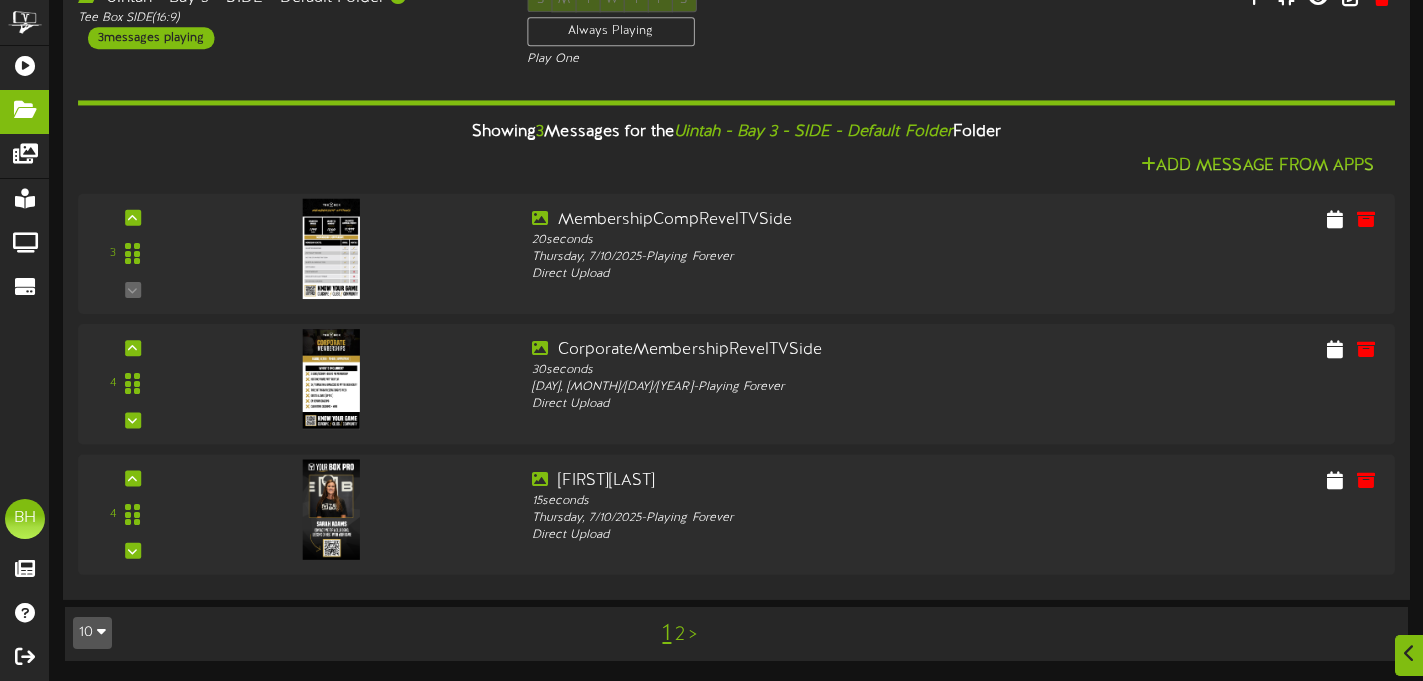 click on "[CITY] - Bay 3 - SIDE - Default Folder
Tee Box SIDE  ( 16:9 )
3  messages playing
S
M
T
W
T
F
S
Always Playing" at bounding box center (736, 28) 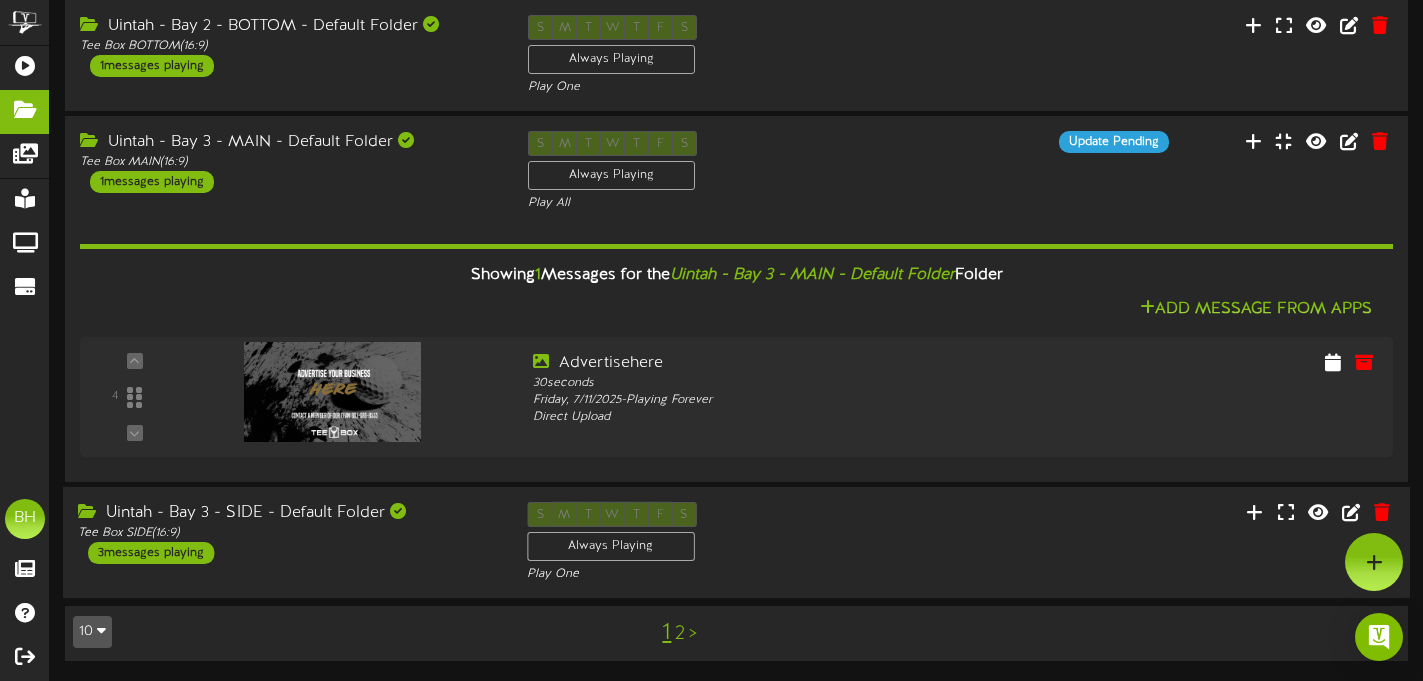 scroll, scrollTop: 2197, scrollLeft: 0, axis: vertical 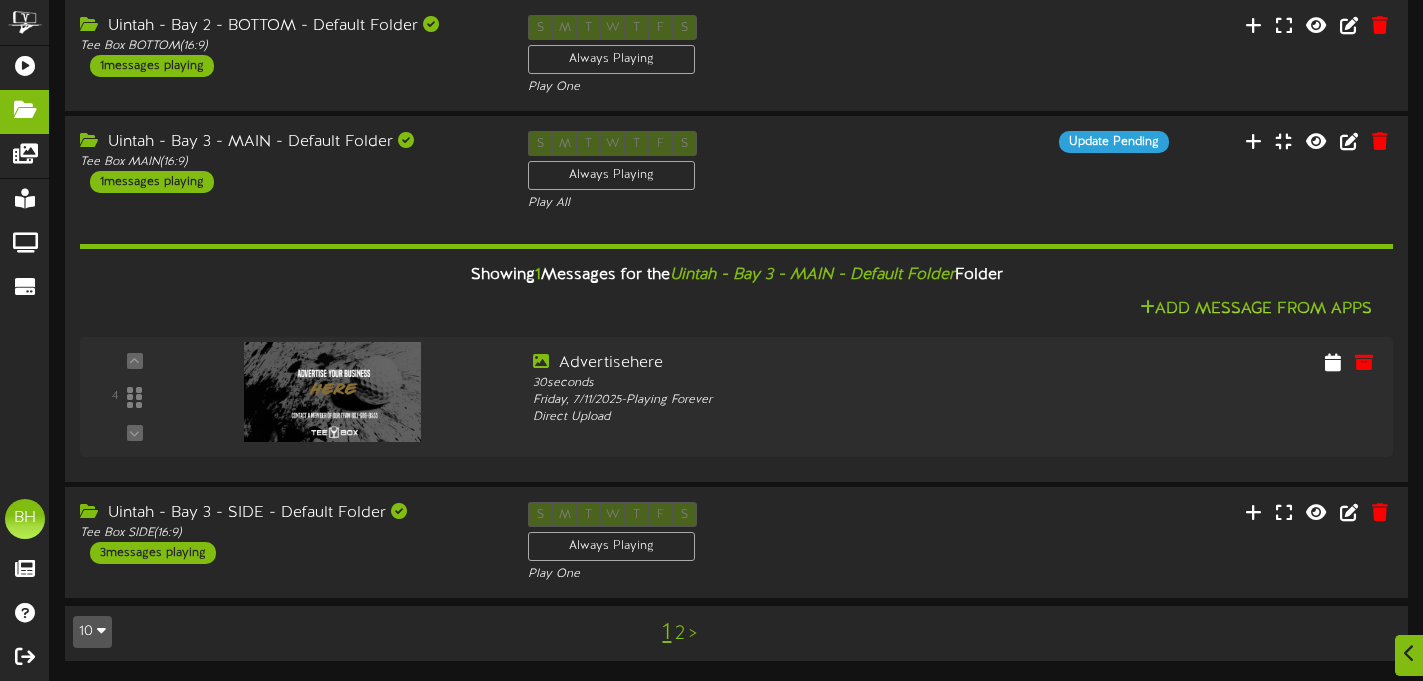 click on "2" at bounding box center [680, 634] 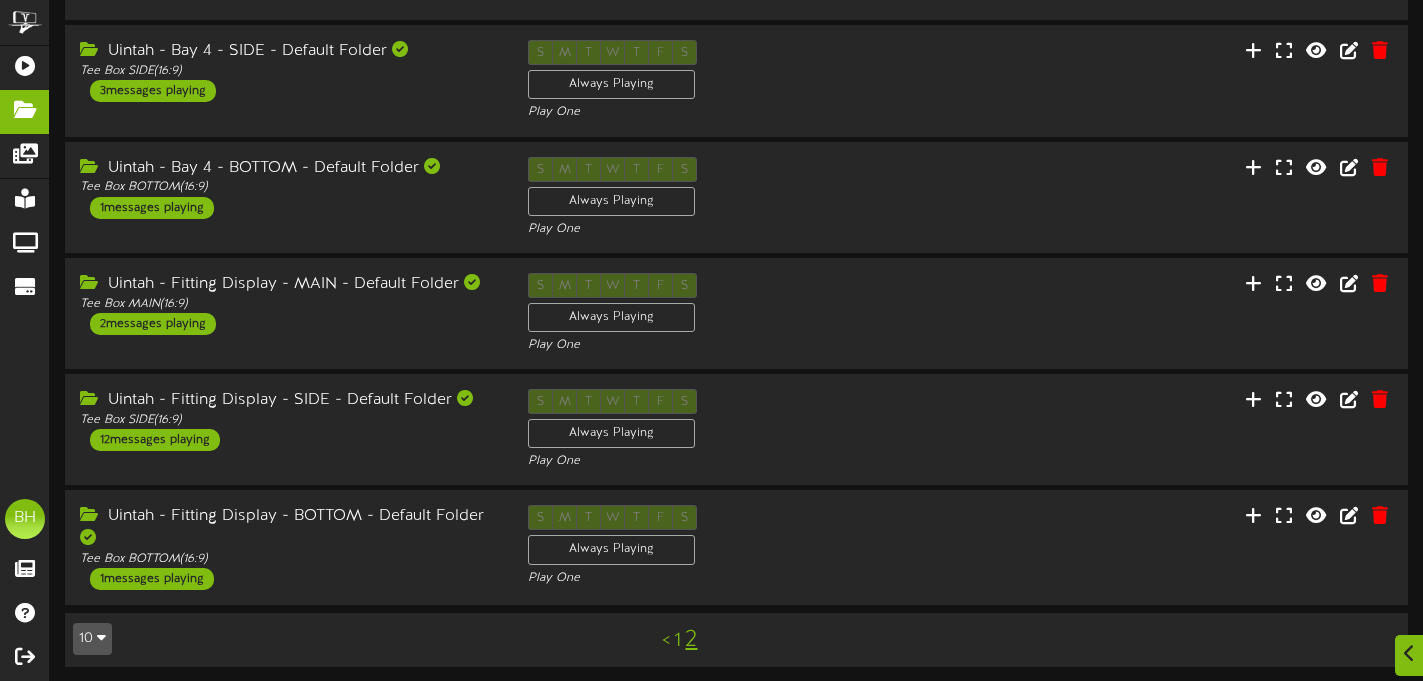 scroll, scrollTop: 552, scrollLeft: 0, axis: vertical 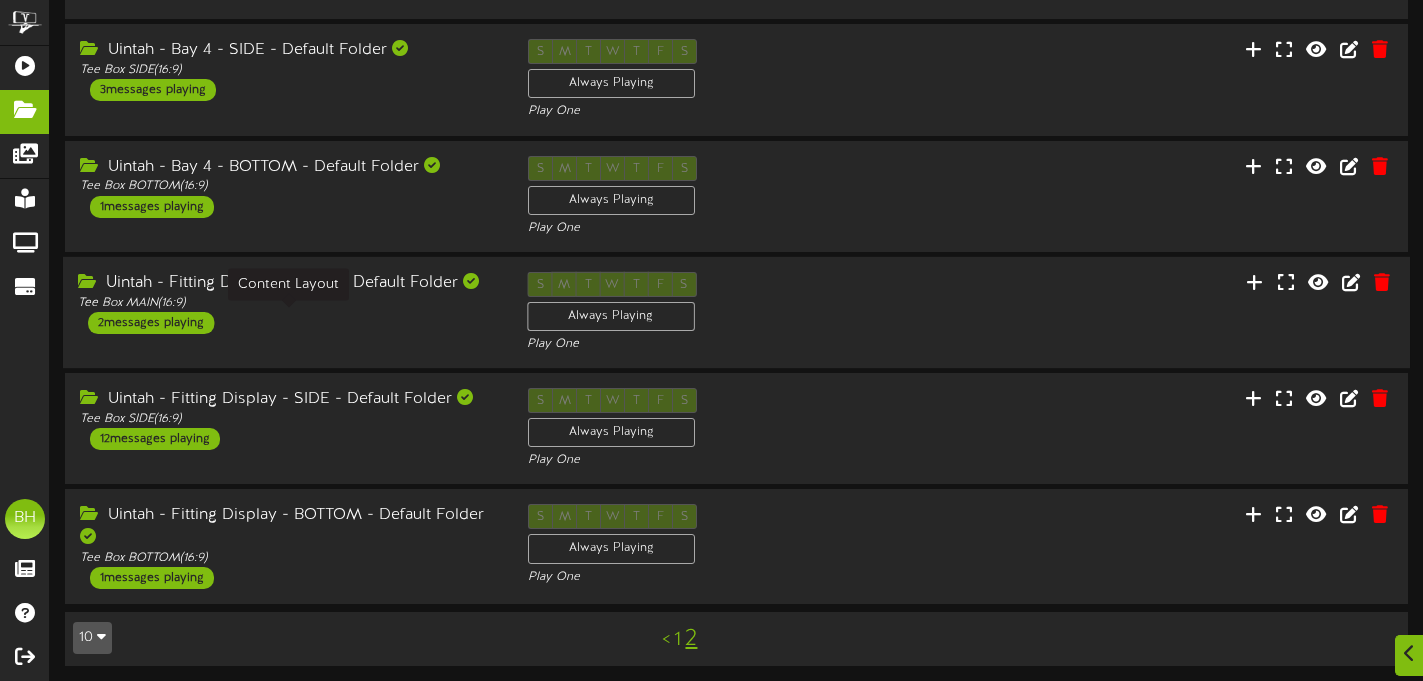 click on "[CITY] - Fitting Display - MAIN - Default Folder
Tee Box MAIN  ( 16:9 )
2  messages playing" at bounding box center [287, 303] 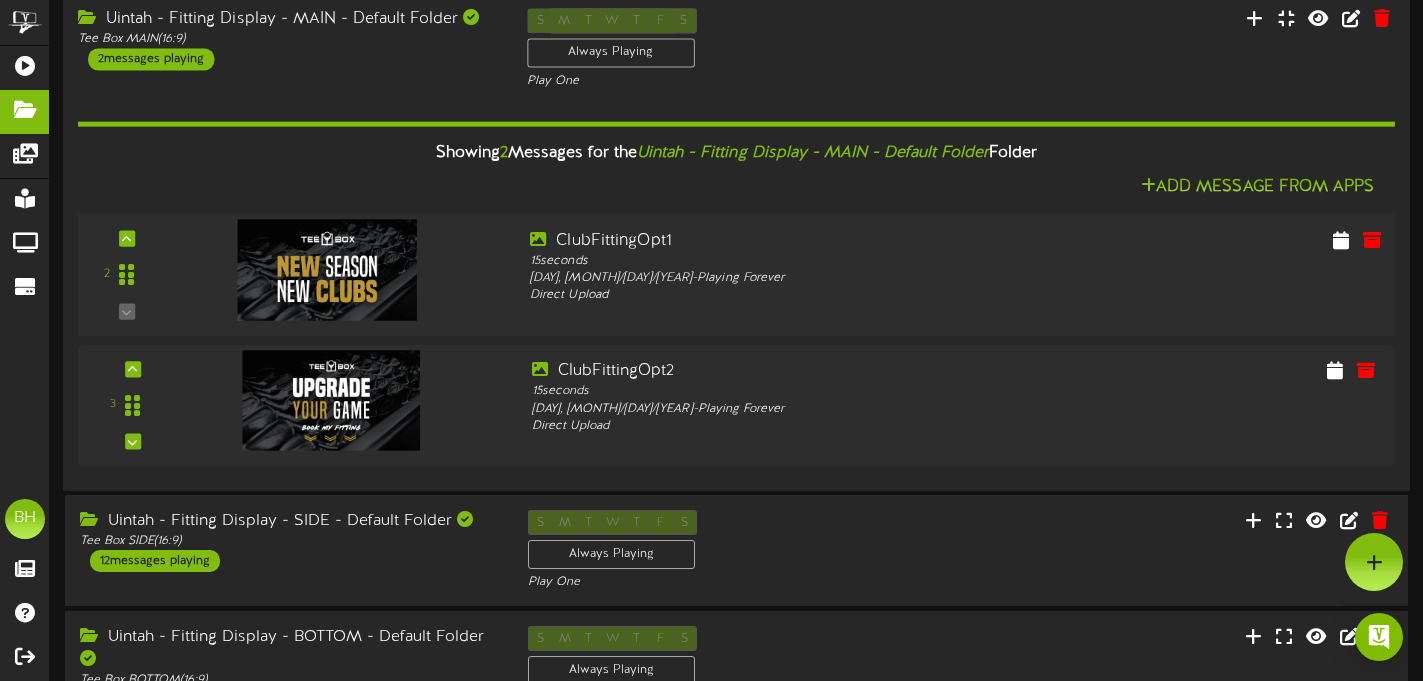 scroll, scrollTop: 814, scrollLeft: 0, axis: vertical 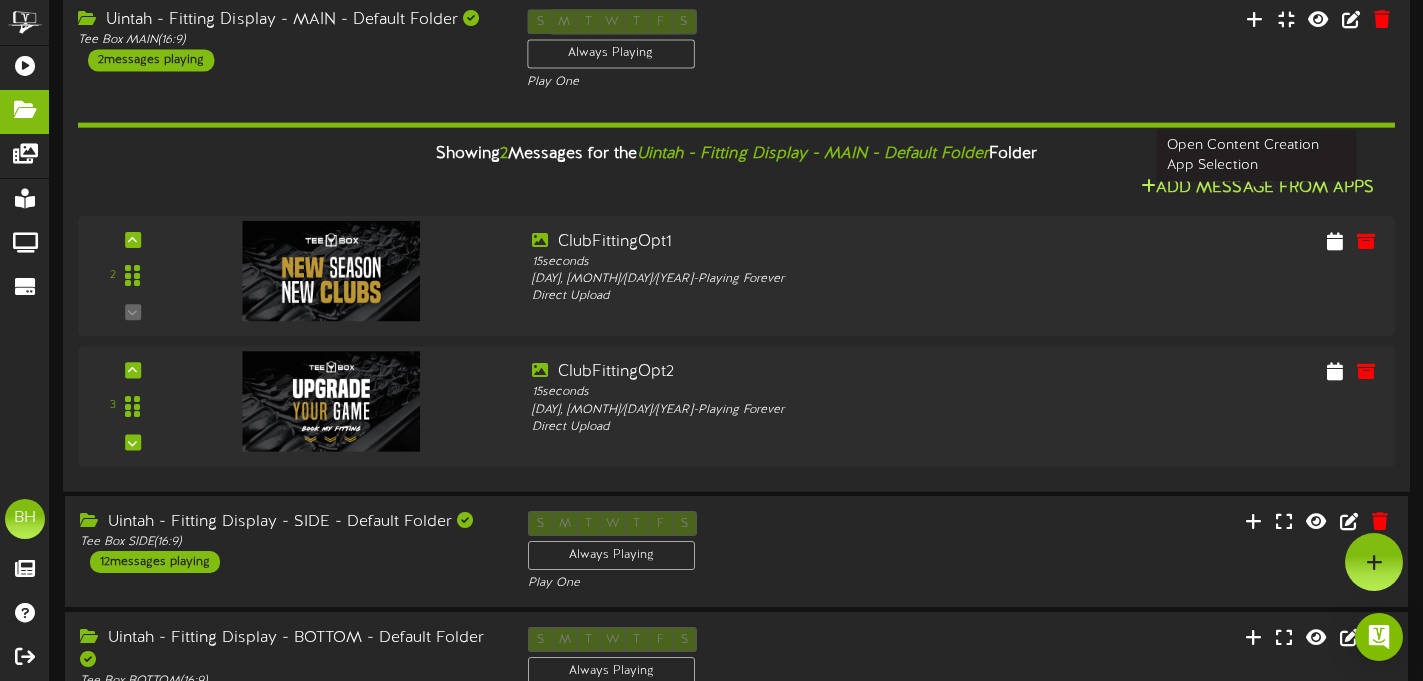 click on "Add Message From Apps" at bounding box center [1257, 188] 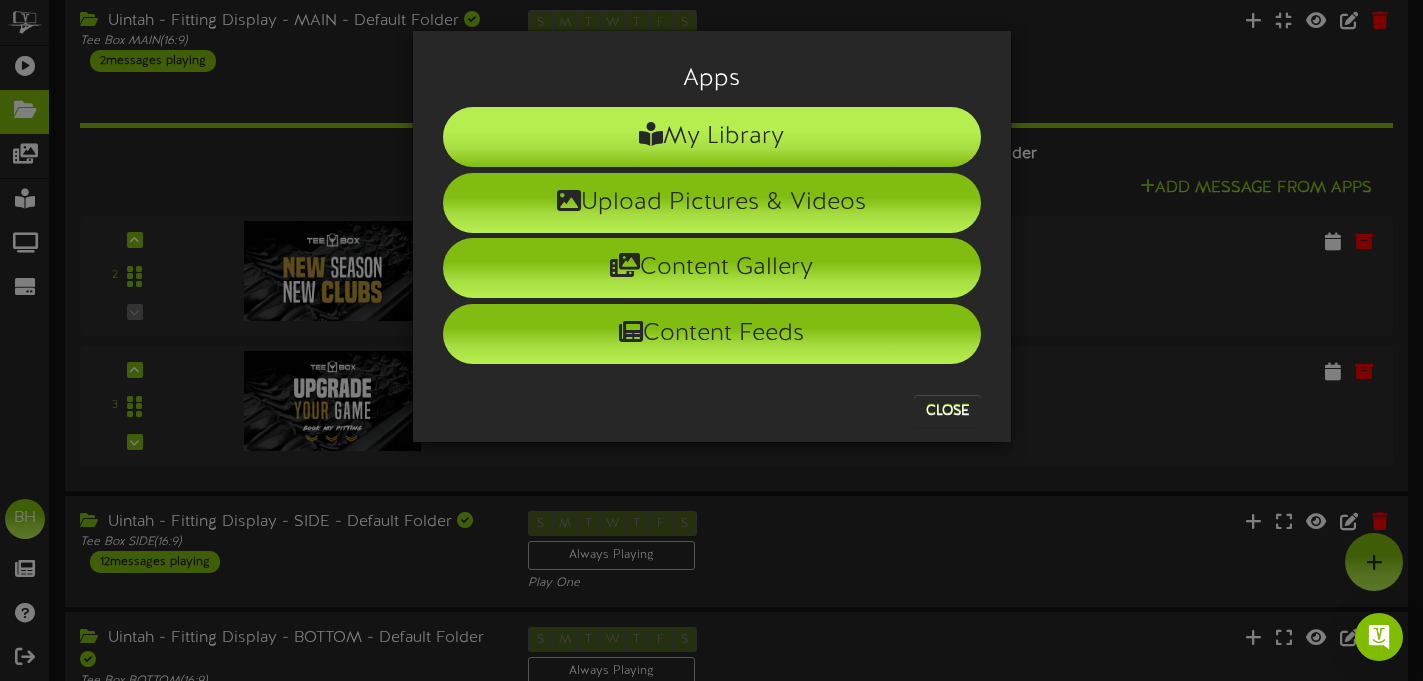 click on "My Library" at bounding box center [712, 137] 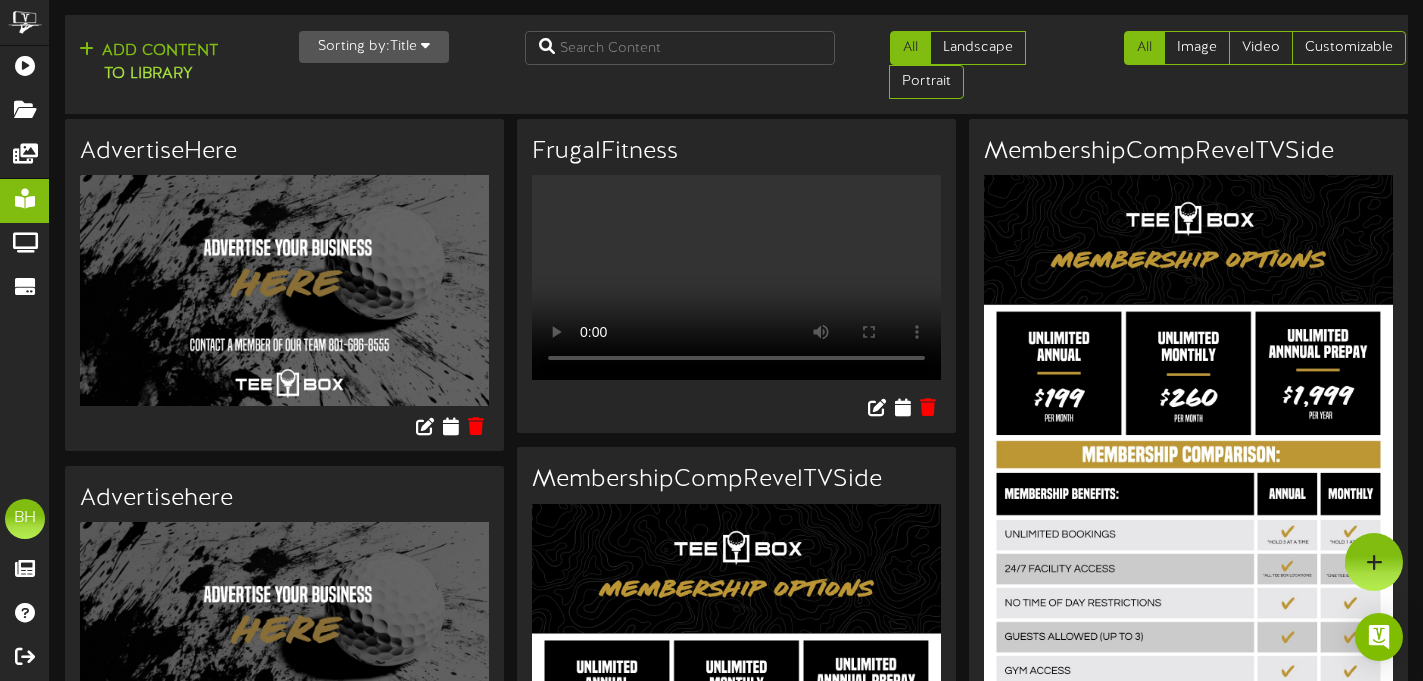 click at bounding box center [284, 290] 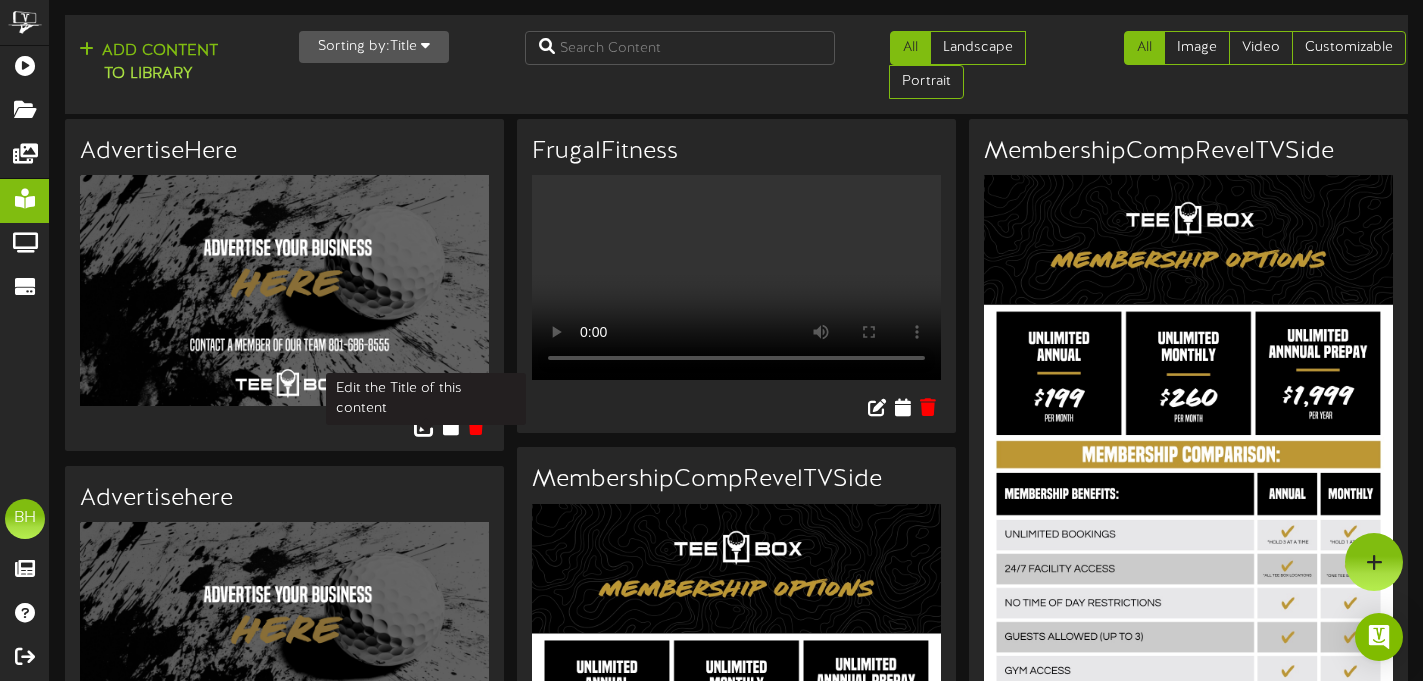 click at bounding box center (426, 425) 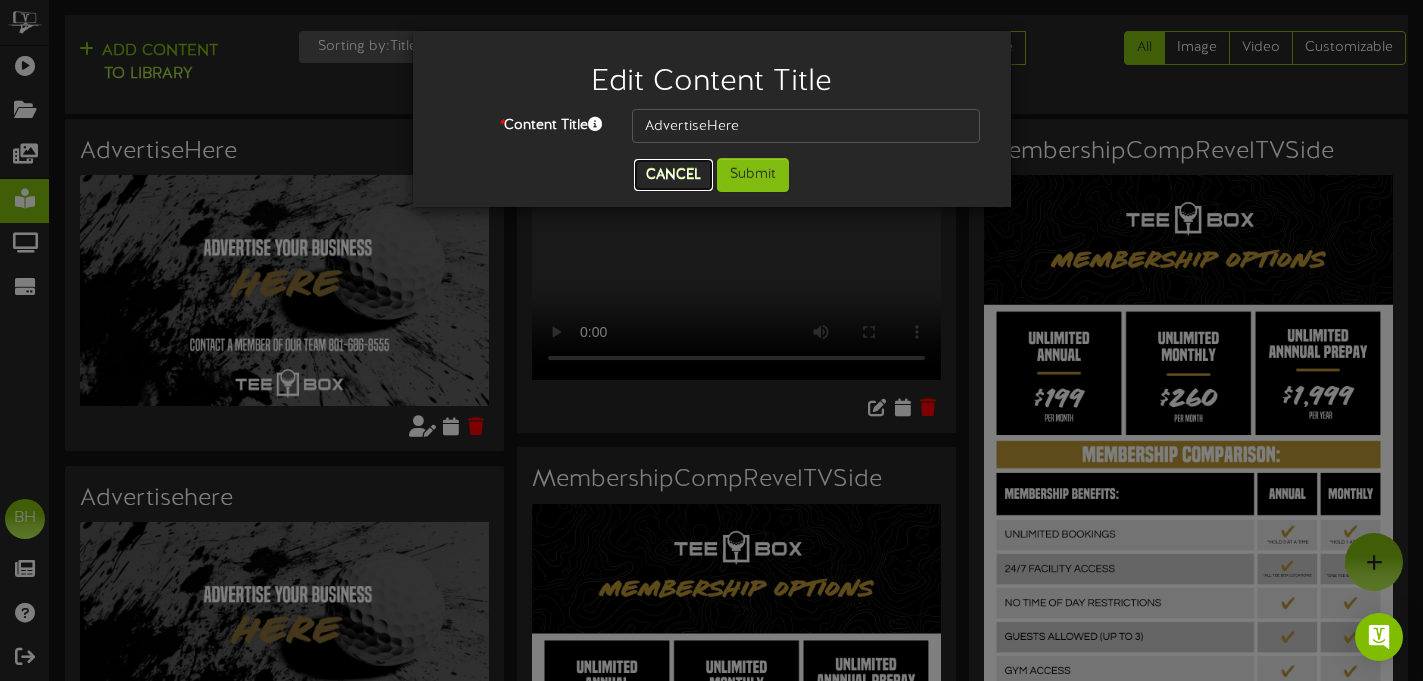 click on "Cancel" at bounding box center [673, 175] 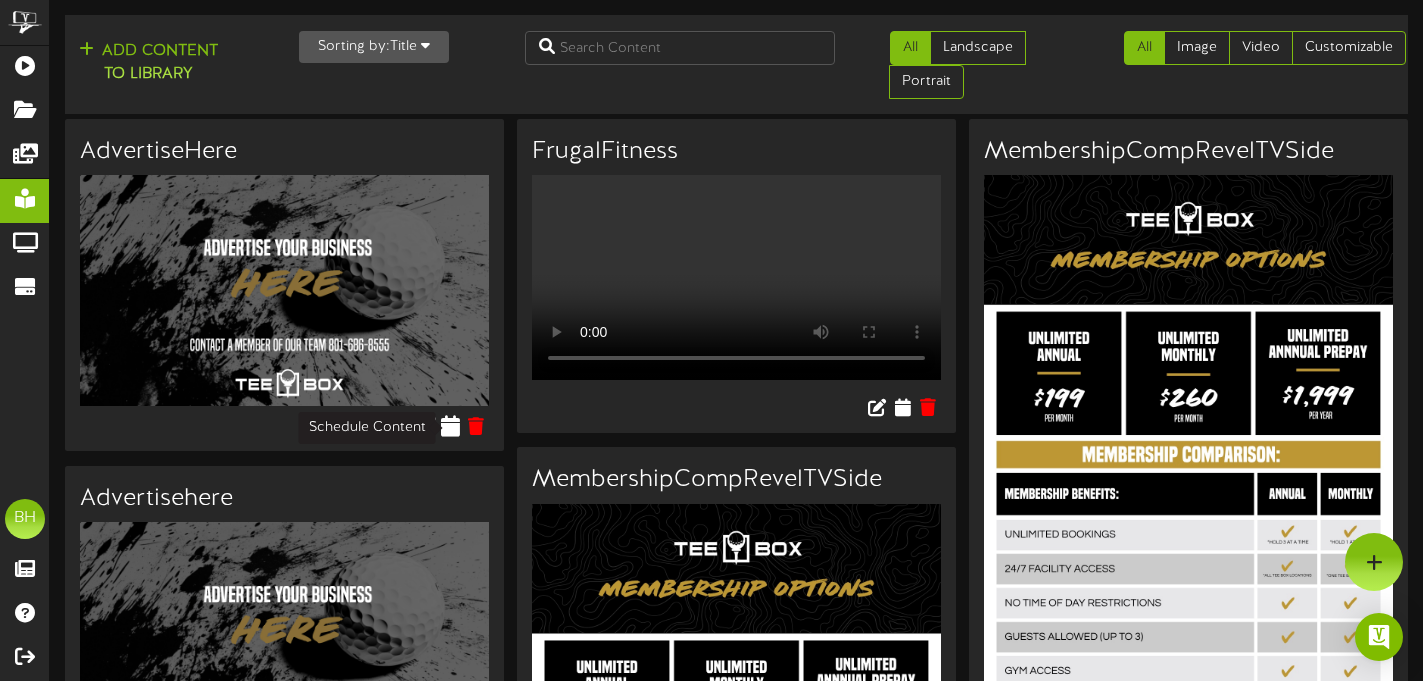 click at bounding box center (451, 425) 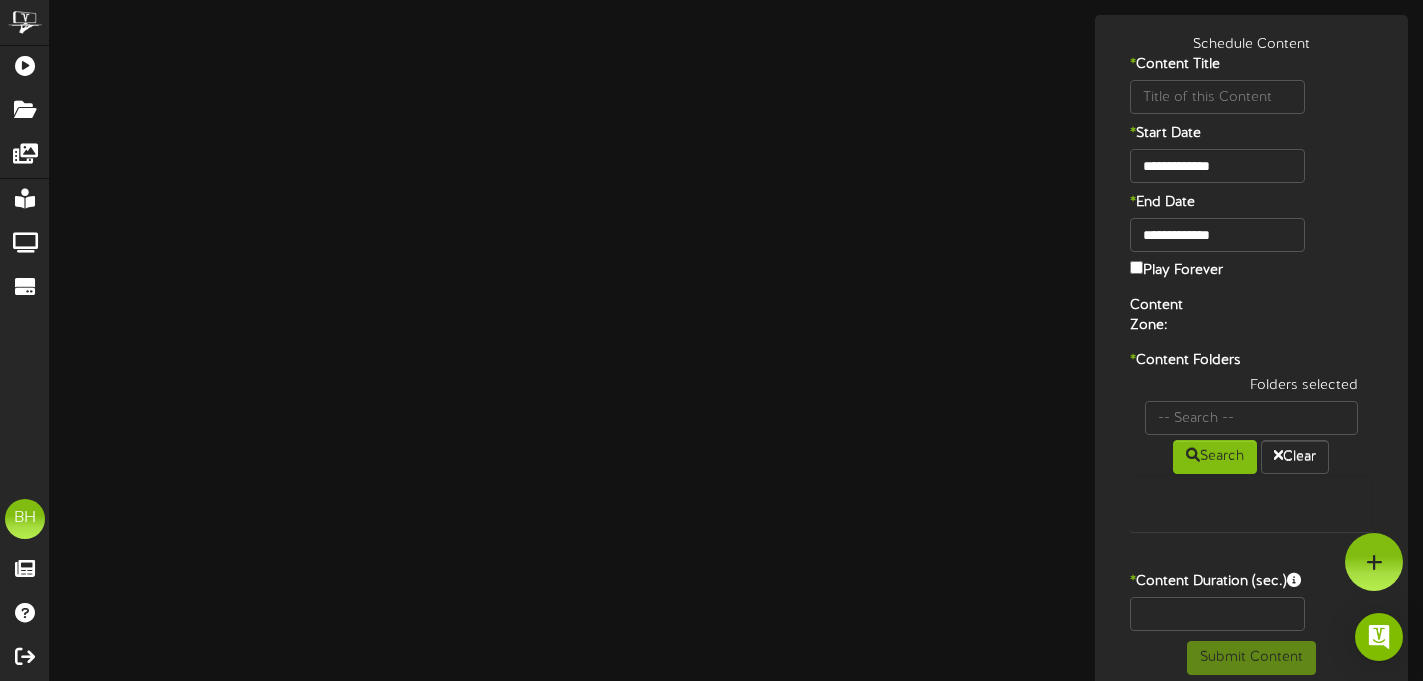 type on "AdvertiseHere" 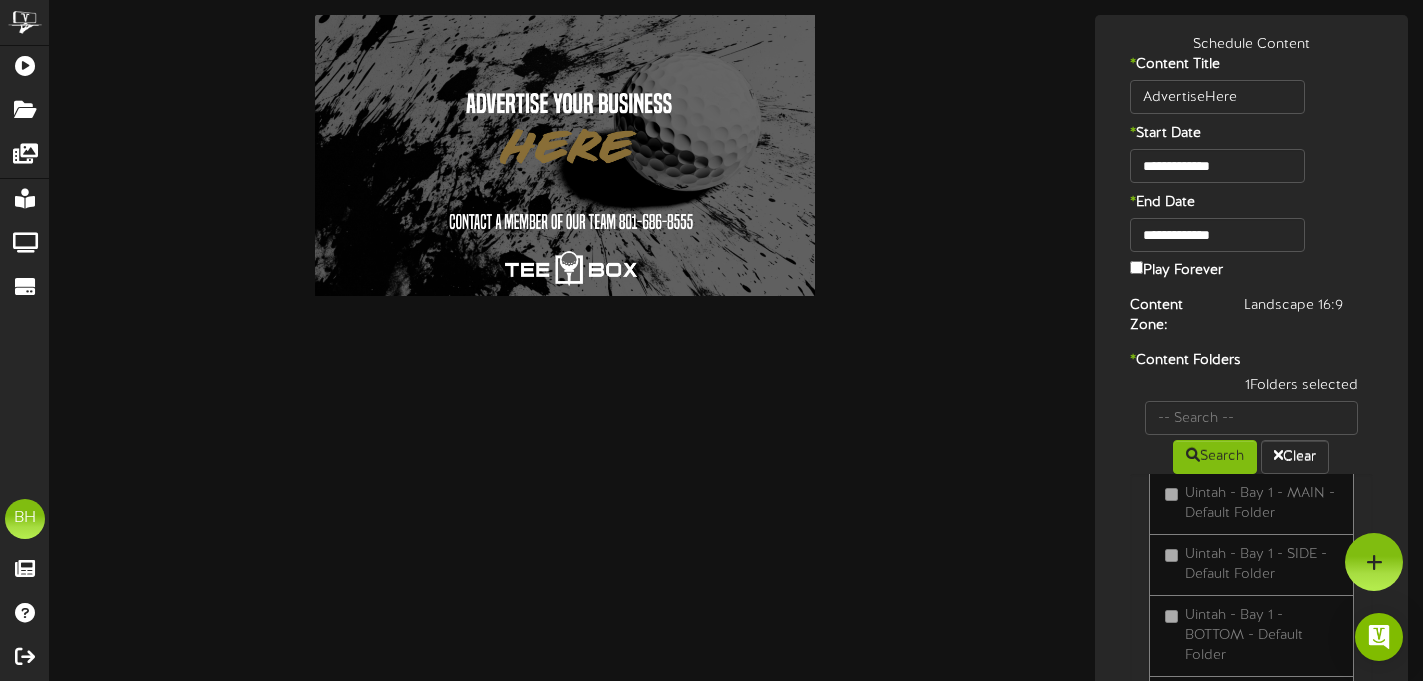 scroll, scrollTop: 0, scrollLeft: 0, axis: both 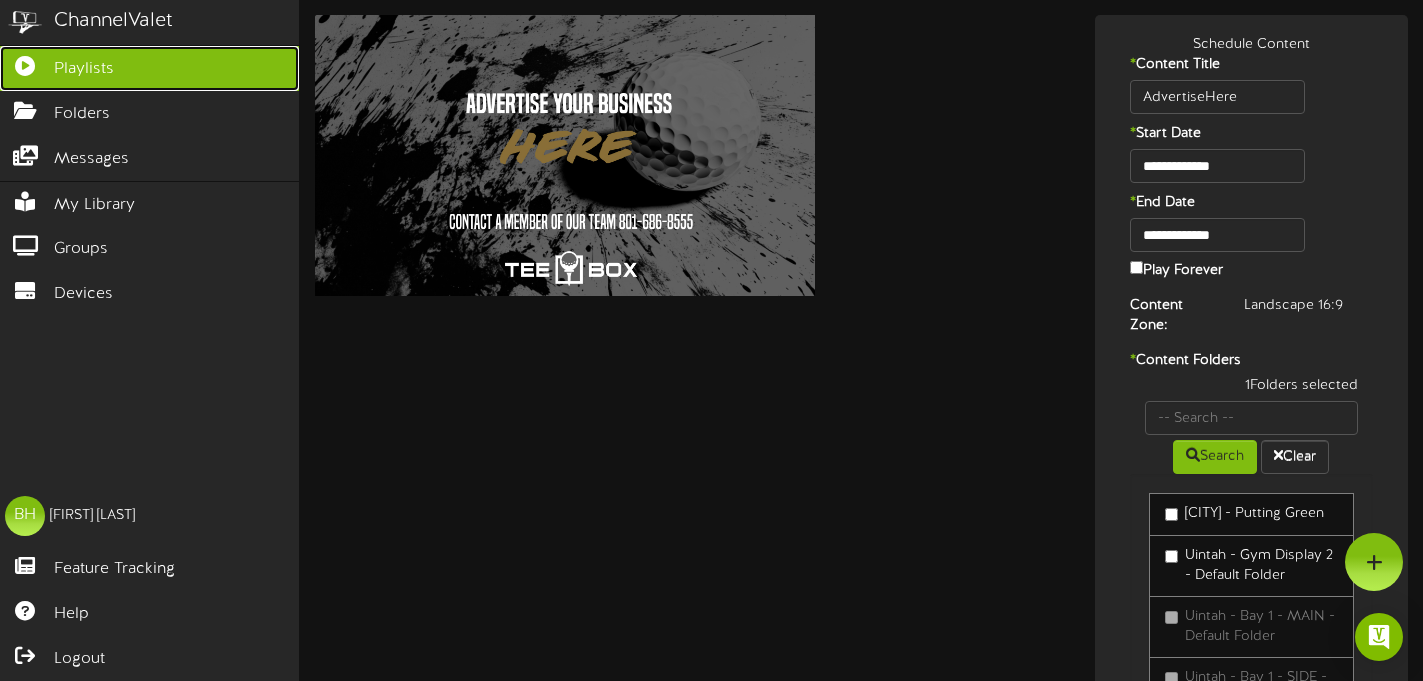 click at bounding box center (25, 63) 